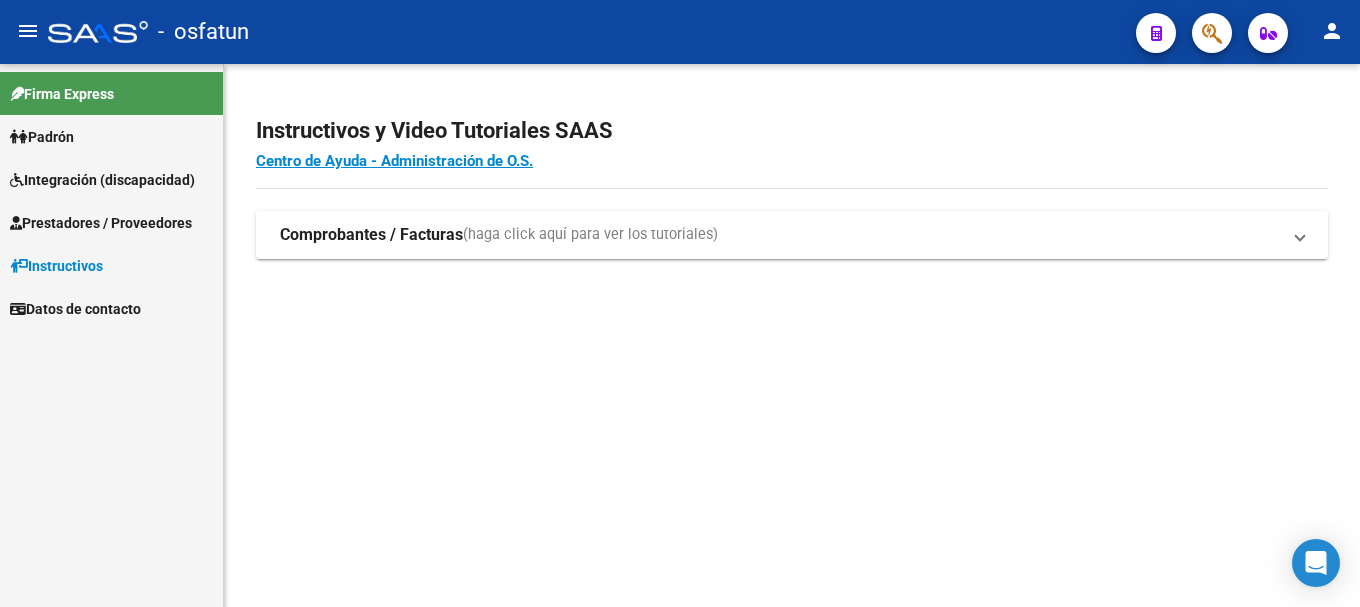 scroll, scrollTop: 0, scrollLeft: 0, axis: both 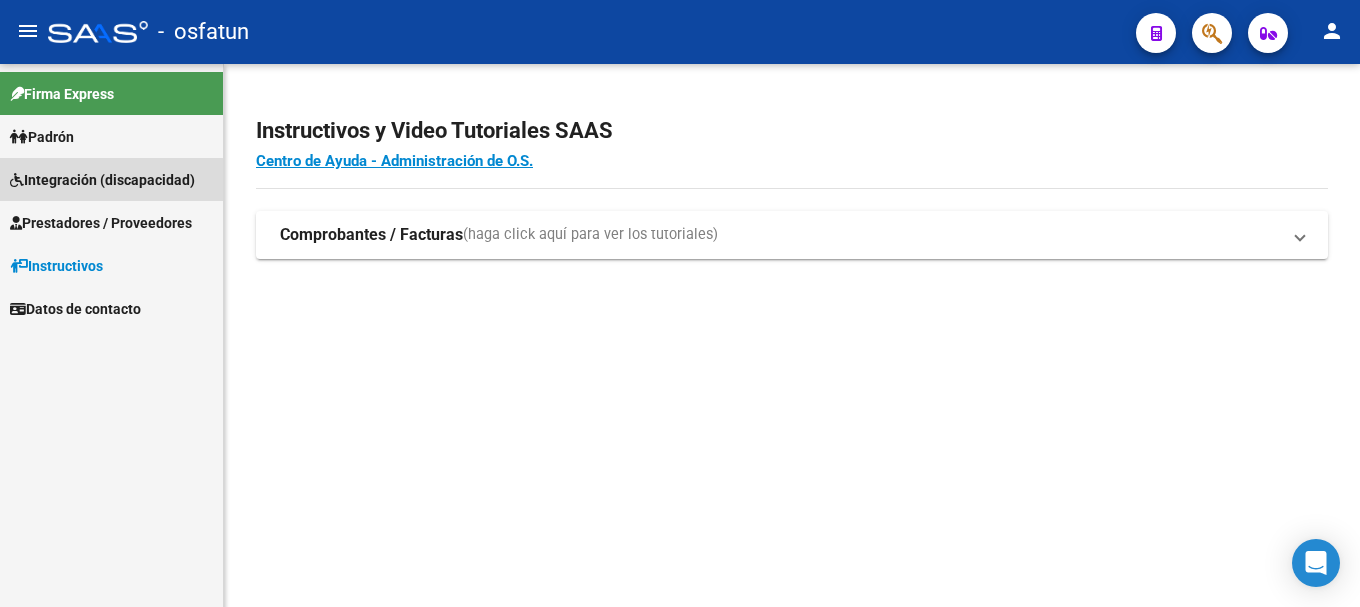 click on "Integración (discapacidad)" at bounding box center [102, 180] 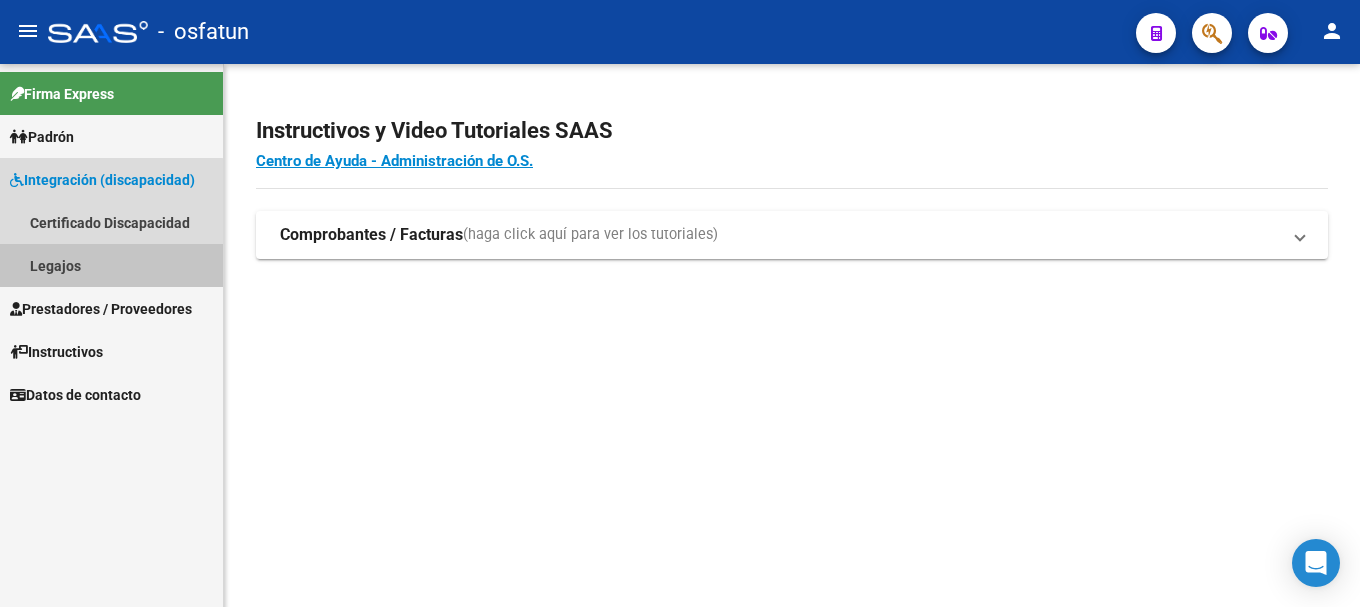 click on "Legajos" at bounding box center (111, 265) 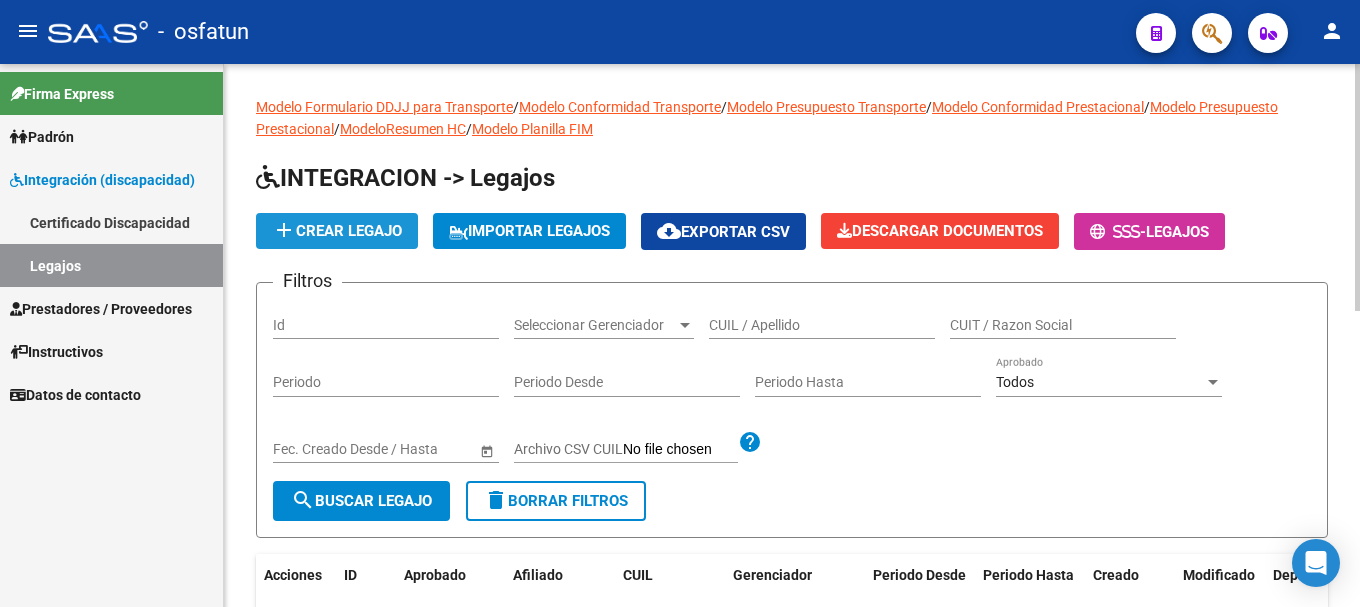 click on "add" 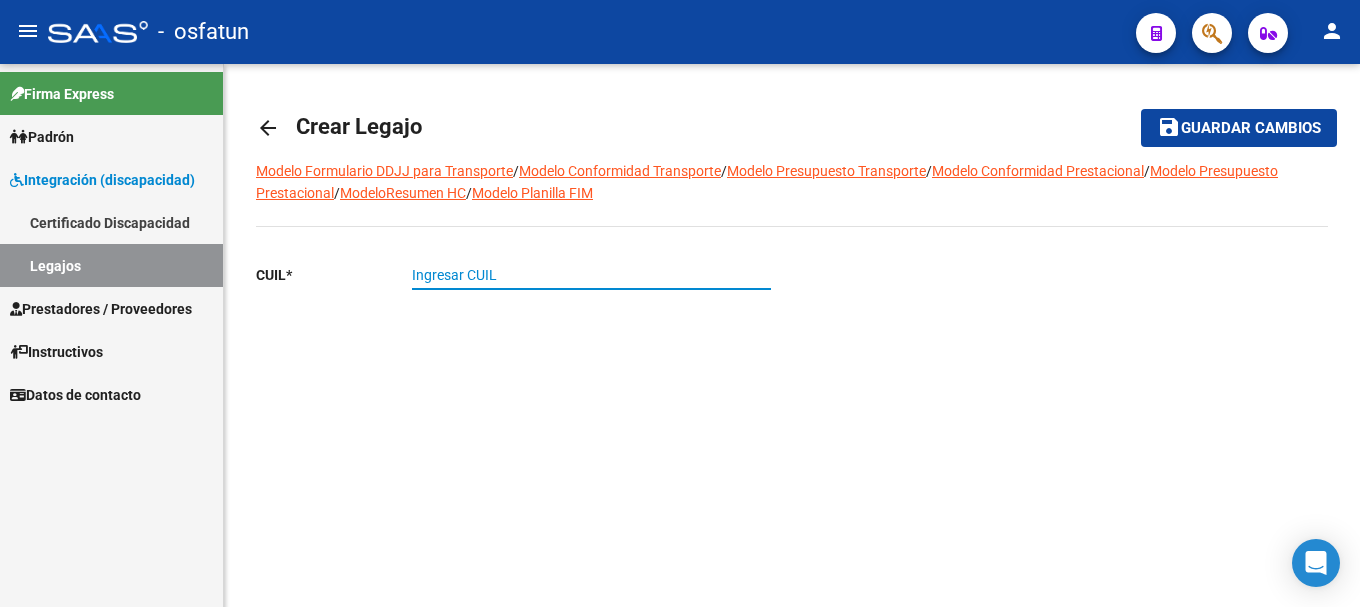 click on "Ingresar CUIL" at bounding box center [591, 275] 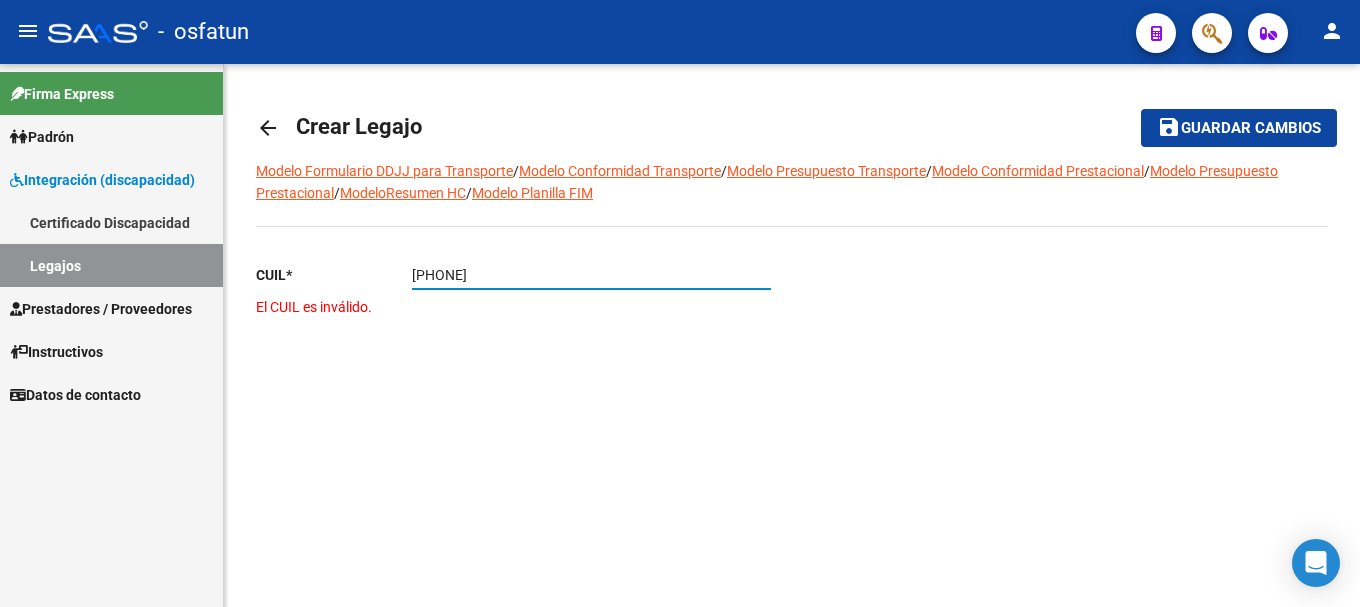 type on "[PHONE]" 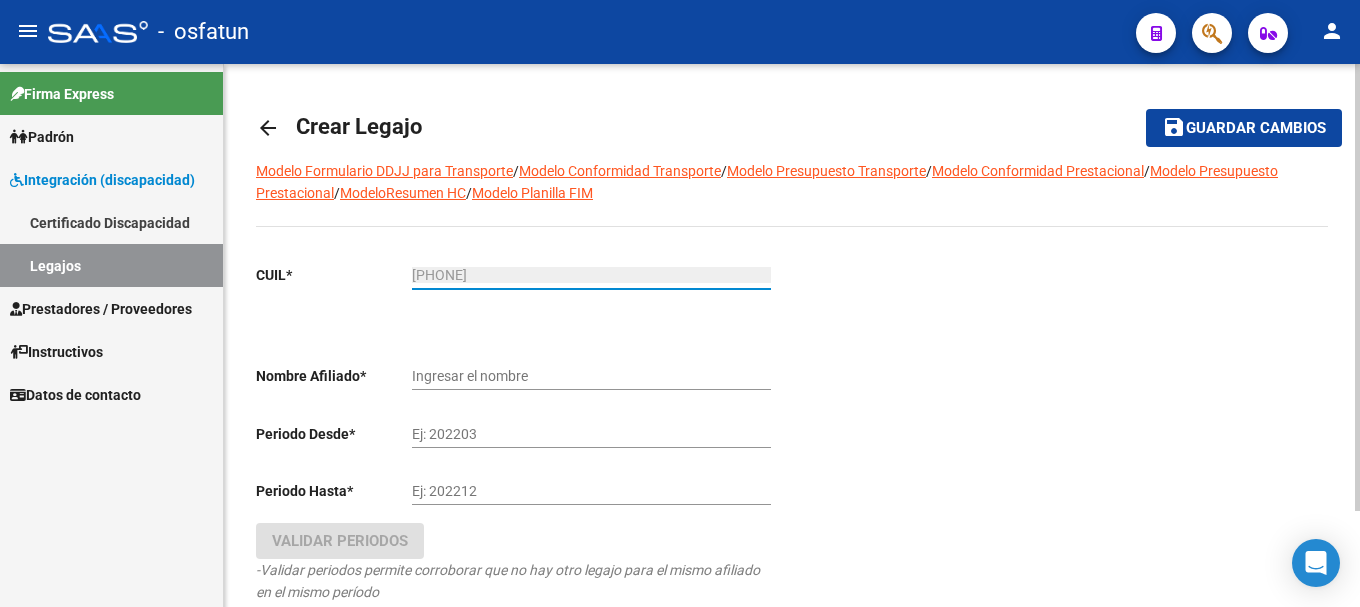 type on "[LAST_NAME] [LAST_NAME] [FIRST_NAME] [LAST_NAME] [LAST_NAME]" 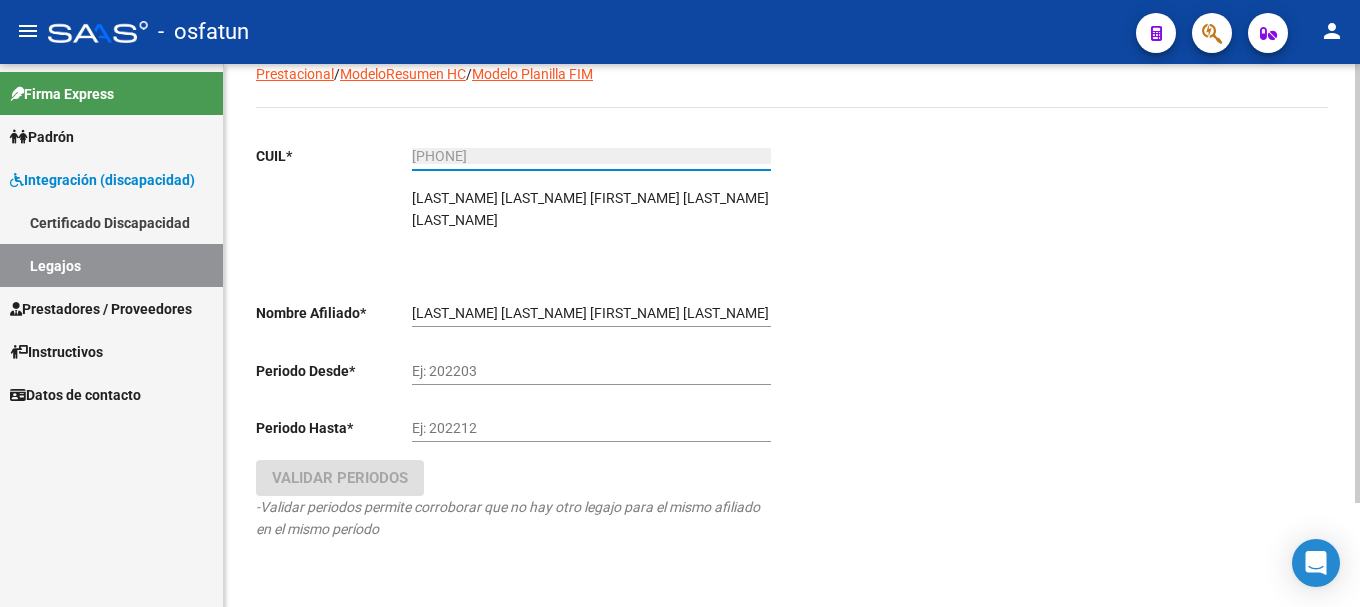 scroll, scrollTop: 128, scrollLeft: 0, axis: vertical 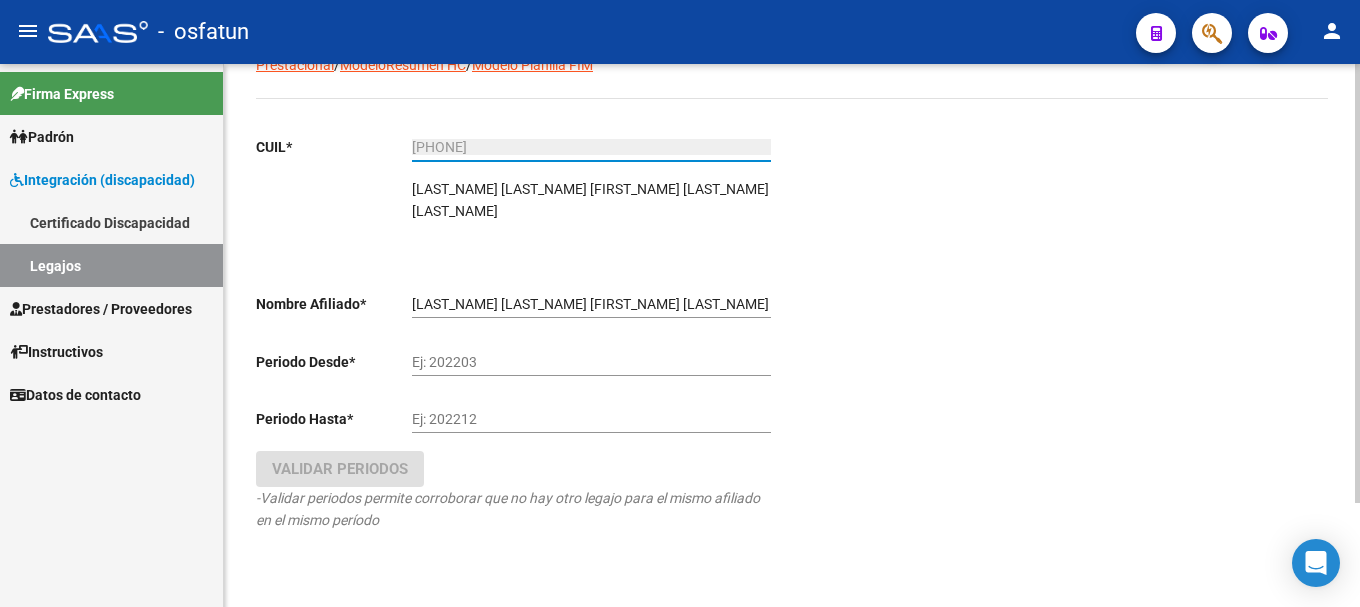 click 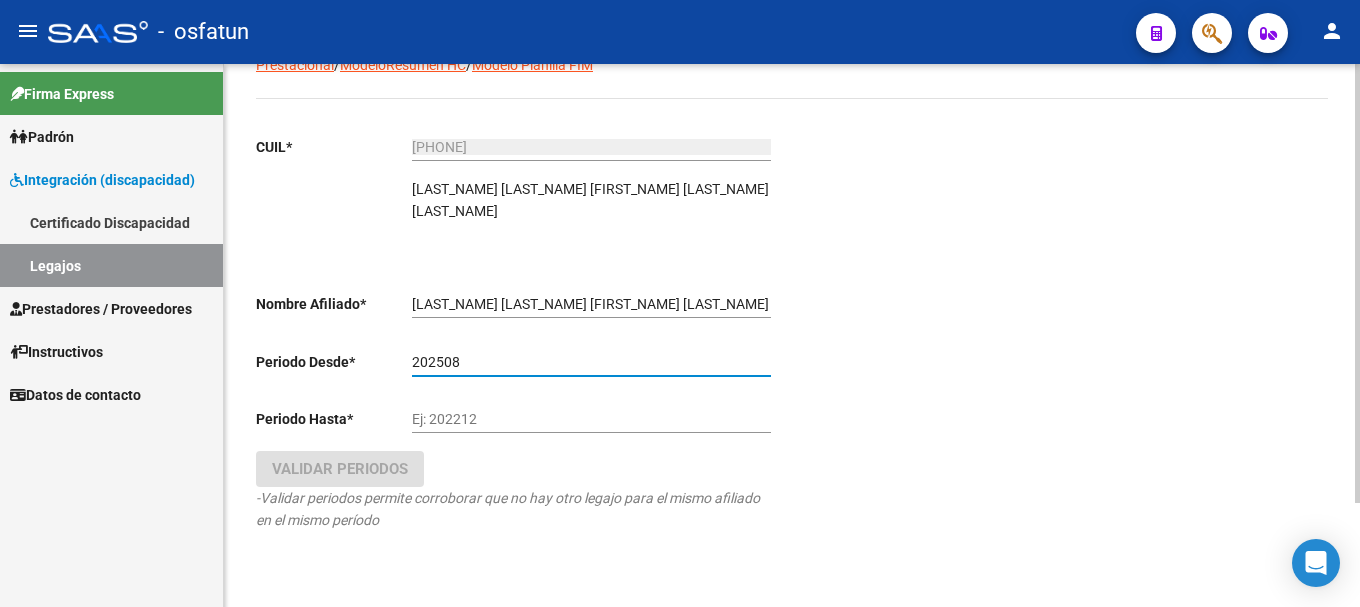 type on "202508" 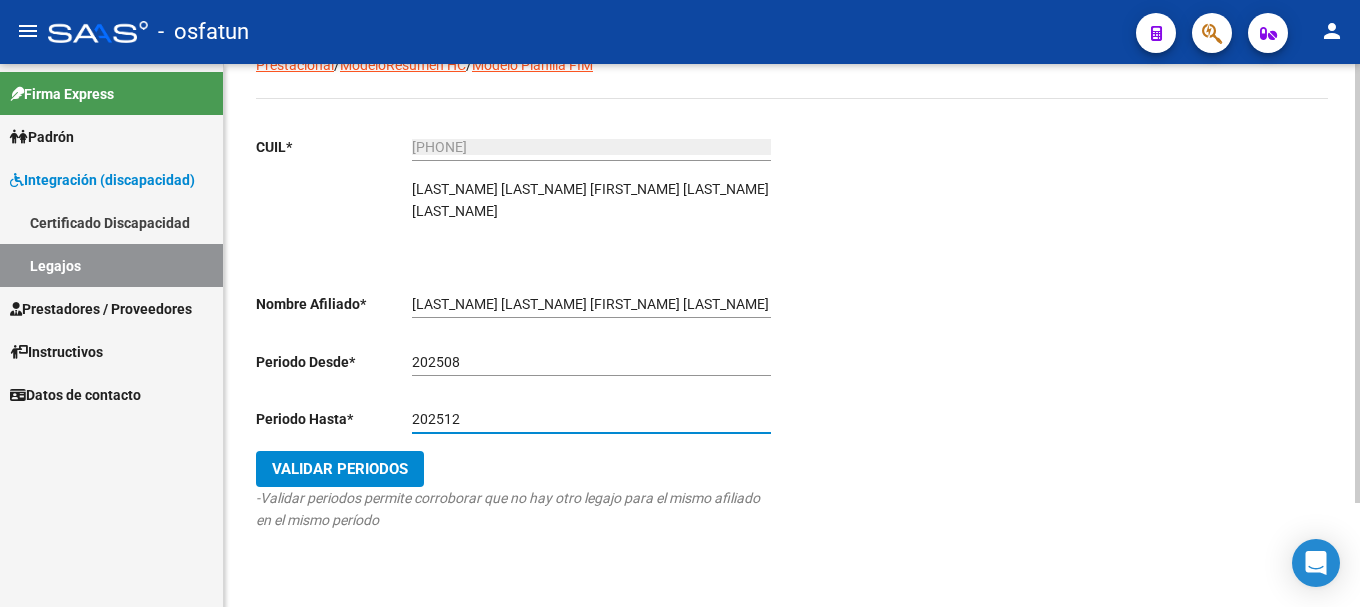 type on "202512" 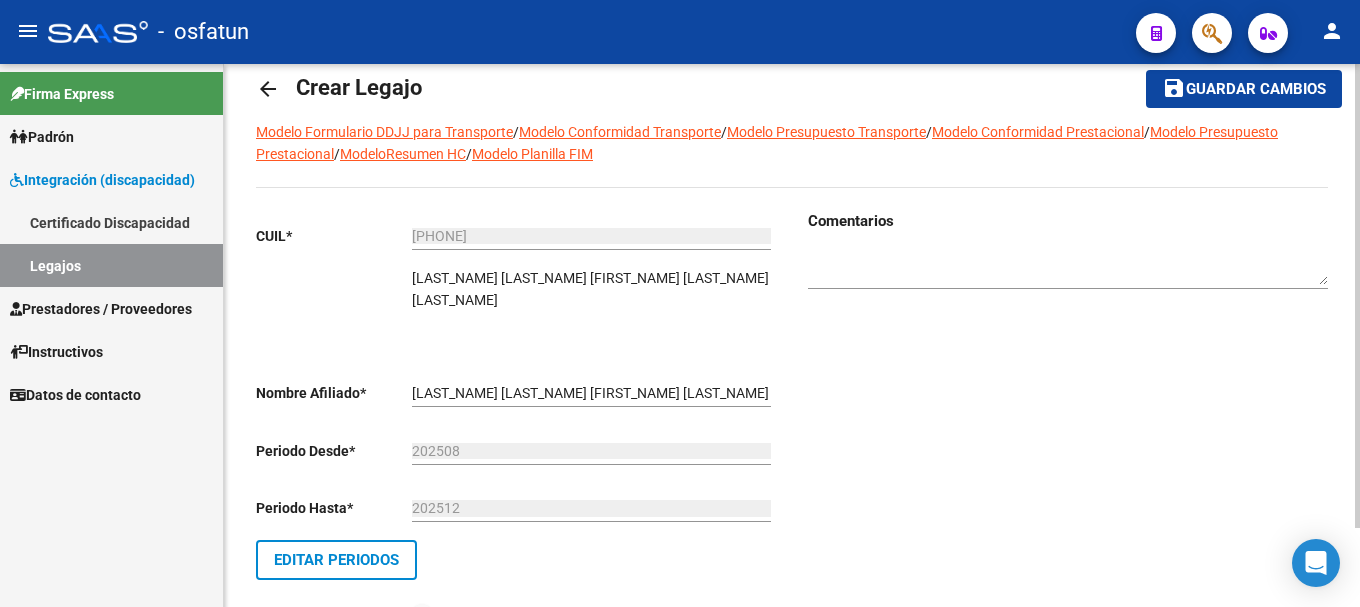 scroll, scrollTop: 92, scrollLeft: 0, axis: vertical 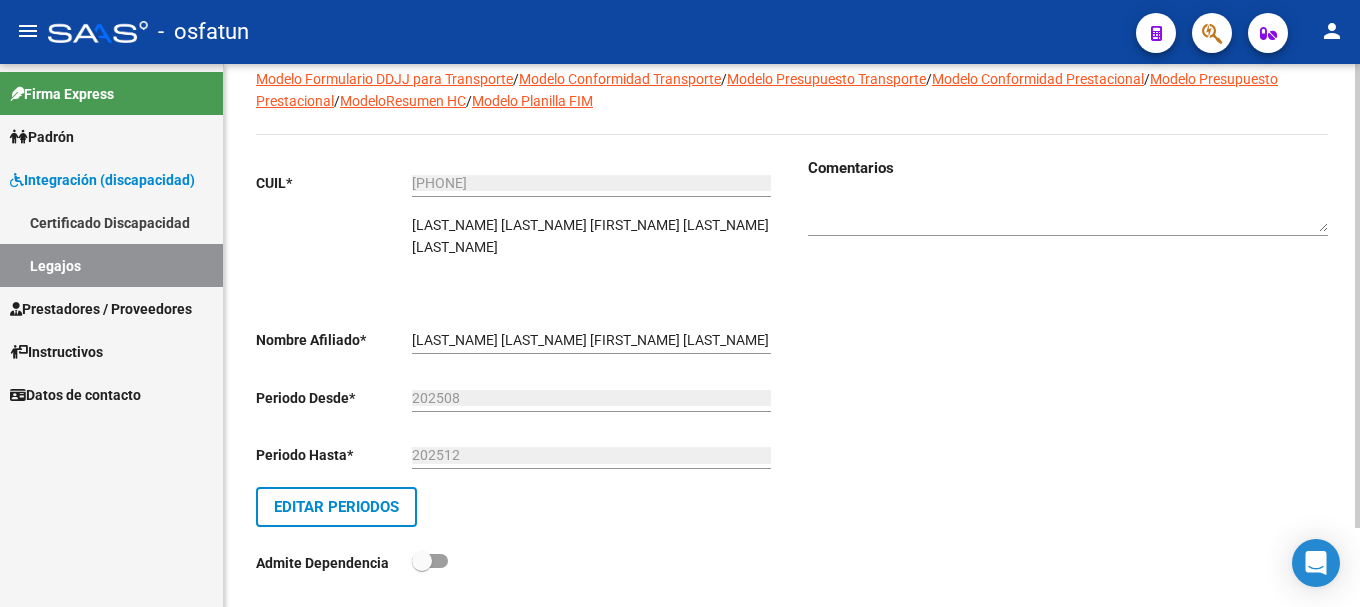 click 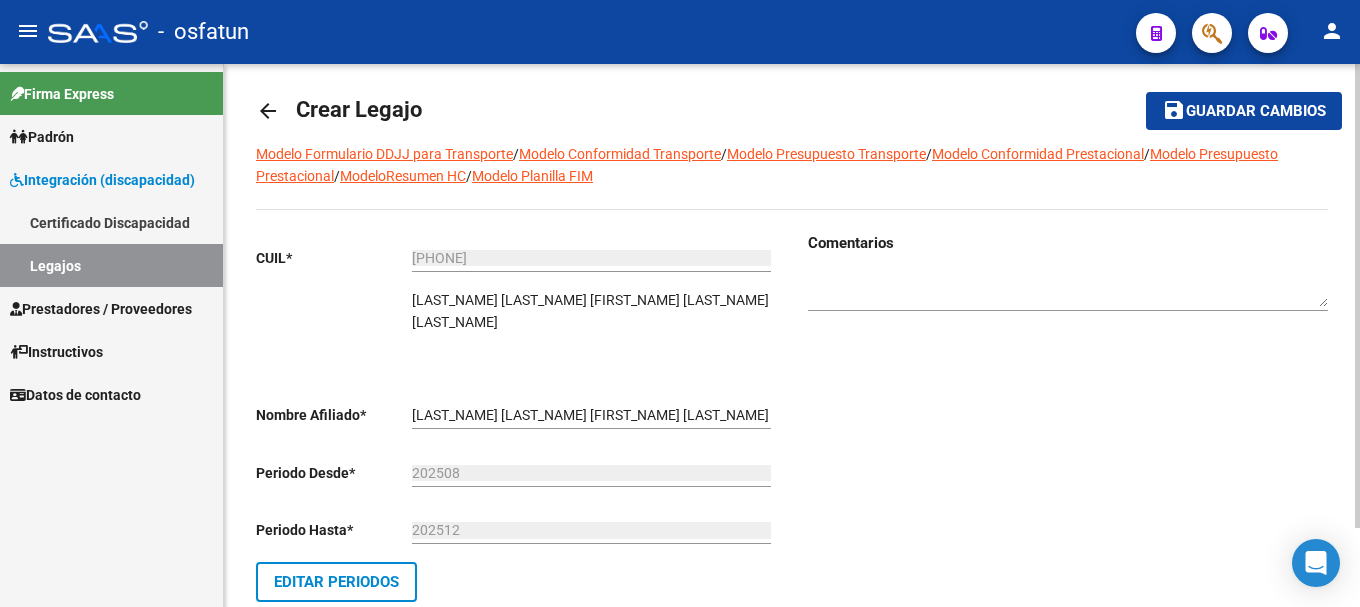 scroll, scrollTop: 1, scrollLeft: 0, axis: vertical 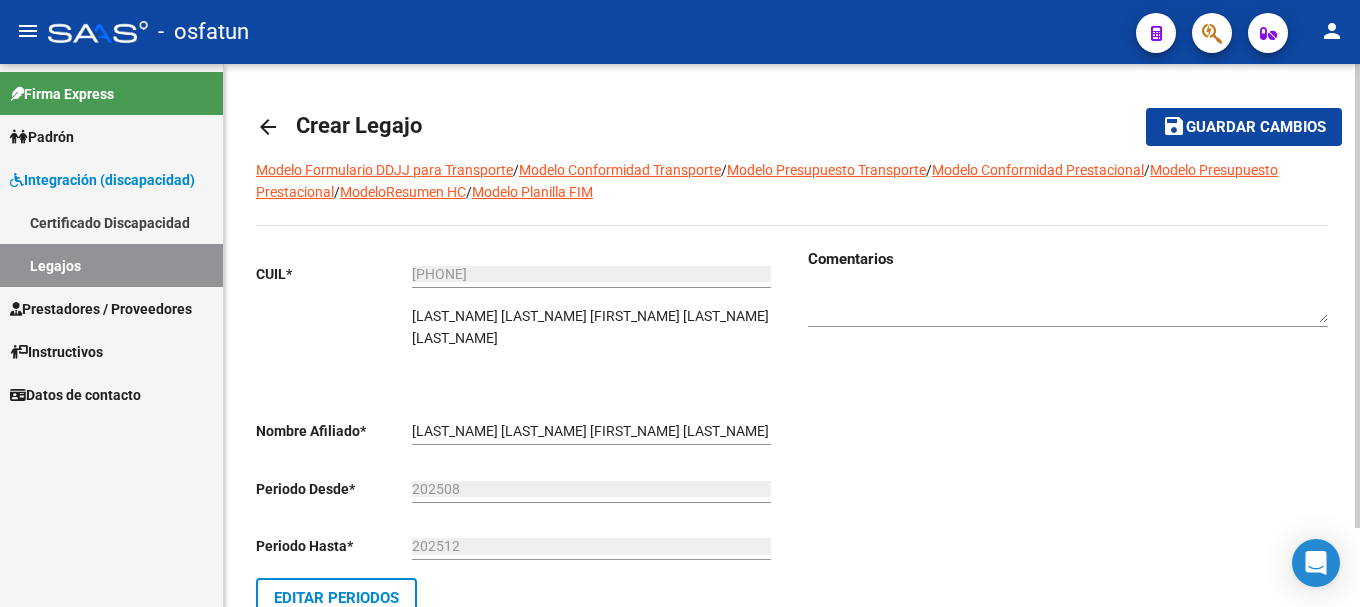 click 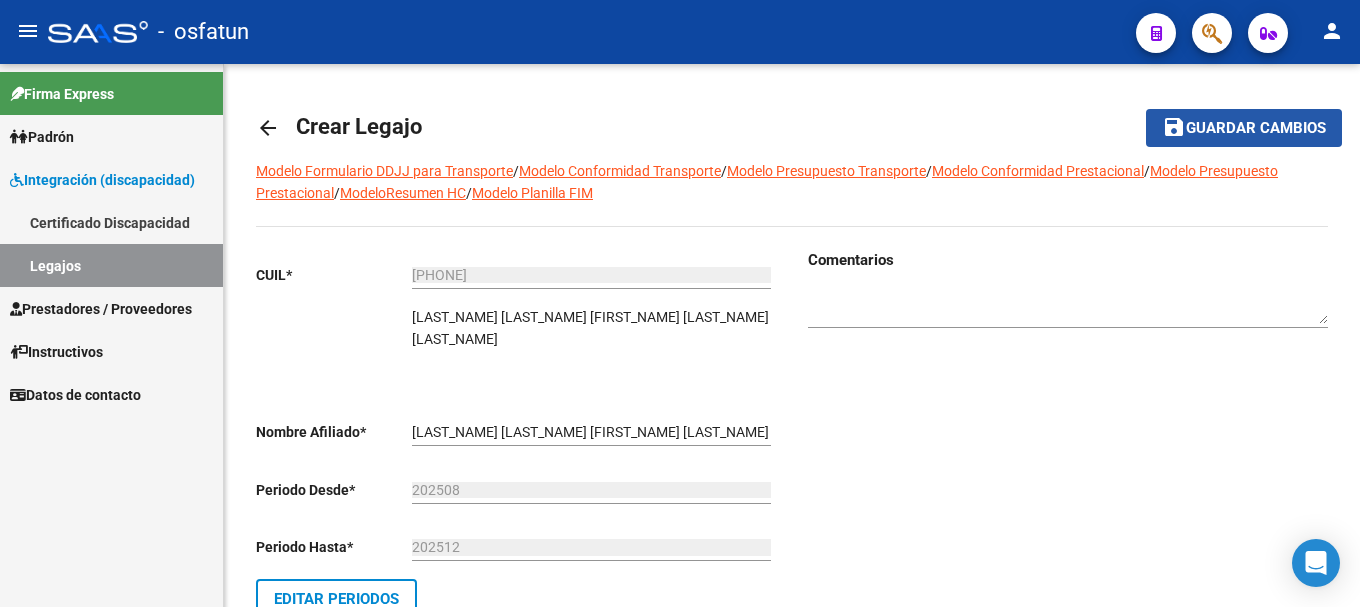 click on "Guardar cambios" 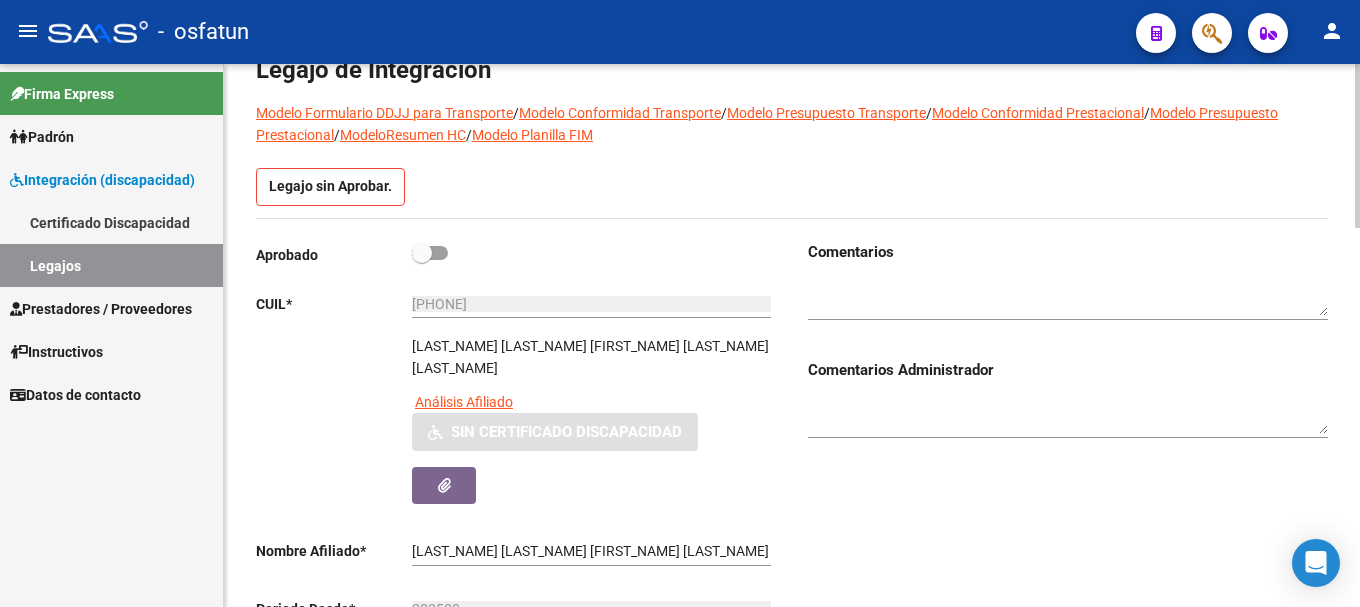 scroll, scrollTop: 195, scrollLeft: 0, axis: vertical 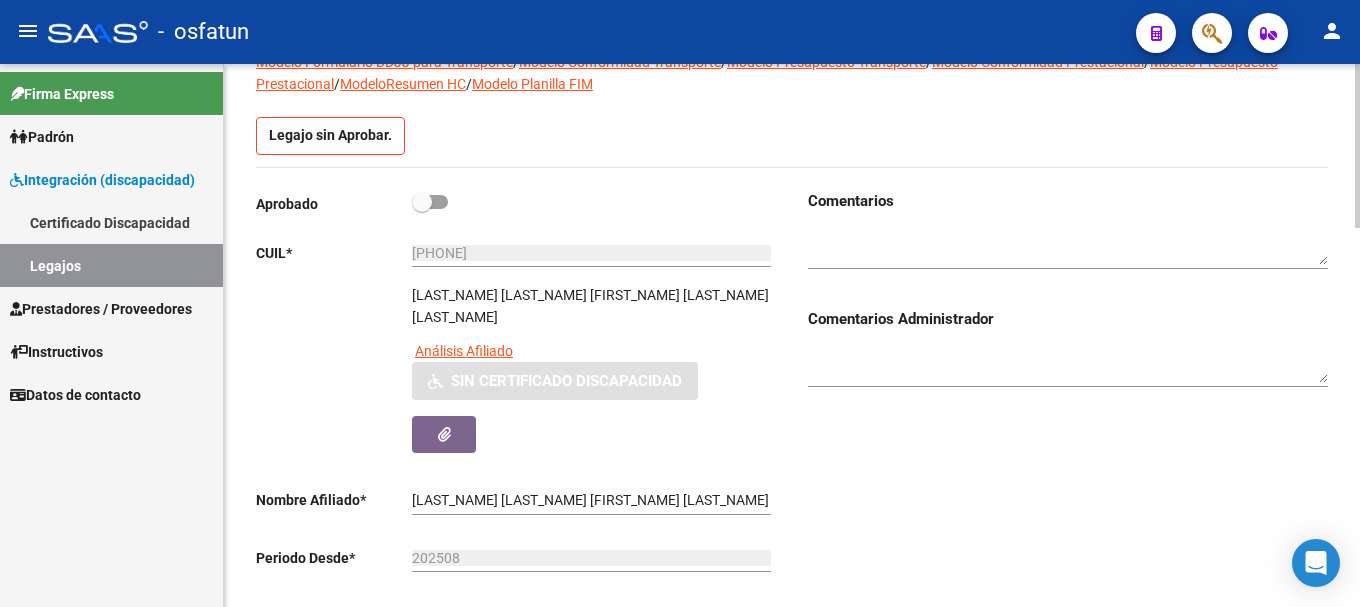 click 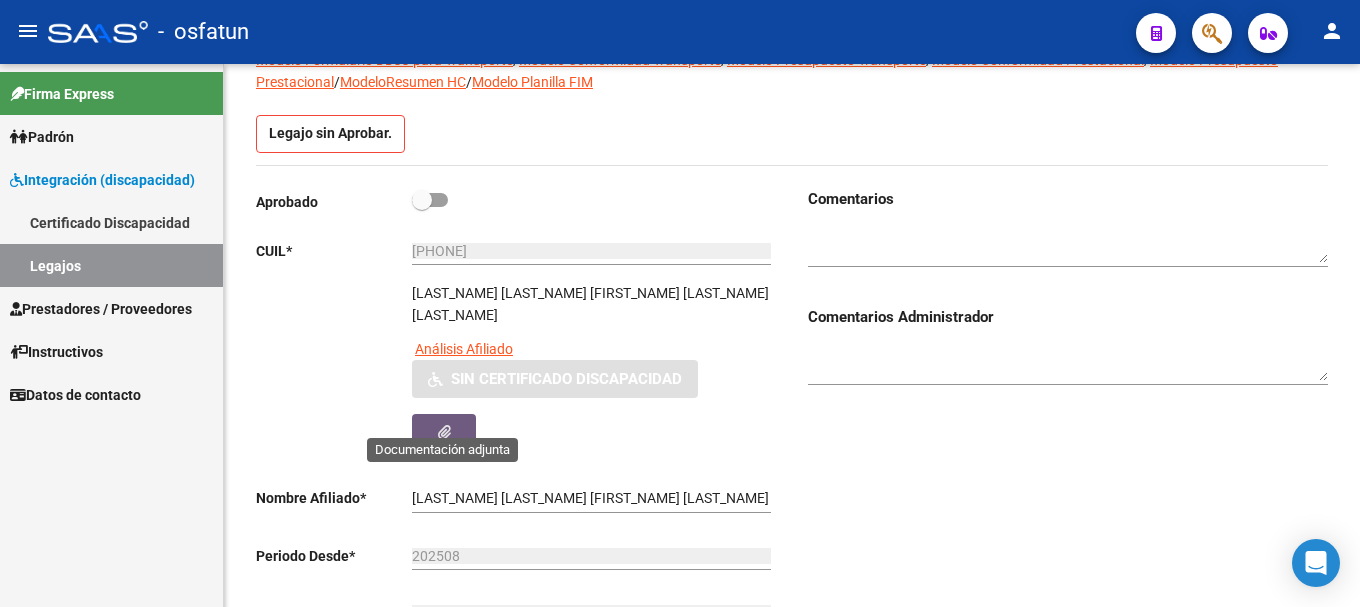 click 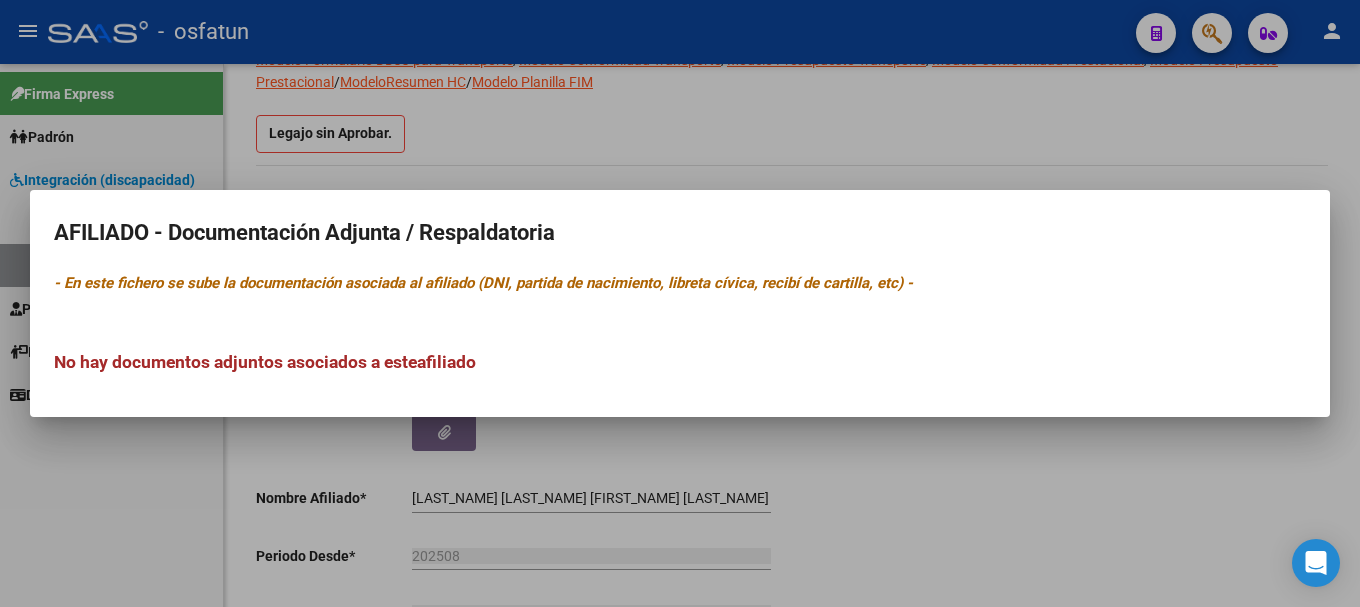 click at bounding box center (680, 303) 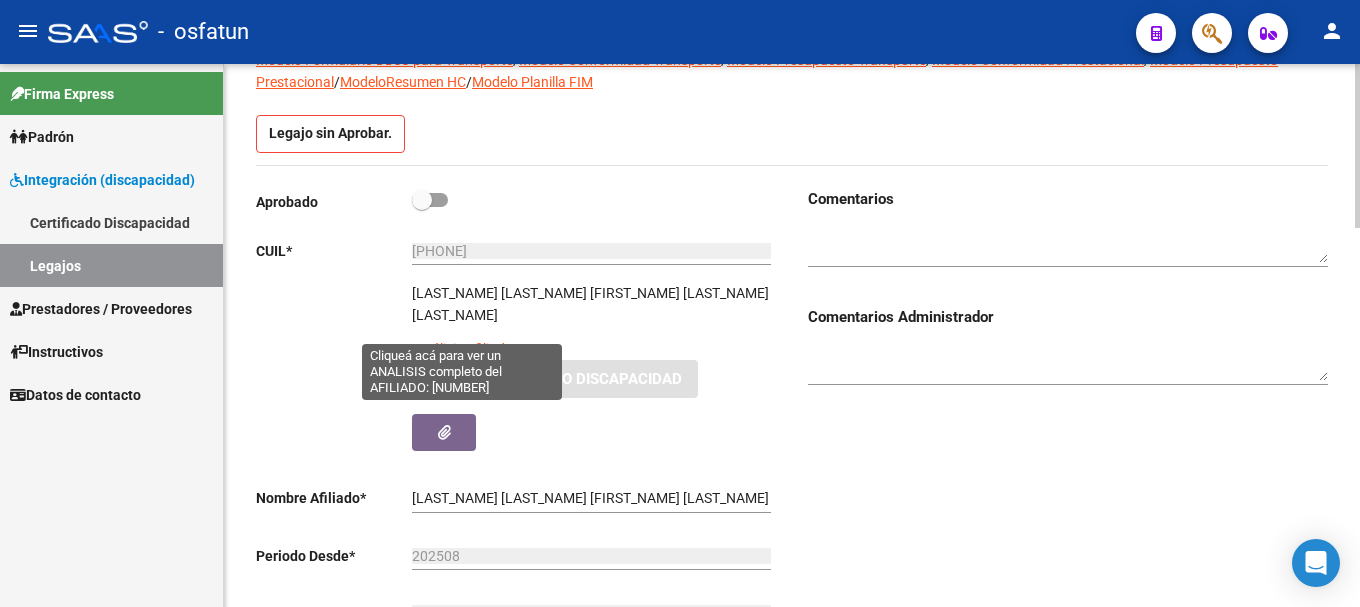 click on "Análisis Afiliado" 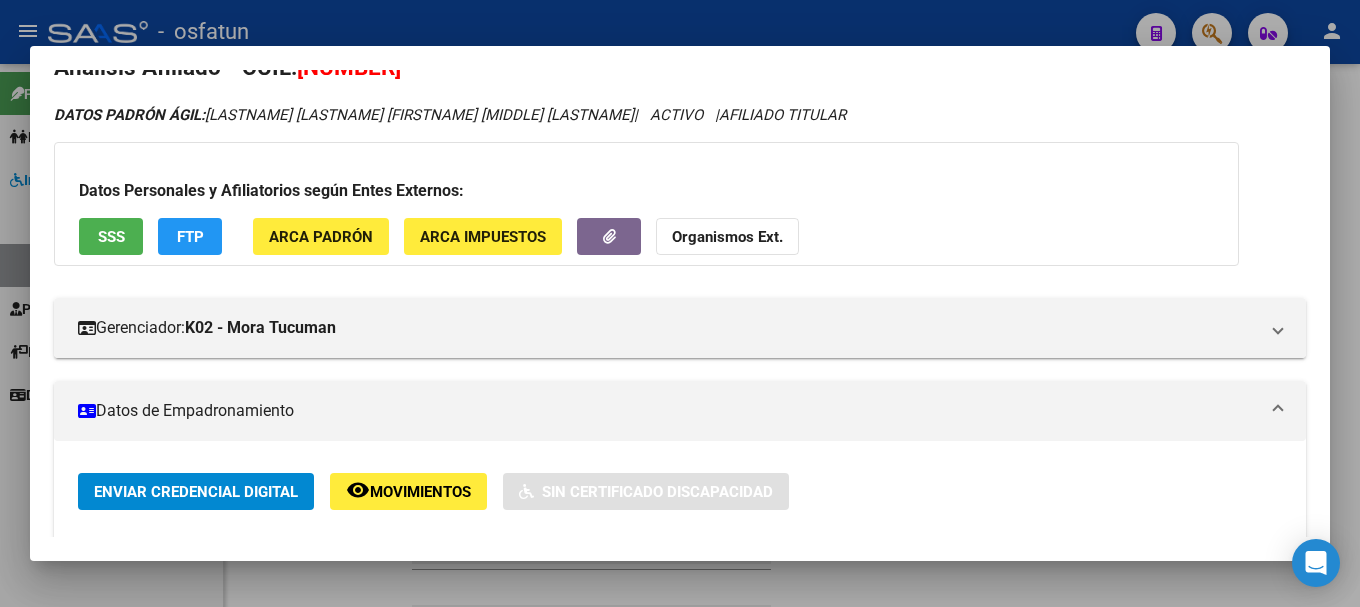scroll, scrollTop: 0, scrollLeft: 0, axis: both 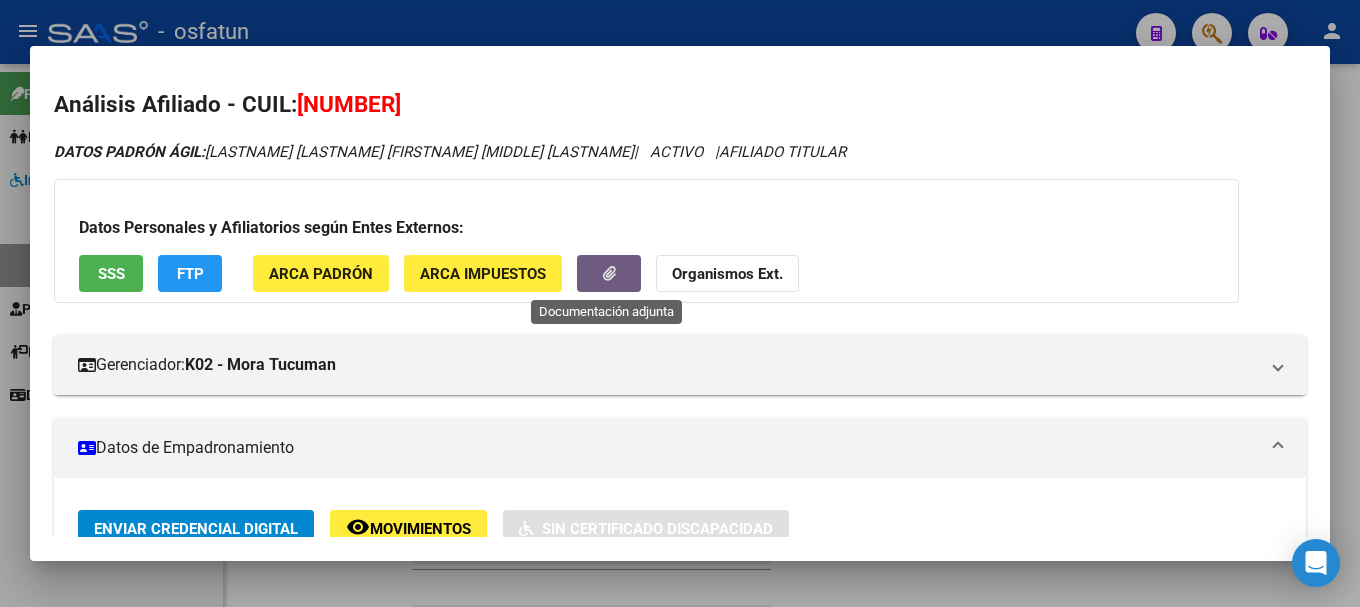 click 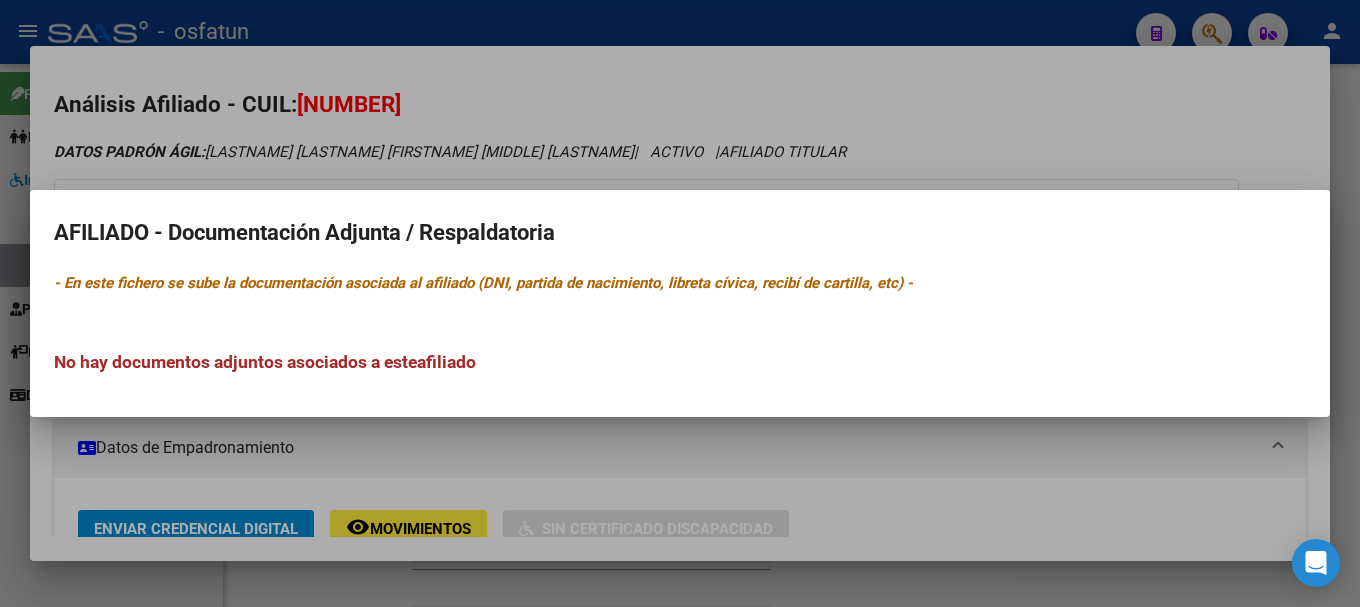click at bounding box center [680, 303] 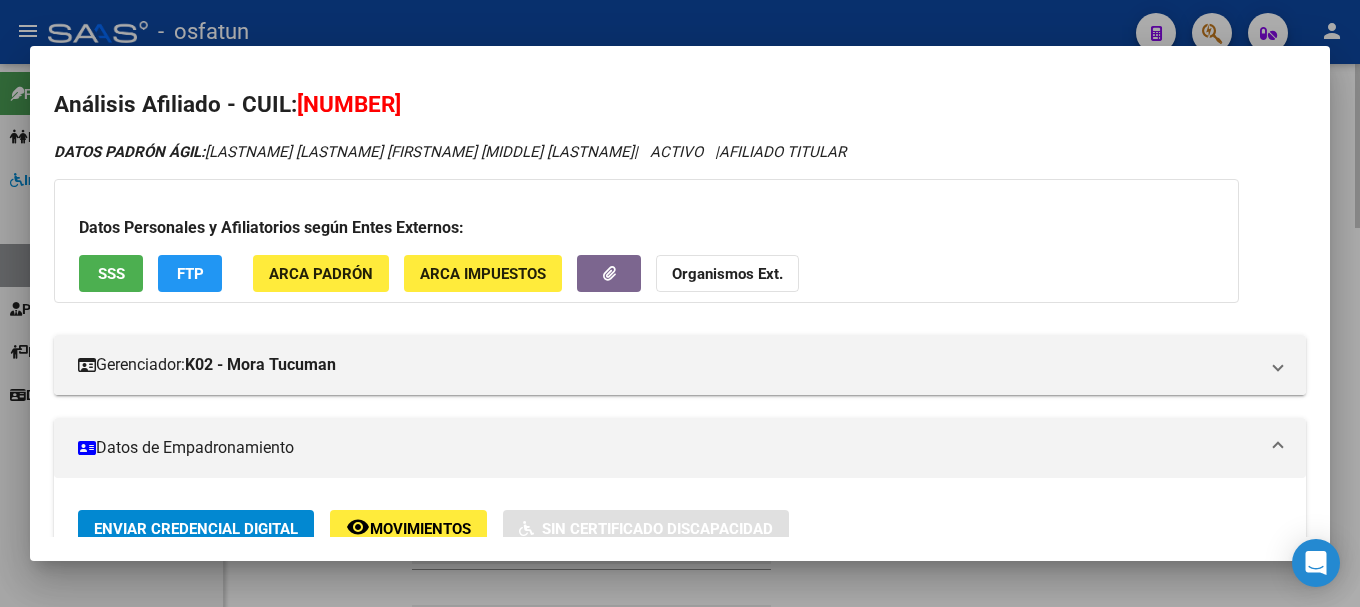 drag, startPoint x: 1330, startPoint y: 169, endPoint x: 1331, endPoint y: 206, distance: 37.01351 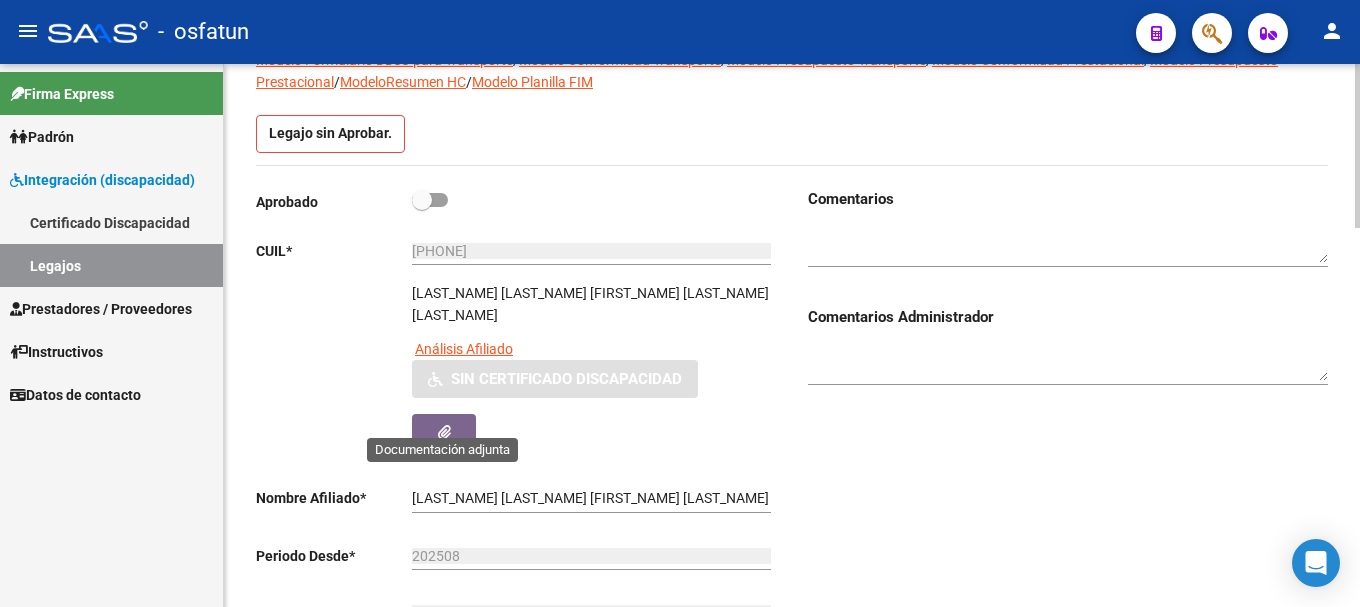 click 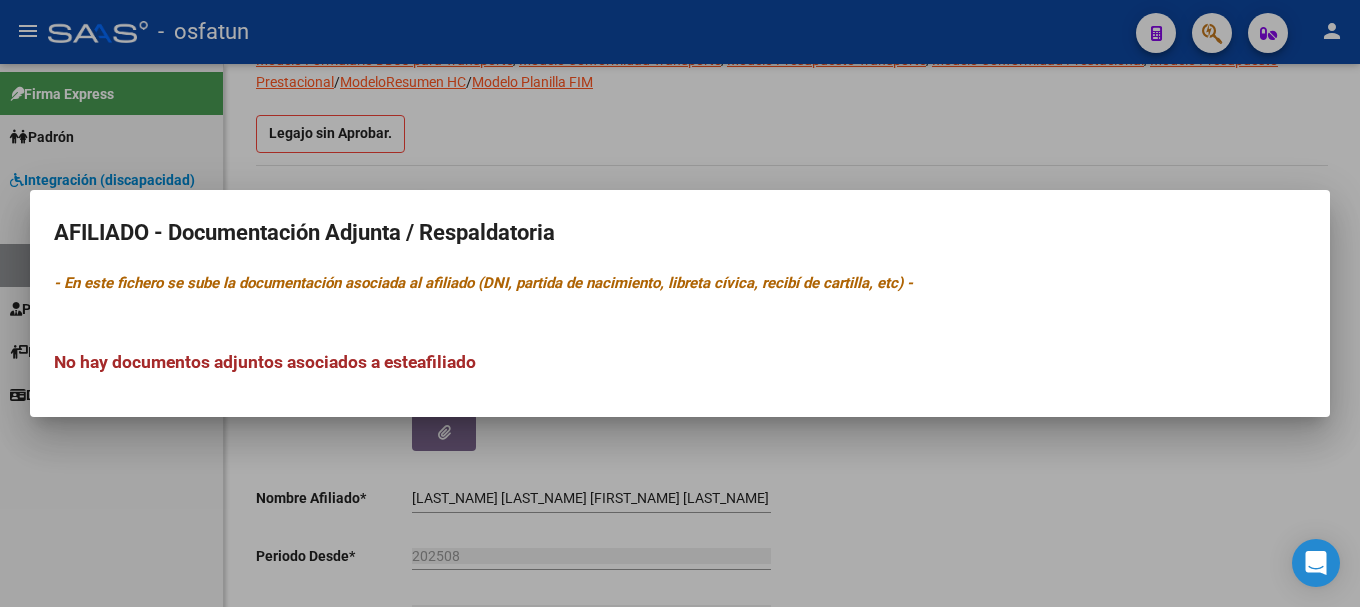 click on "afiliado" at bounding box center (446, 362) 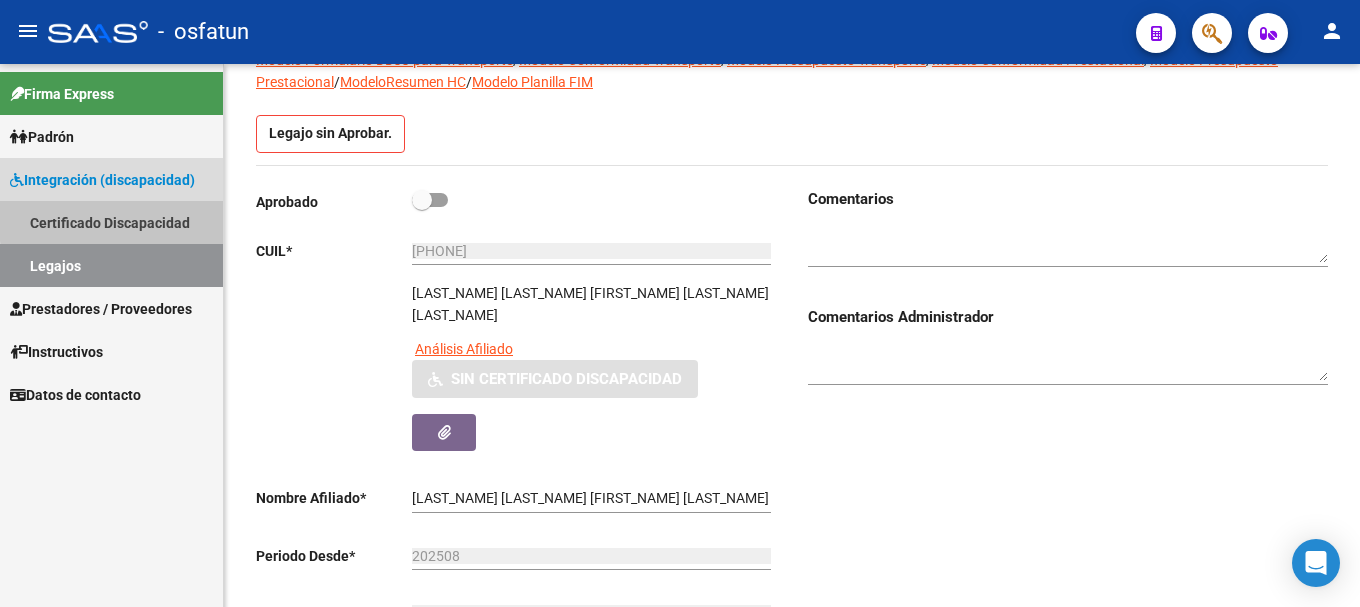 click on "Certificado Discapacidad" at bounding box center [111, 222] 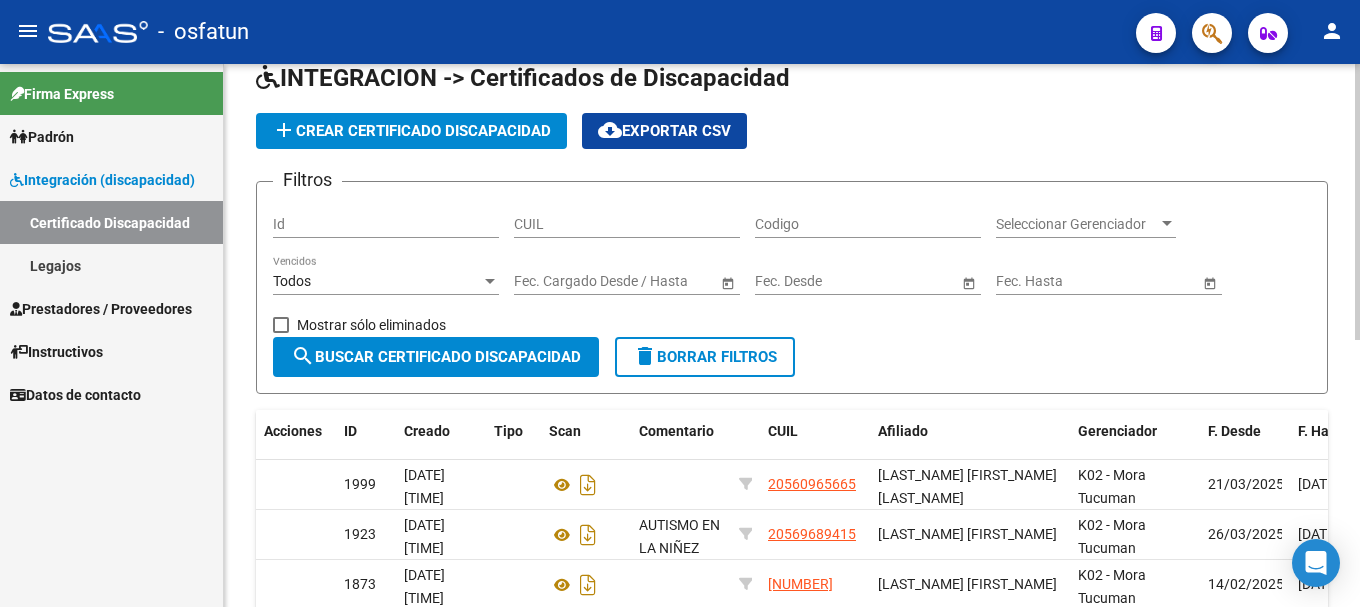 scroll, scrollTop: 0, scrollLeft: 0, axis: both 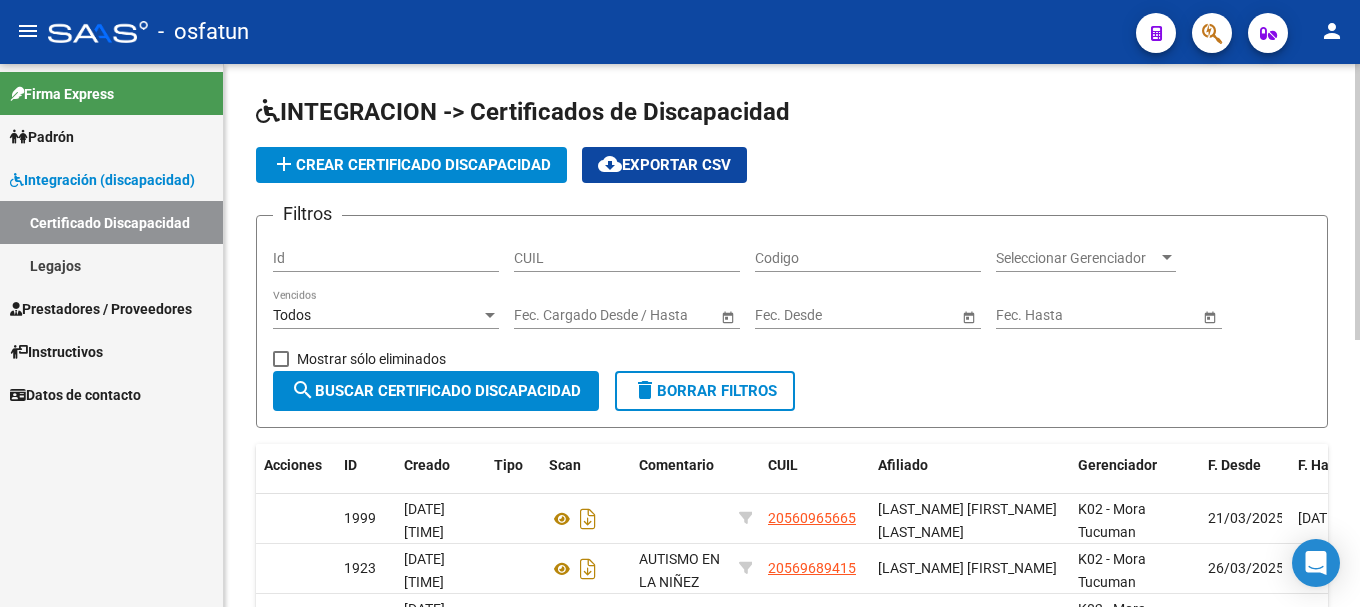 click 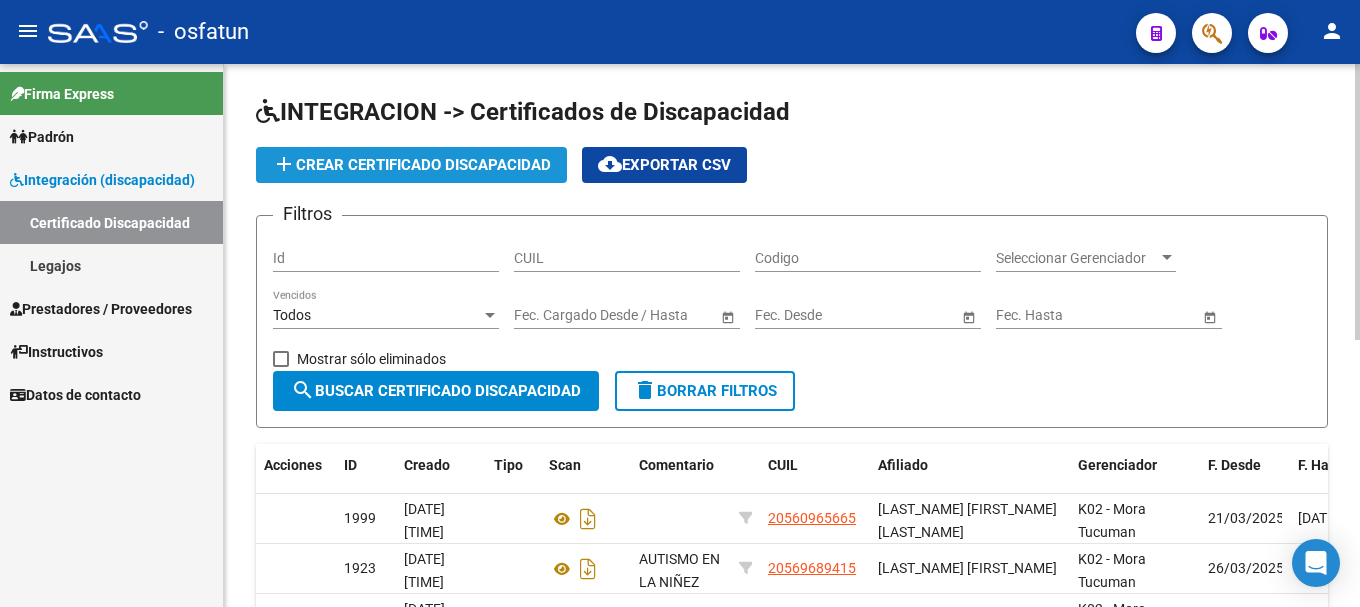 click on "add" 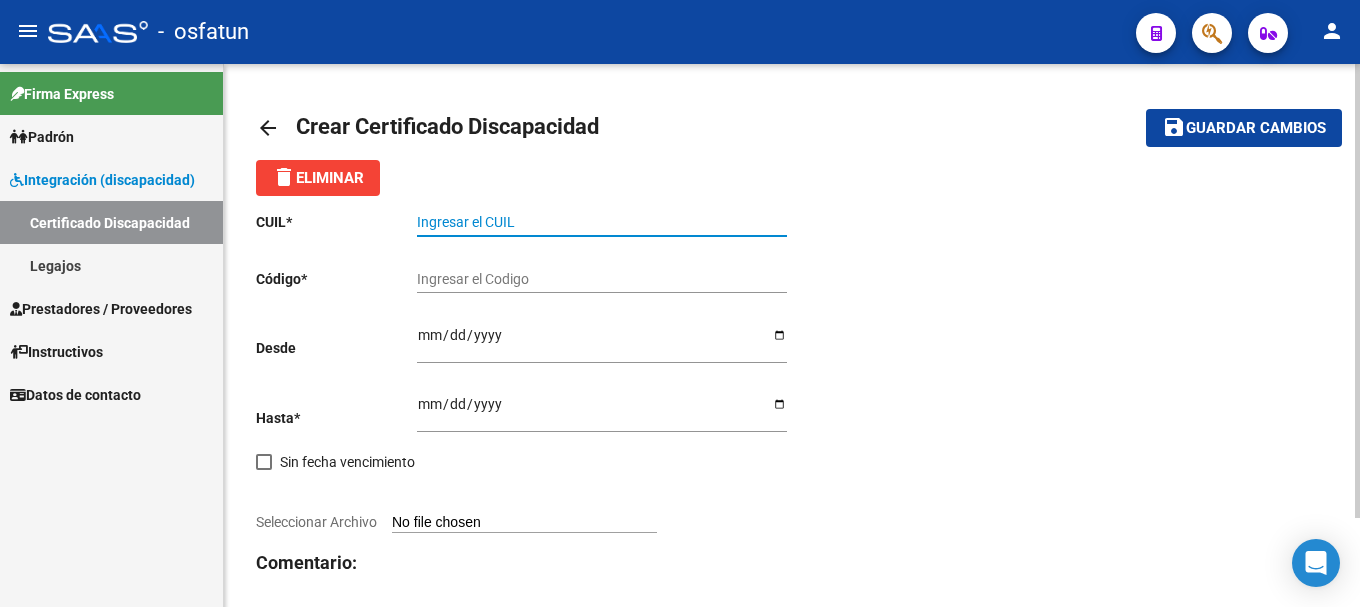 click on "Ingresar el CUIL" at bounding box center (602, 222) 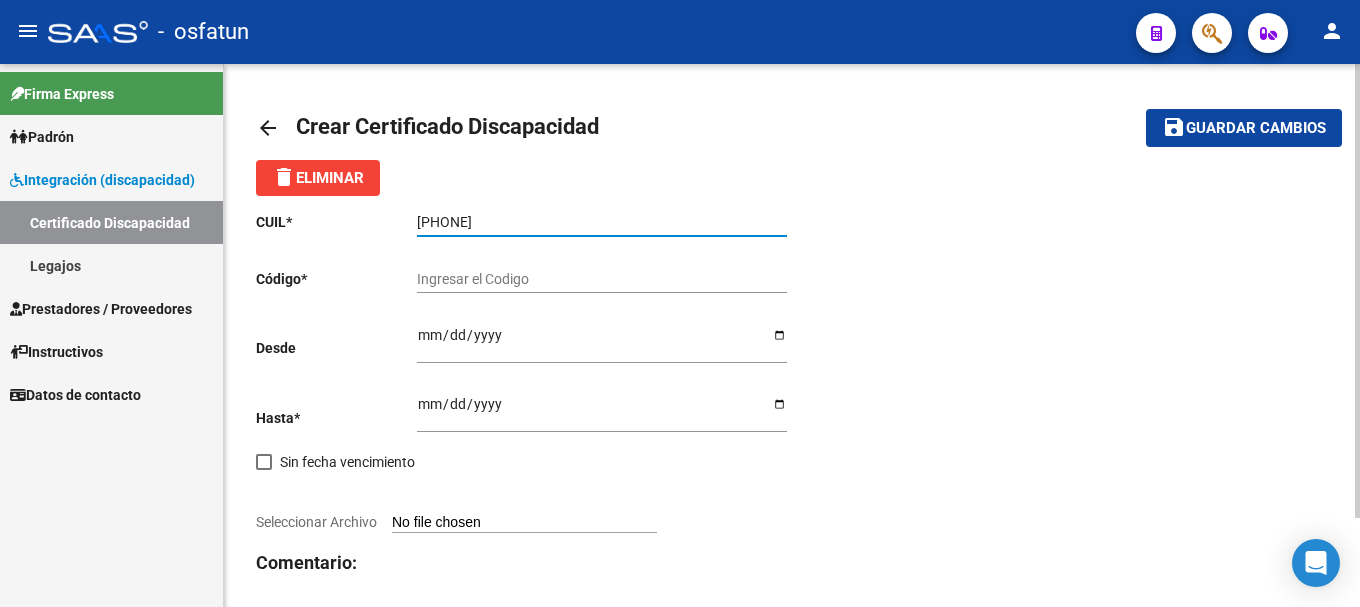 type on "[PHONE]" 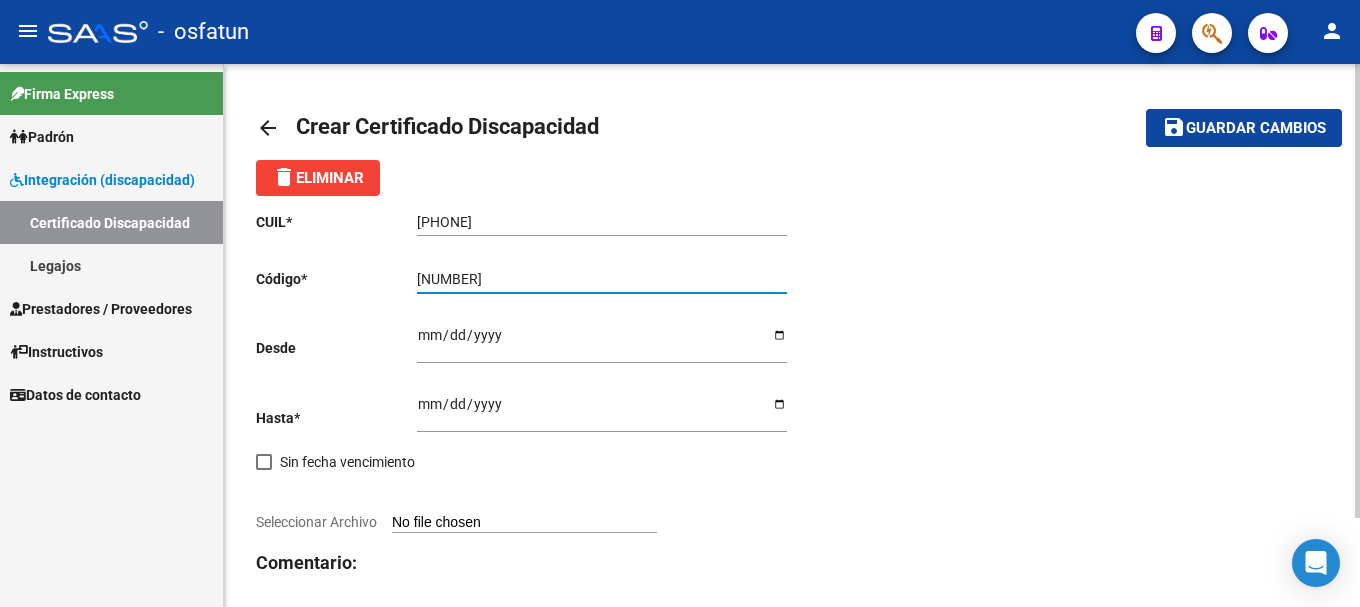type on "[NUMBER]" 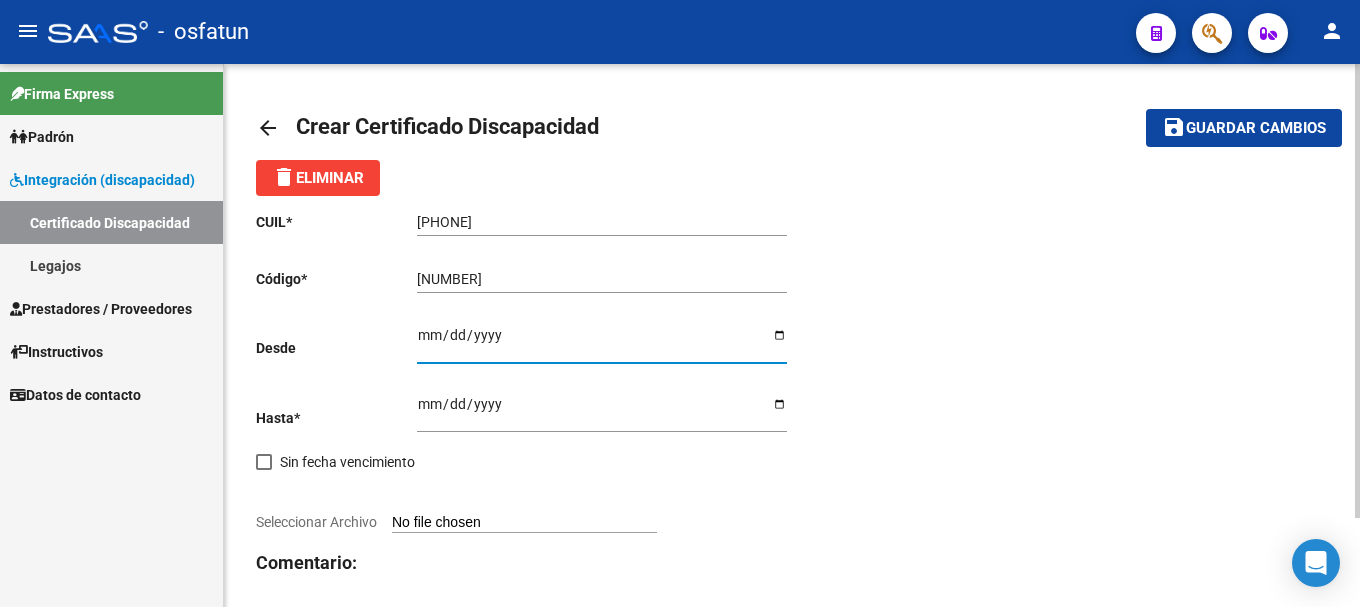 click on "Ingresar fec. Desde" at bounding box center (602, 342) 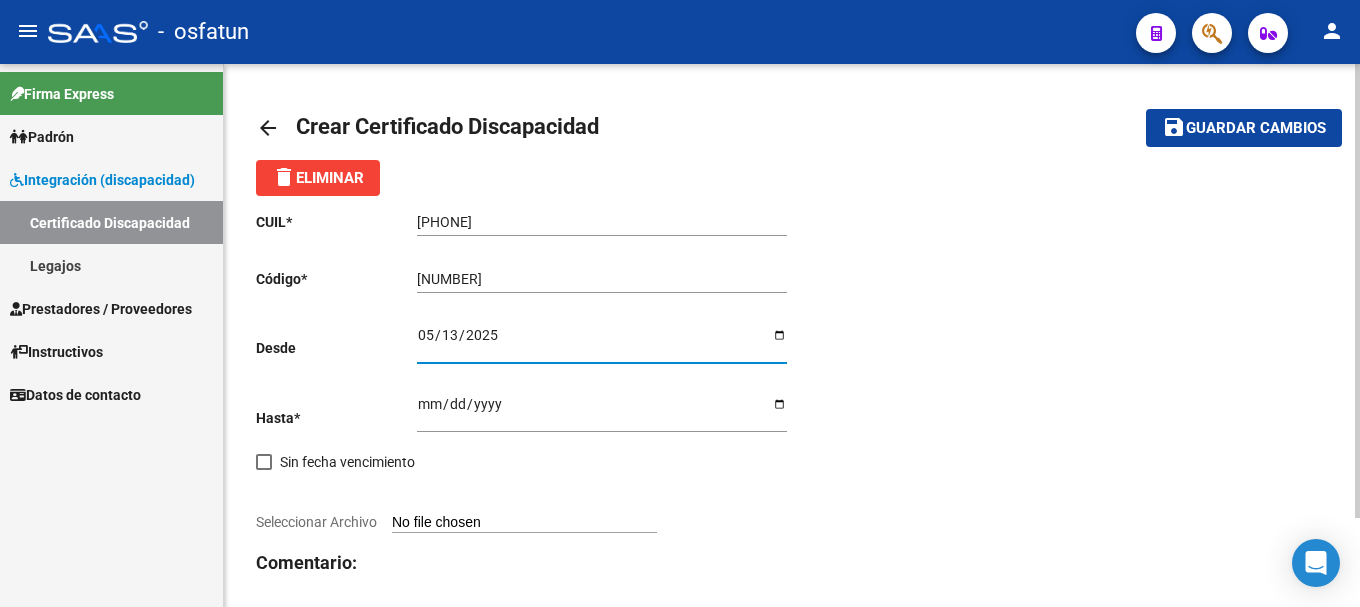 type on "2025-05-13" 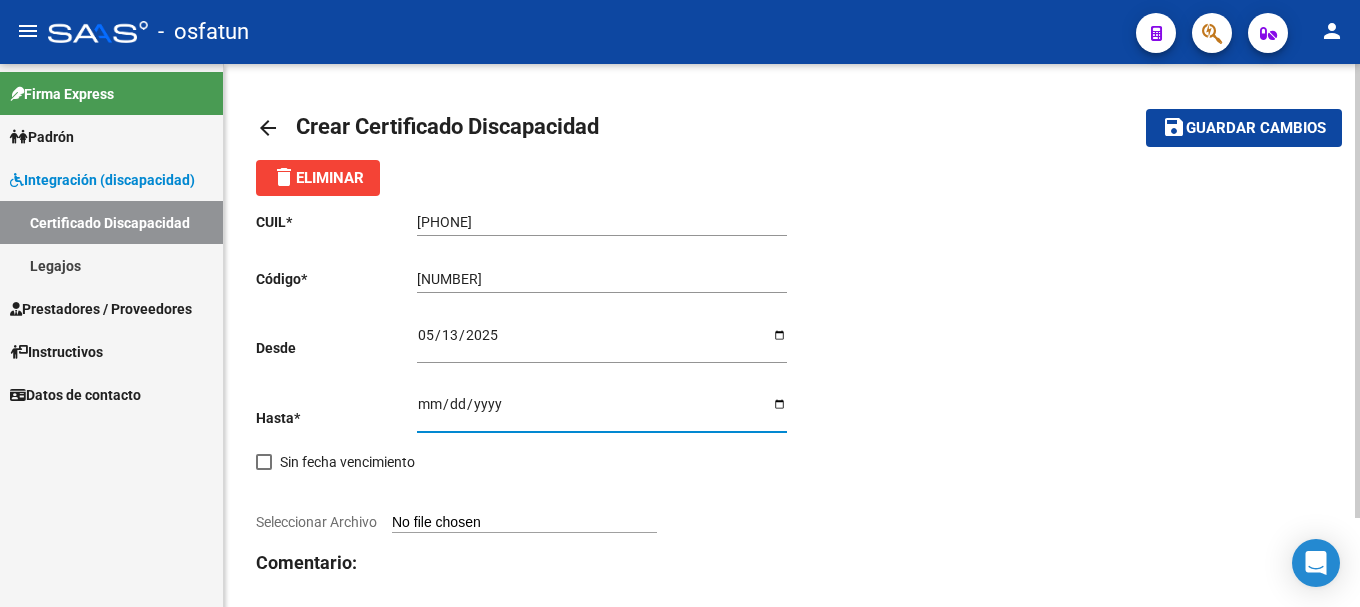 click on "Ingresar fec. Hasta" at bounding box center [602, 411] 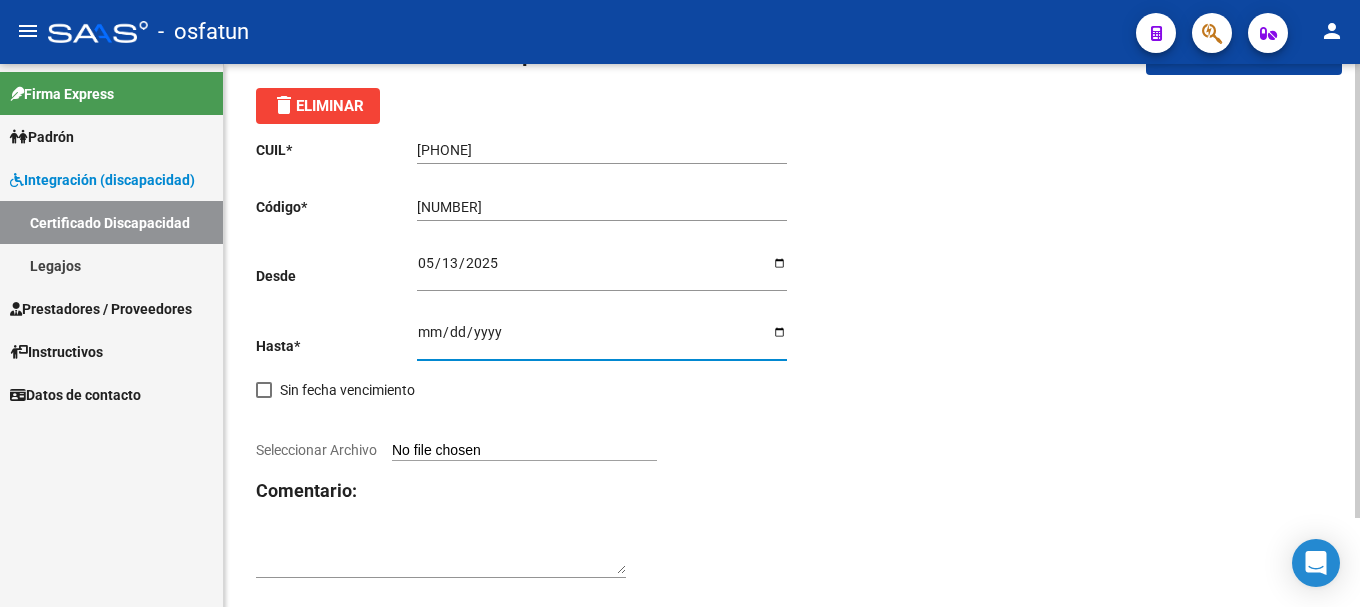 scroll, scrollTop: 100, scrollLeft: 0, axis: vertical 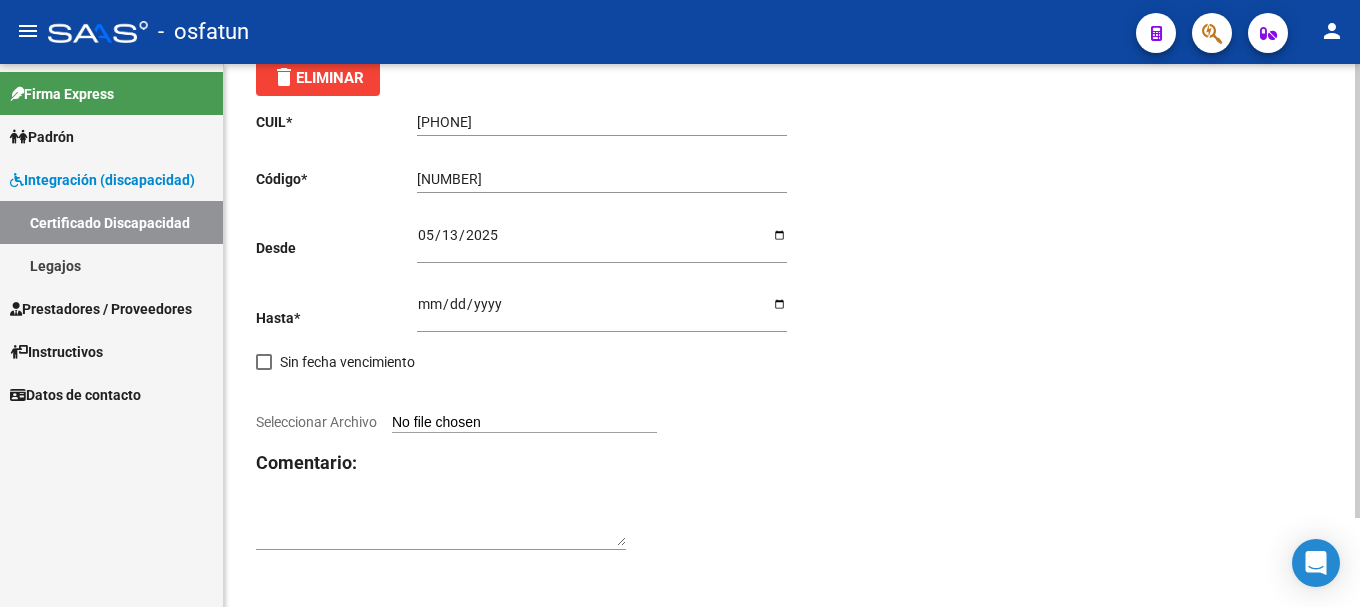 click on "Seleccionar Archivo" 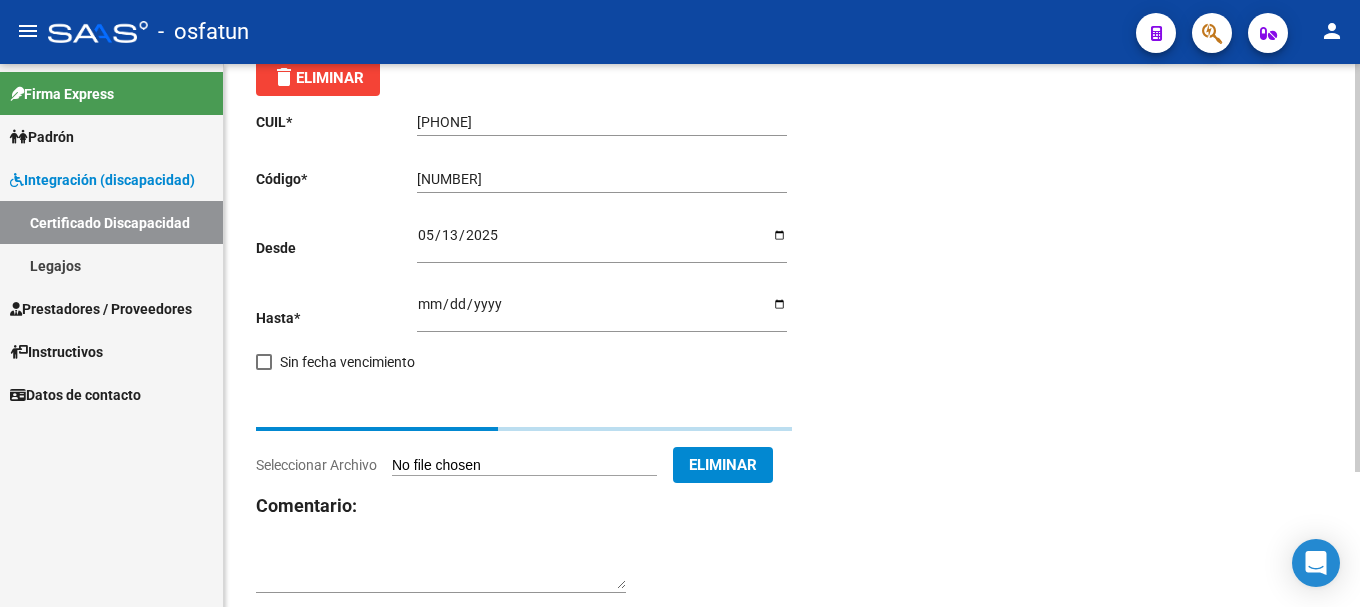 scroll, scrollTop: 85, scrollLeft: 0, axis: vertical 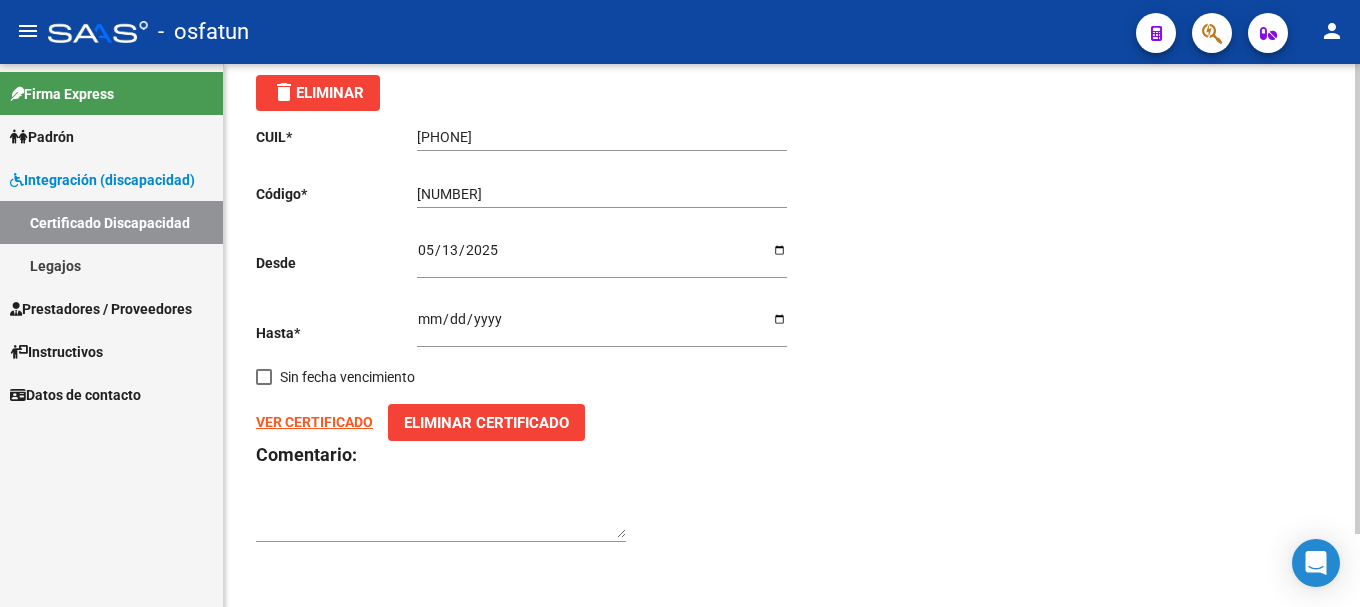 click 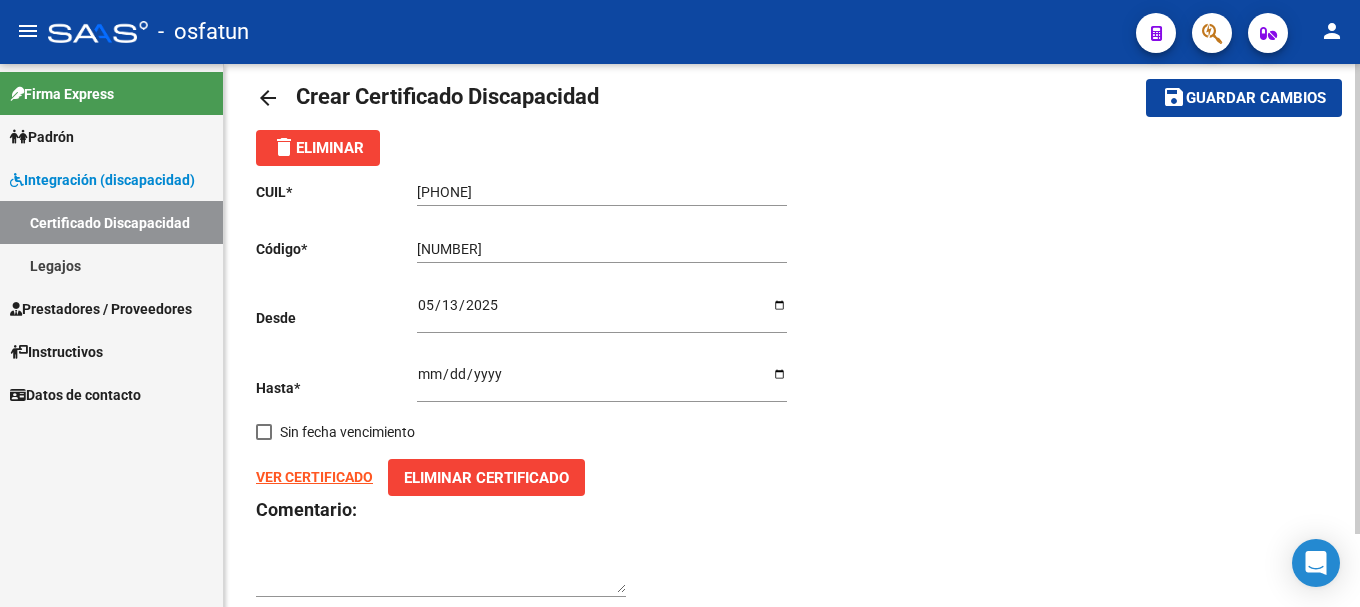 scroll, scrollTop: 0, scrollLeft: 0, axis: both 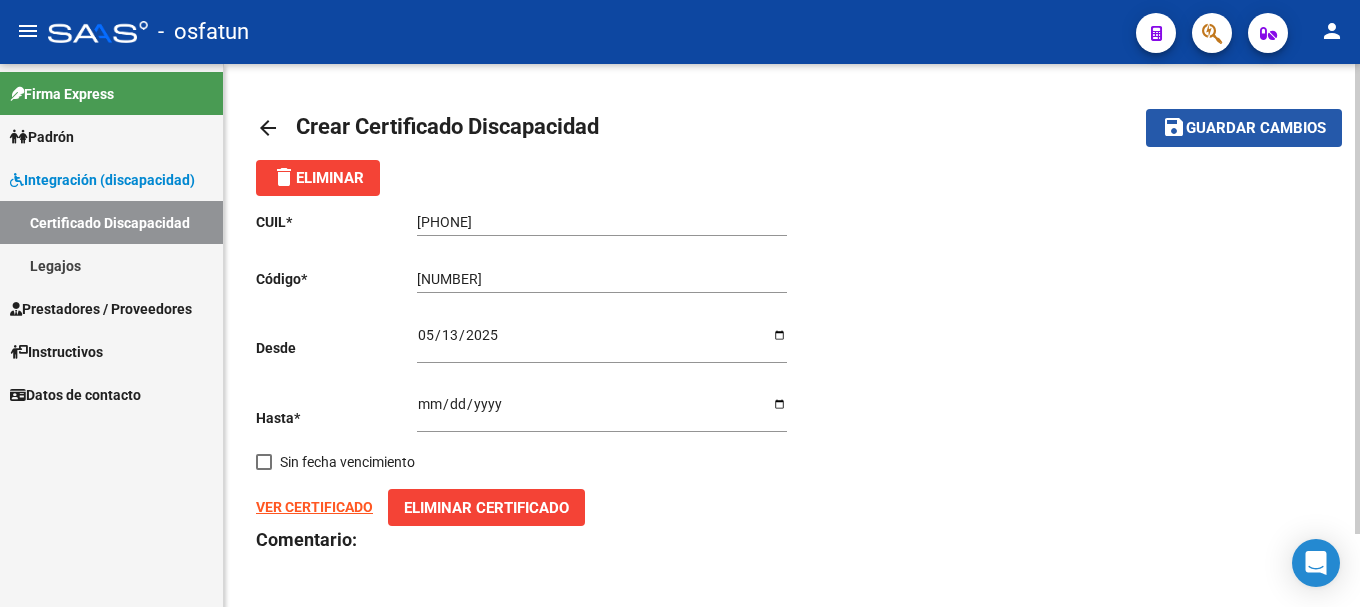 click on "Guardar cambios" 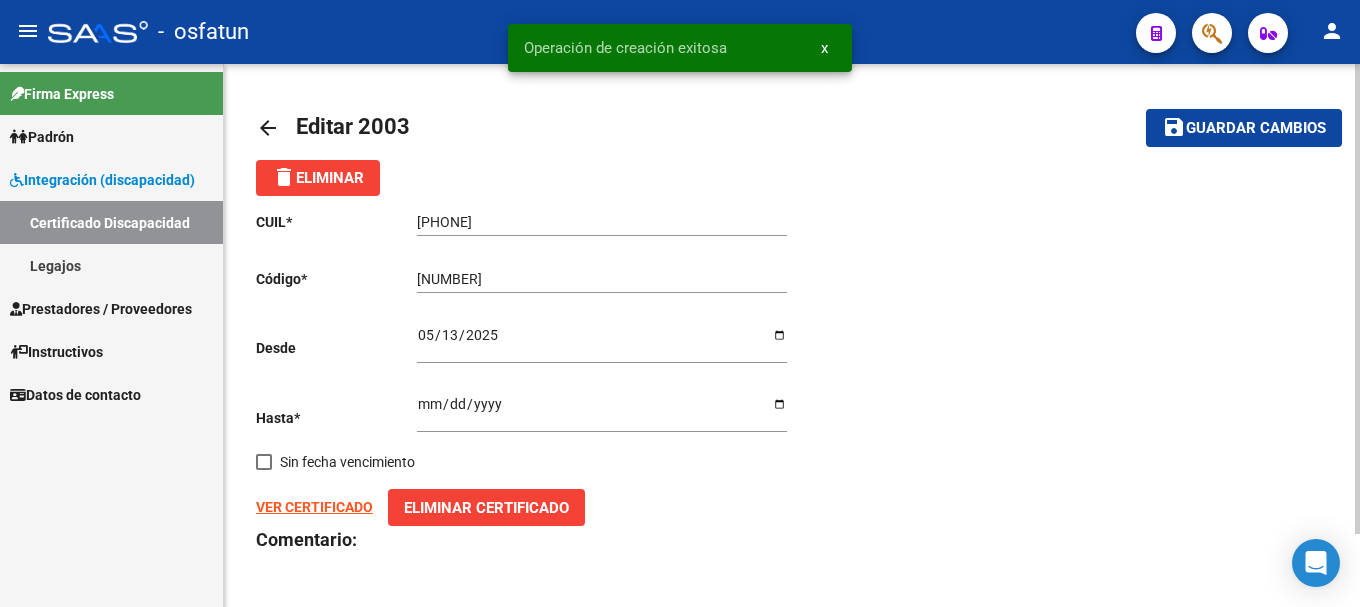 click on "arrow_back" 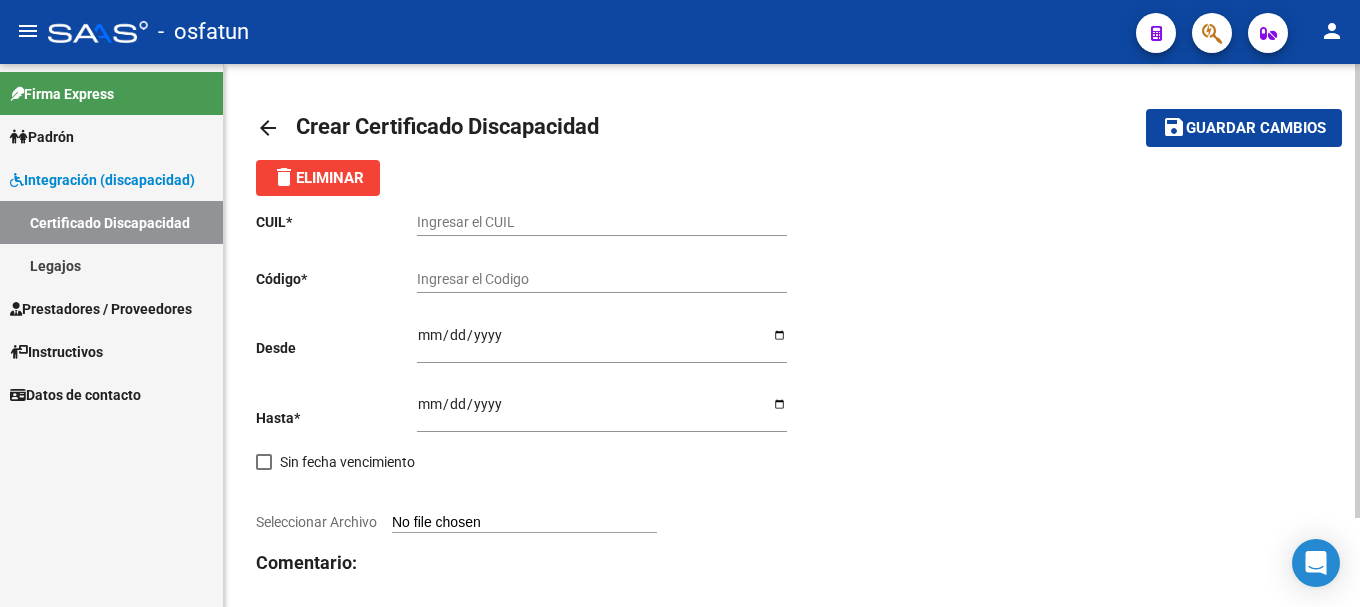 click on "Legajos" at bounding box center (111, 265) 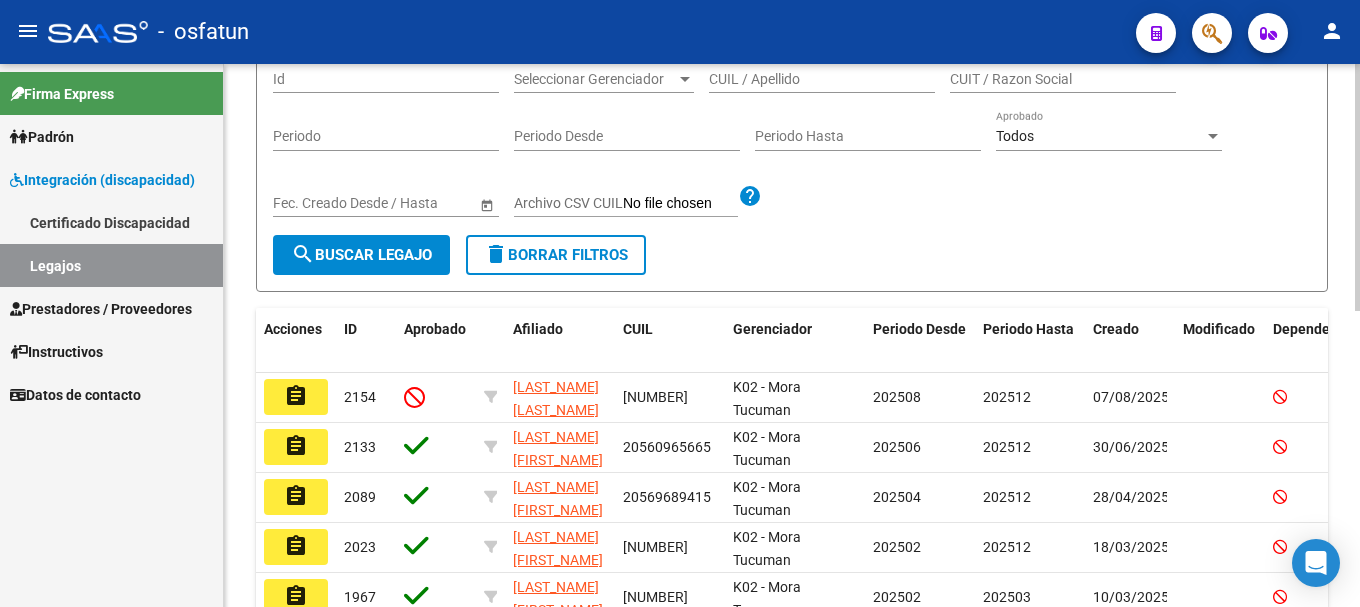 scroll, scrollTop: 248, scrollLeft: 0, axis: vertical 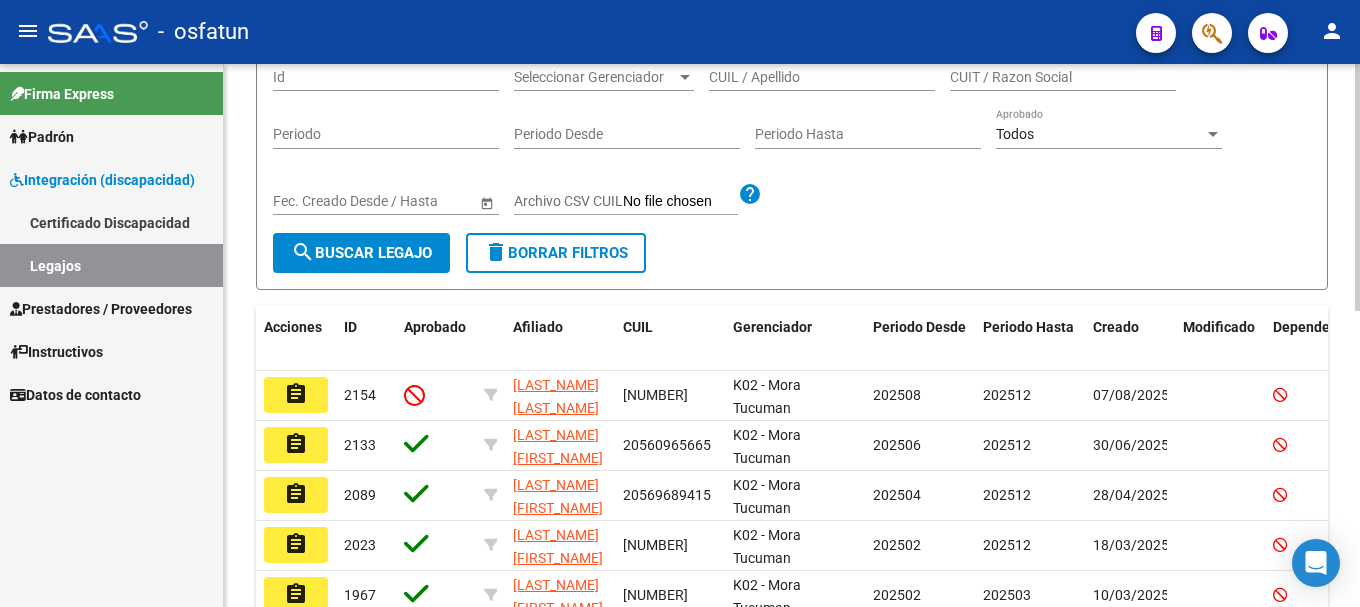 click 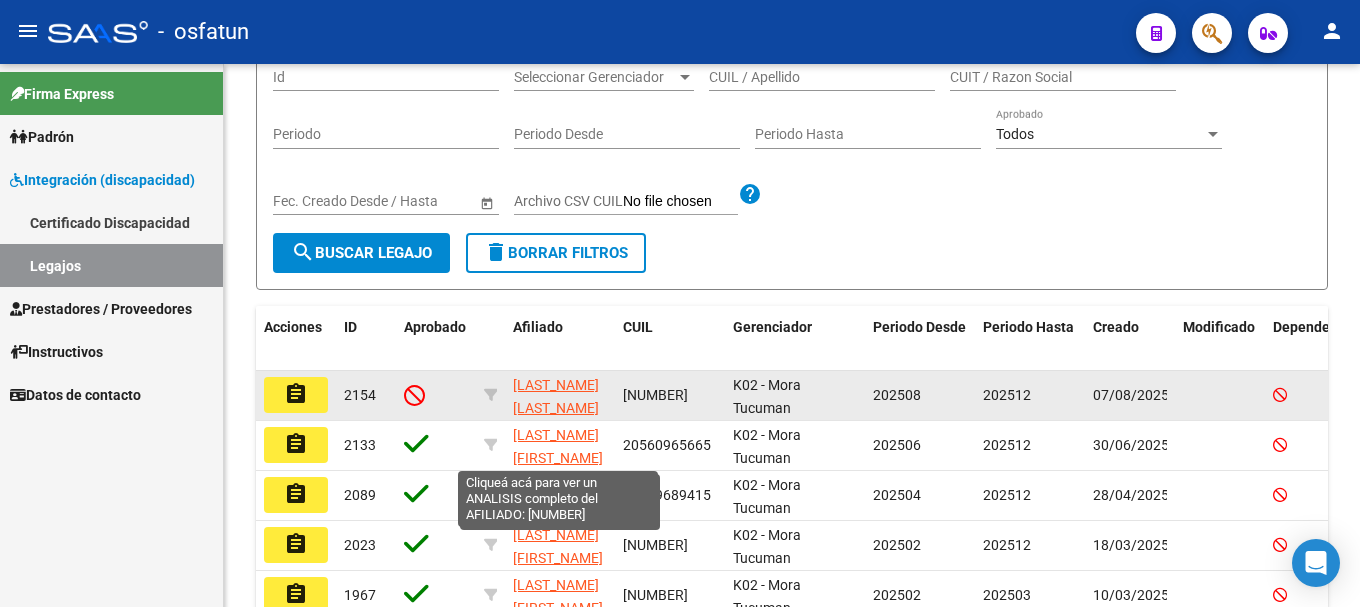 click on "[LAST_NAME] [LAST_NAME] [FIRST_NAME] [LAST_NAME] [LAST_NAME]" 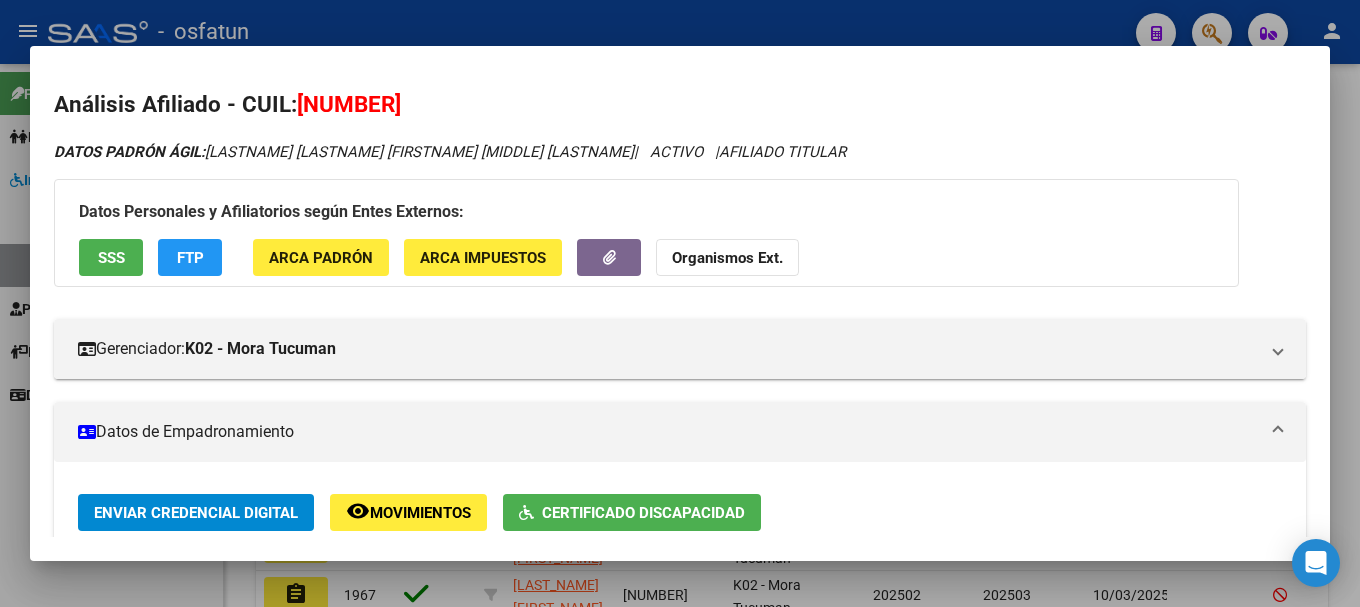 click at bounding box center [680, 303] 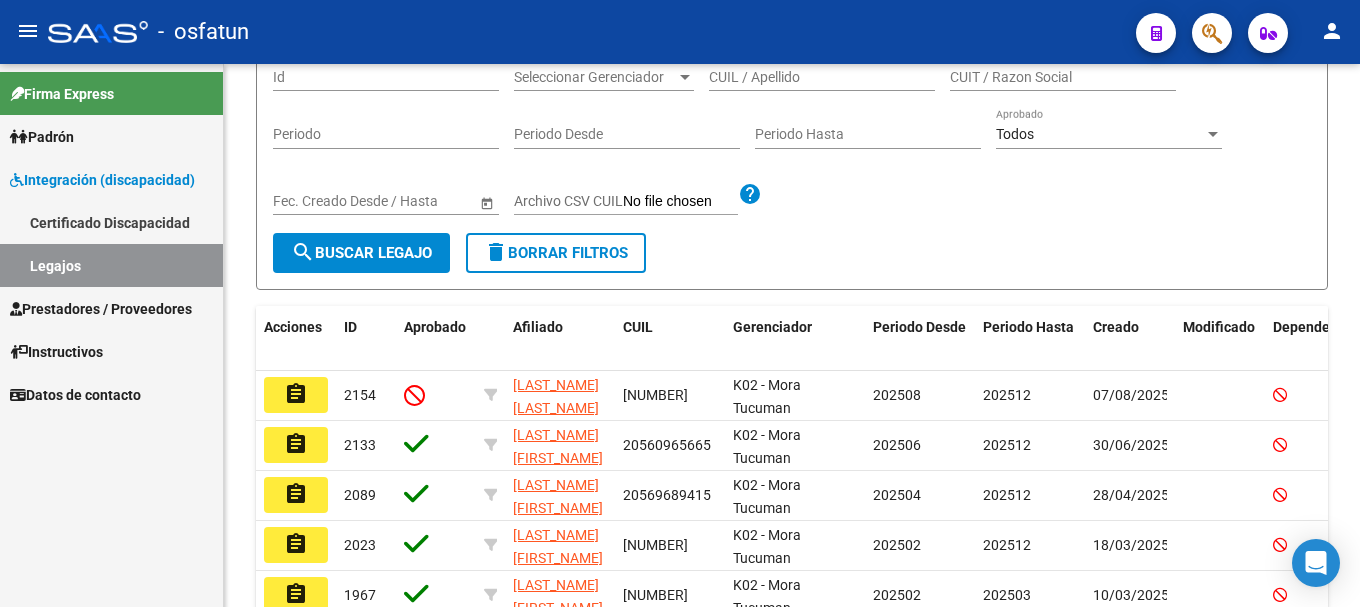 click on "assignment" 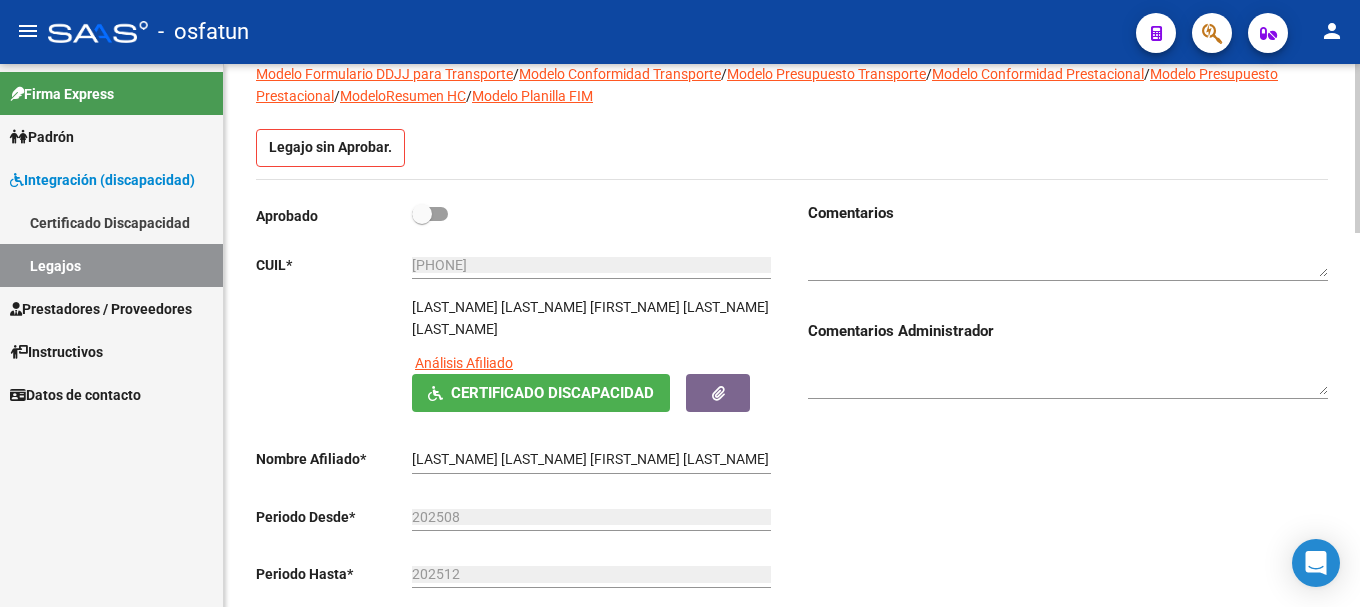 scroll, scrollTop: 200, scrollLeft: 0, axis: vertical 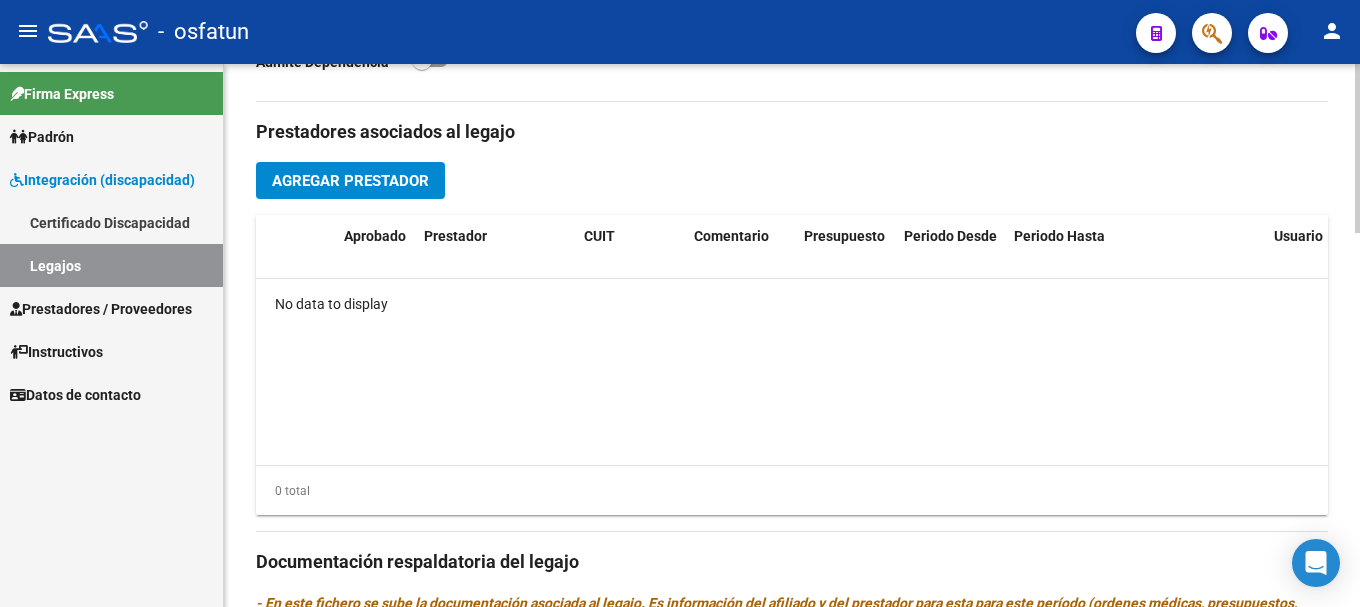 click 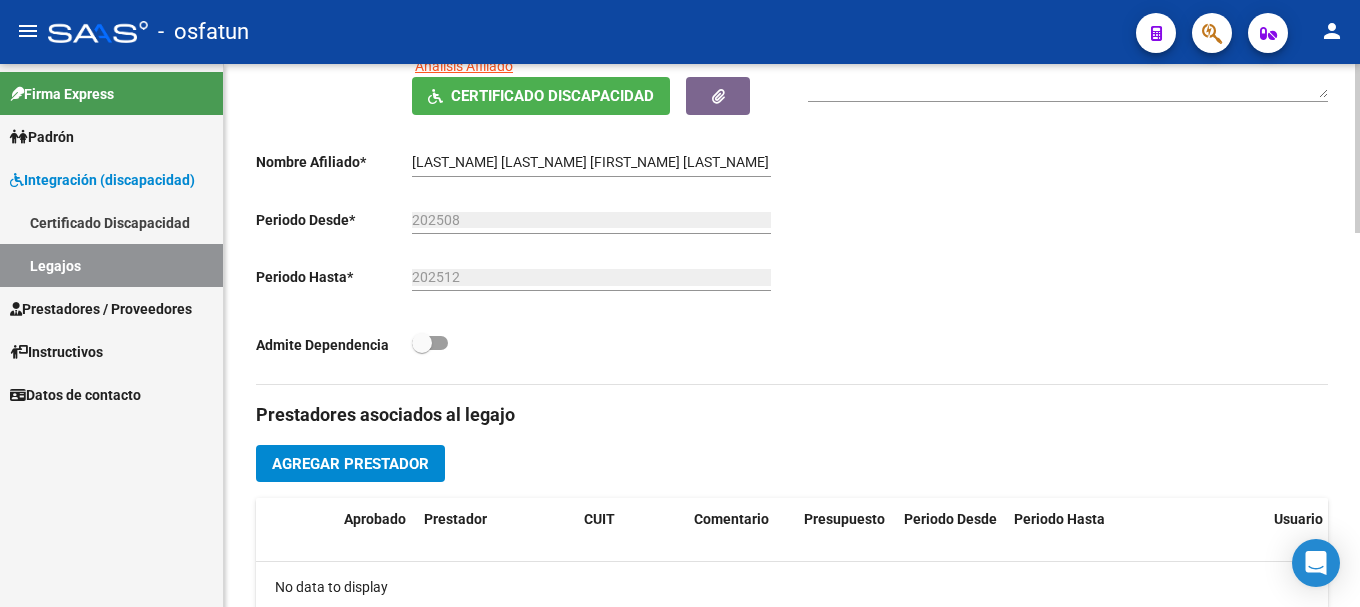 click 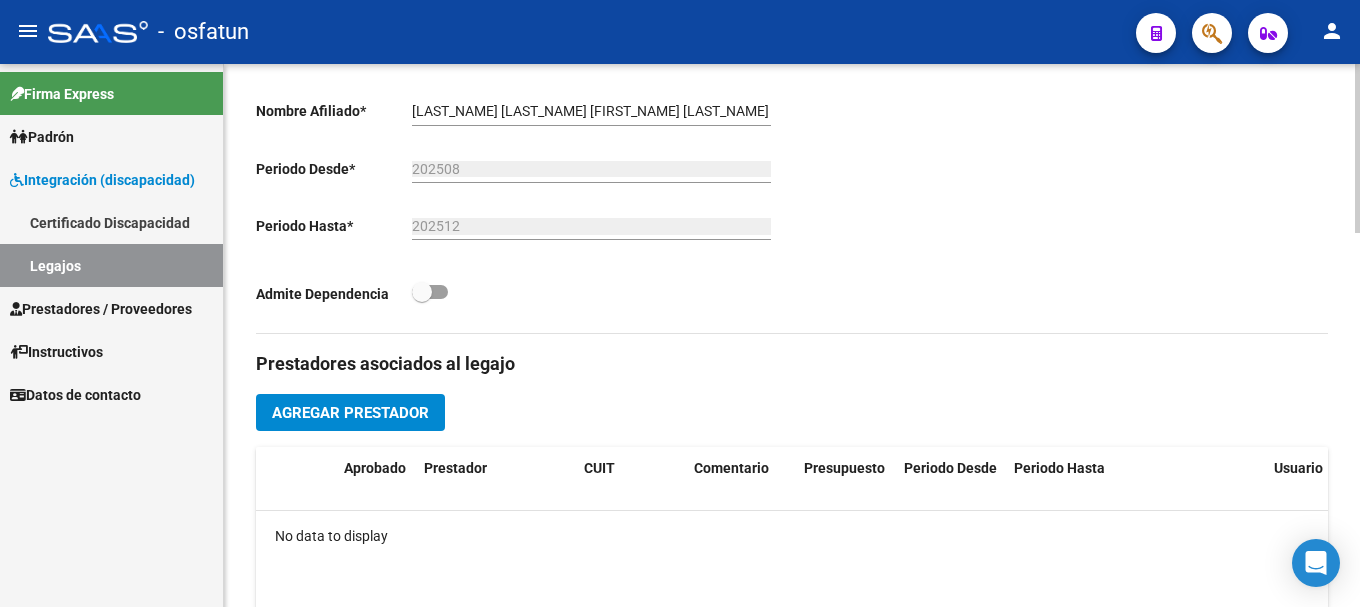 scroll, scrollTop: 578, scrollLeft: 0, axis: vertical 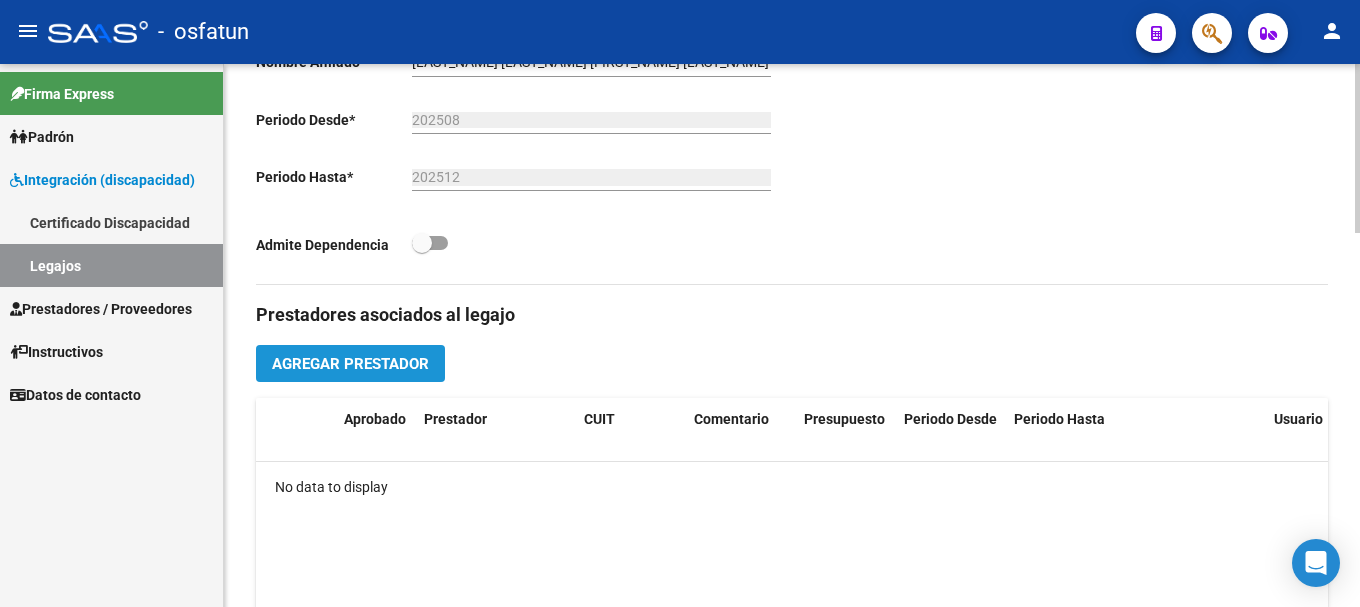 click on "Agregar Prestador" 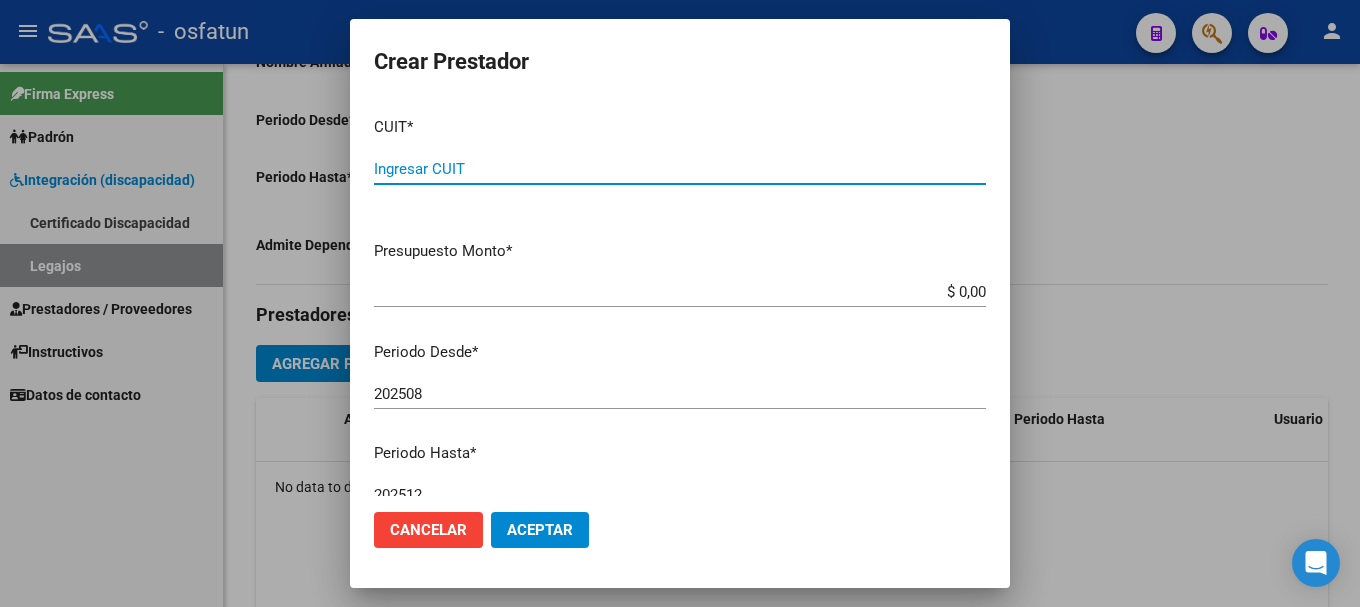 click on "Ingresar CUIT" at bounding box center (680, 169) 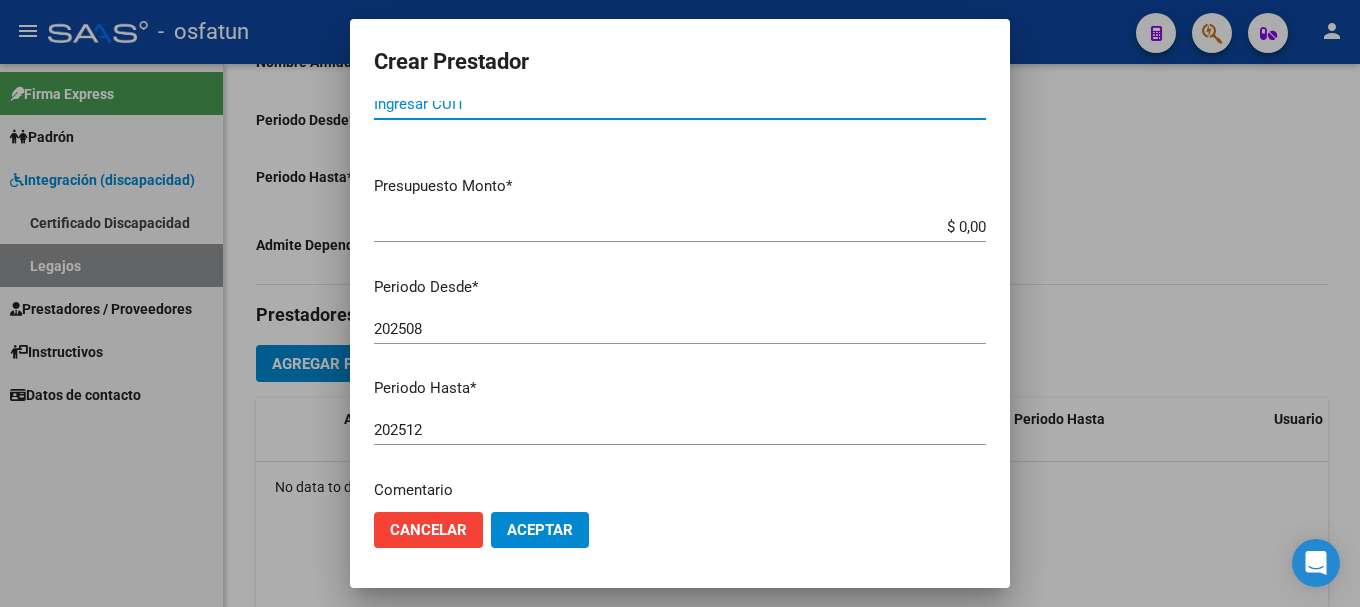scroll, scrollTop: 100, scrollLeft: 0, axis: vertical 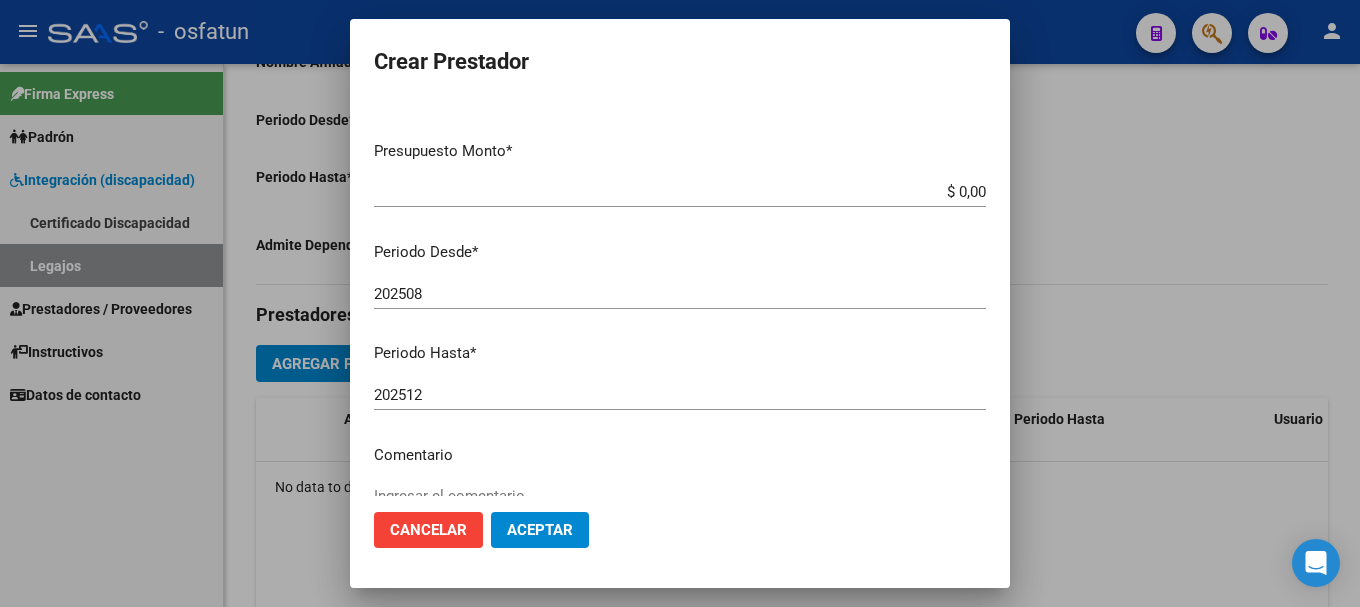 click on "$ 0,00" at bounding box center (680, 192) 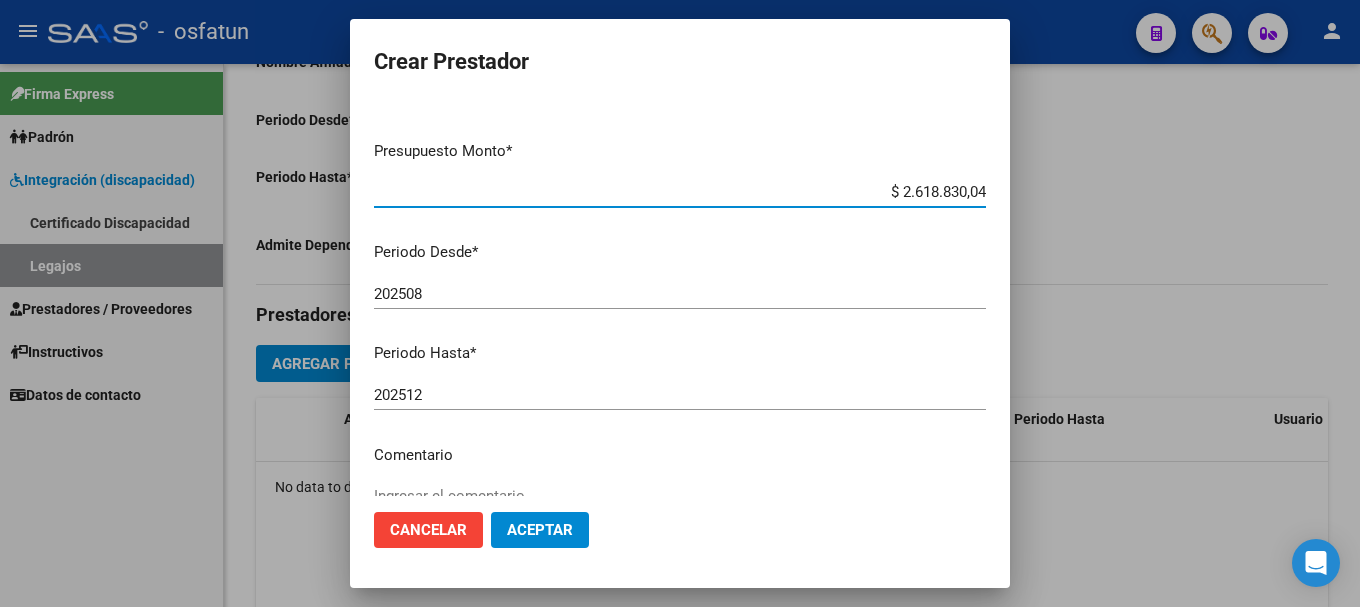 click on "$ 2.618.830,04" at bounding box center [680, 192] 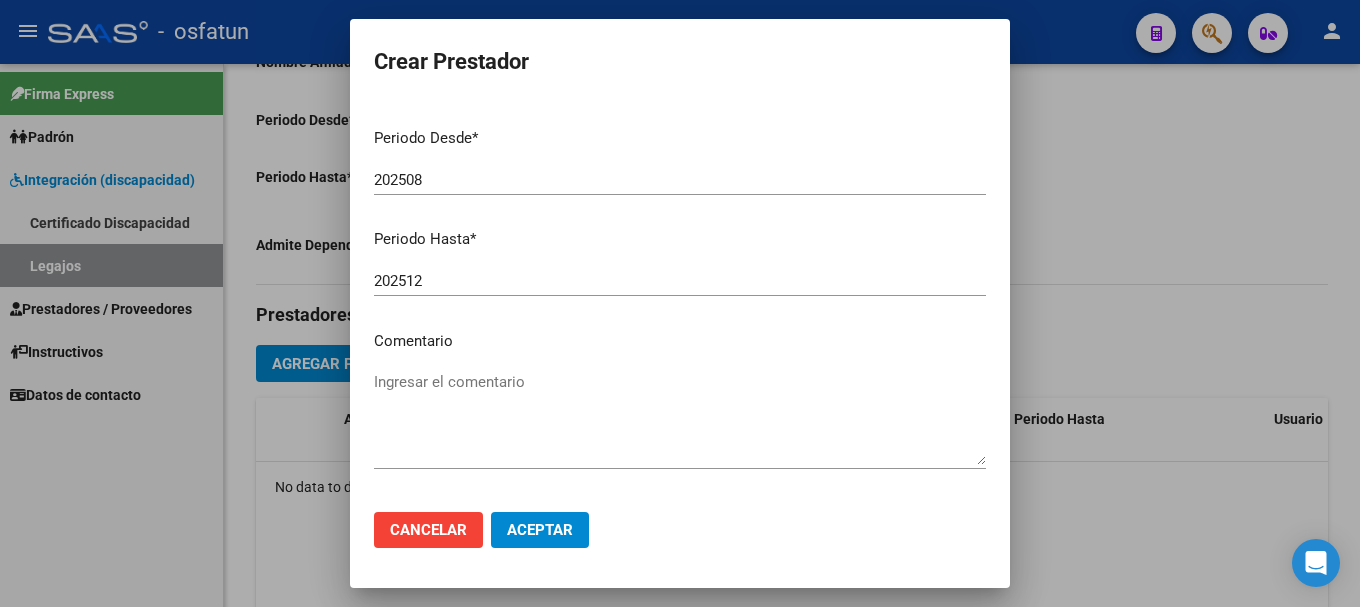 scroll, scrollTop: 290, scrollLeft: 0, axis: vertical 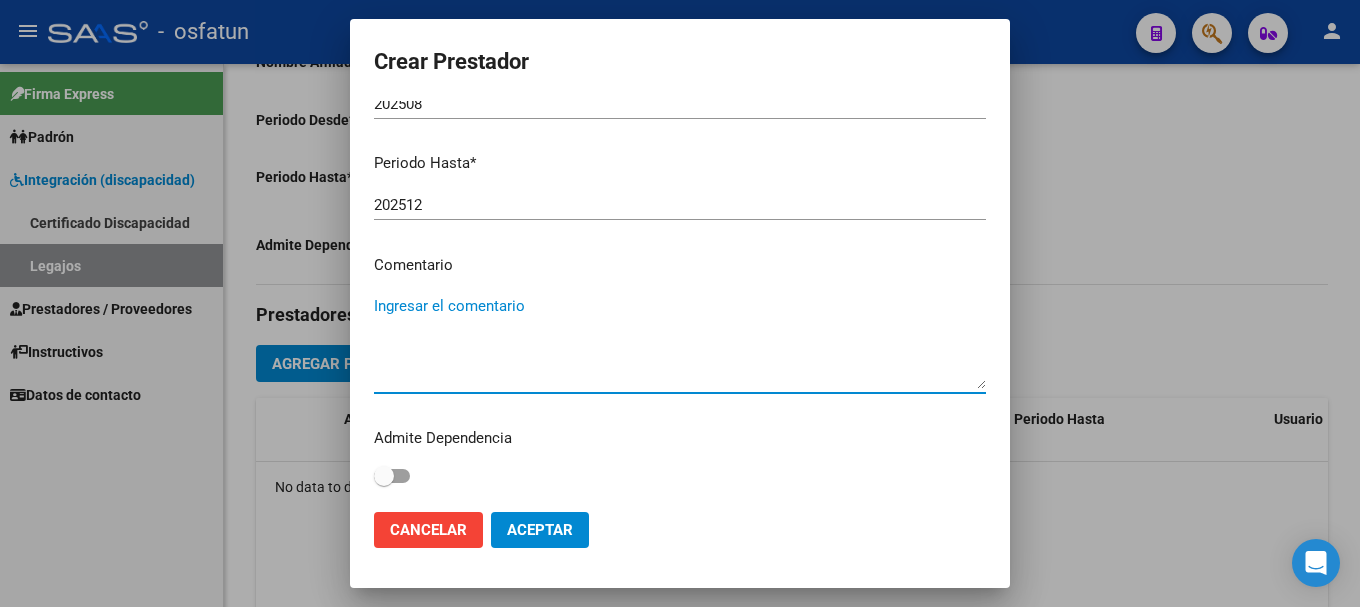 click on "Ingresar el comentario" at bounding box center [680, 342] 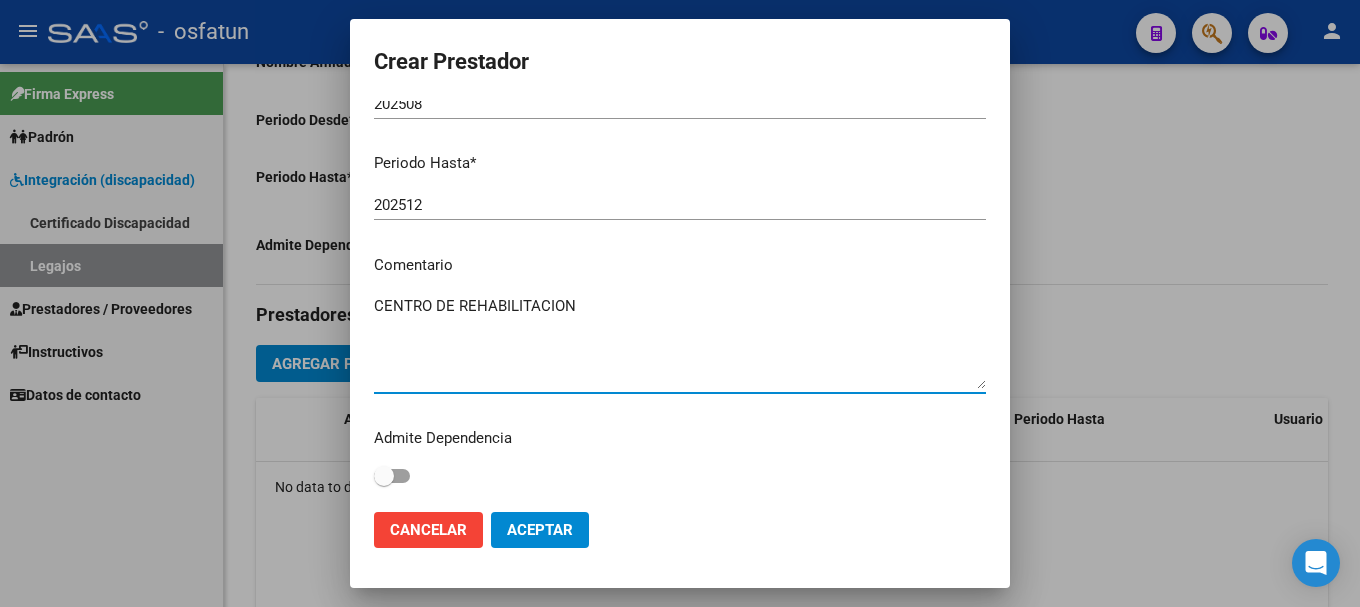 click on "CENTRO DE REHABILITACION" at bounding box center [680, 342] 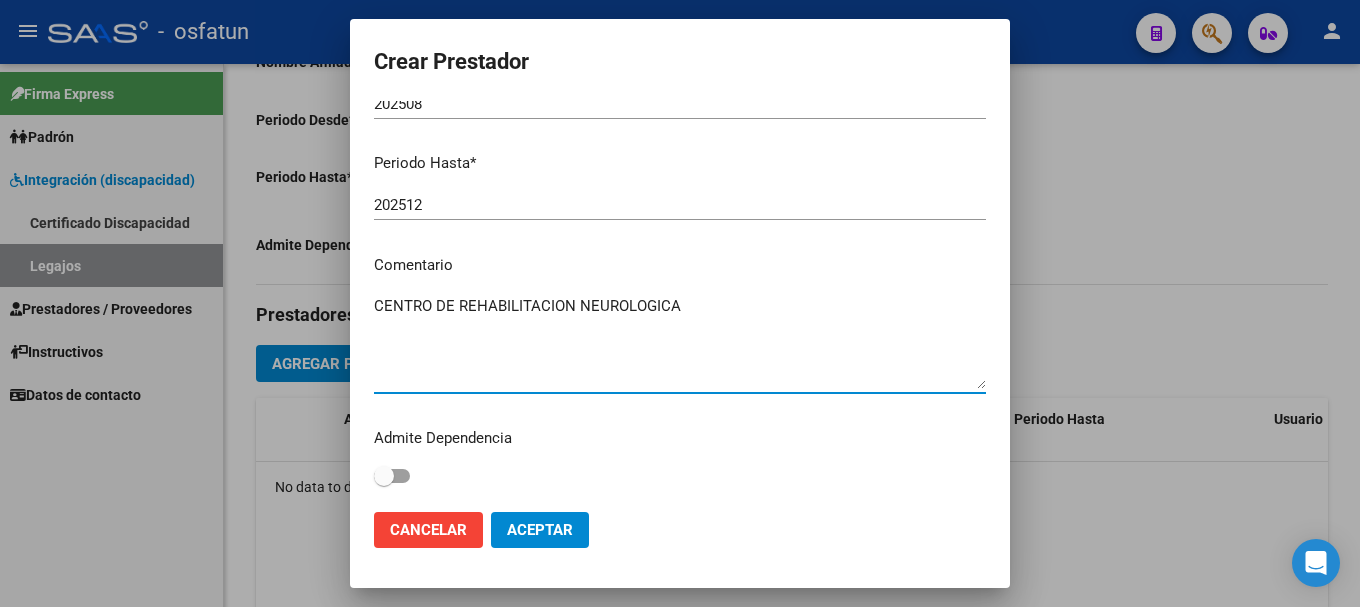 type on "CENTRO DE REHABILITACION NEUROLOGICA" 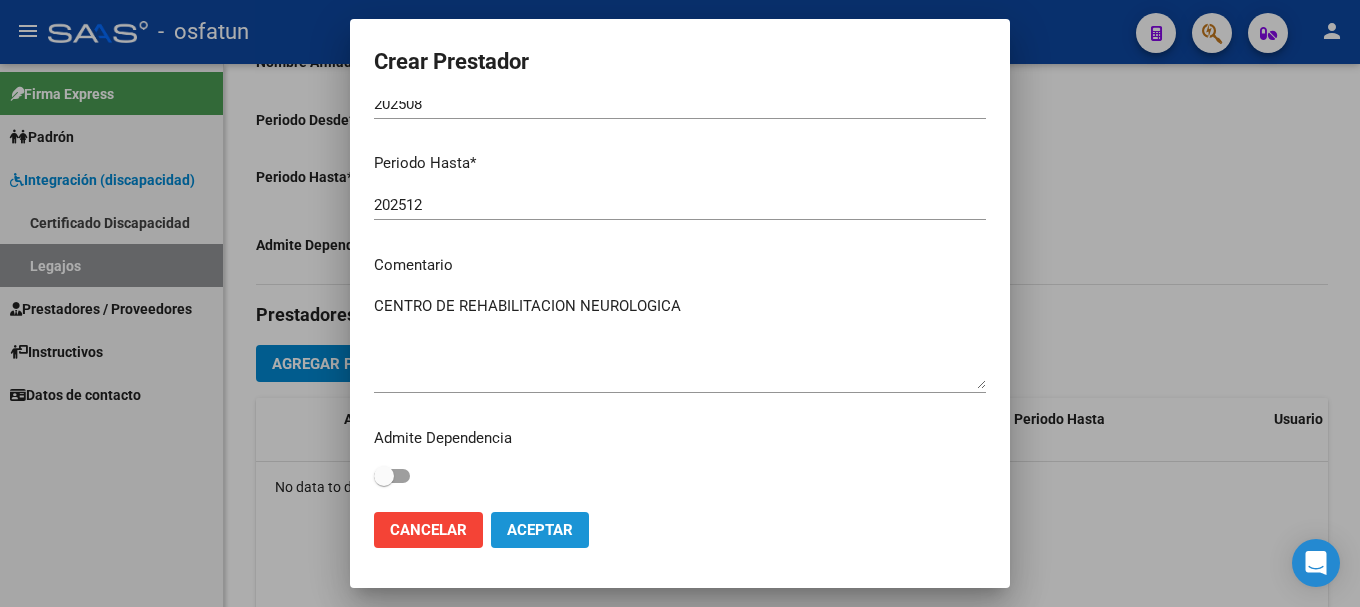click on "Aceptar" 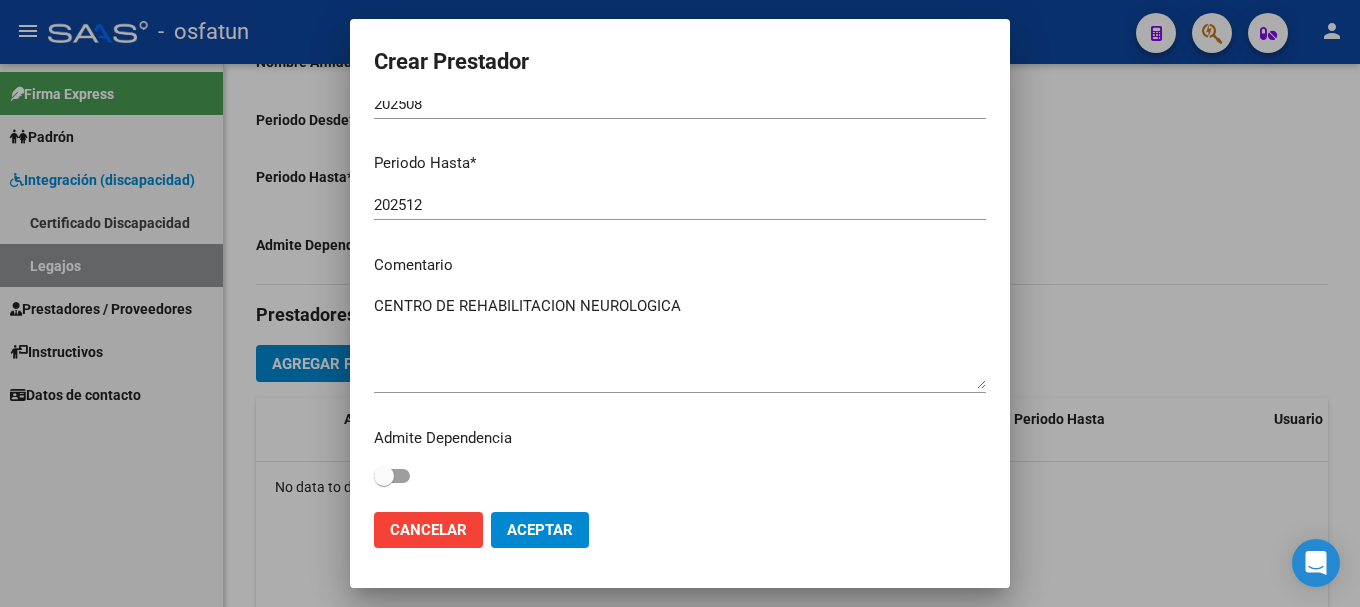 click on "Aceptar" 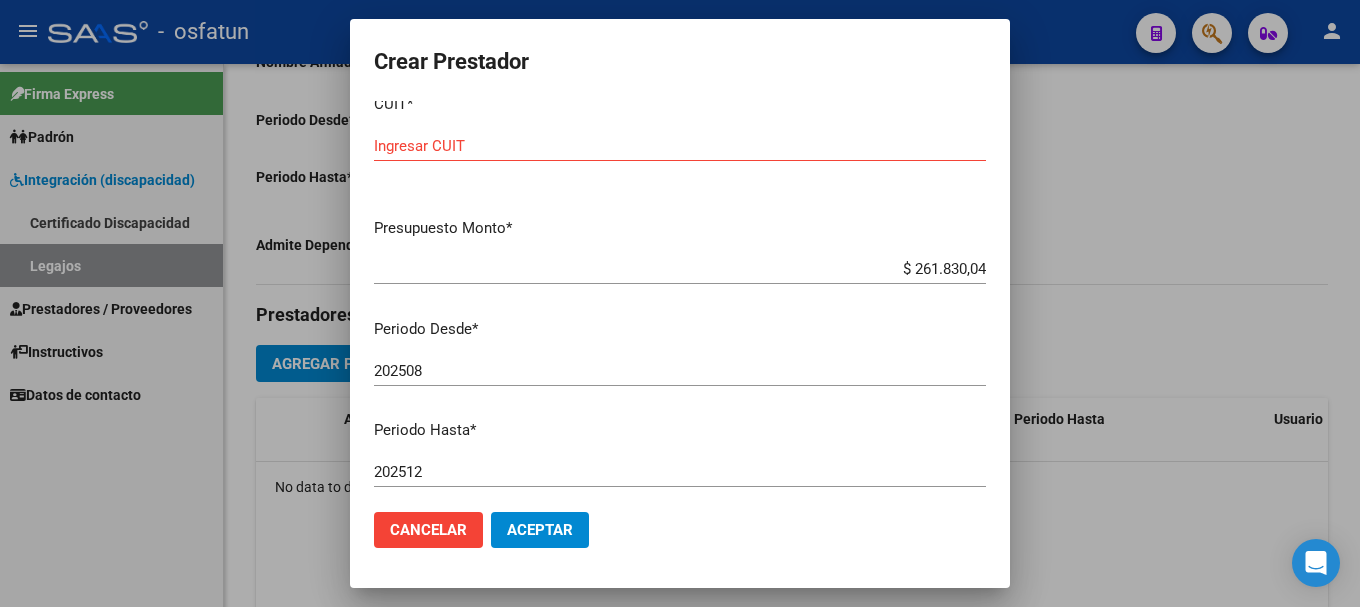 scroll, scrollTop: 0, scrollLeft: 0, axis: both 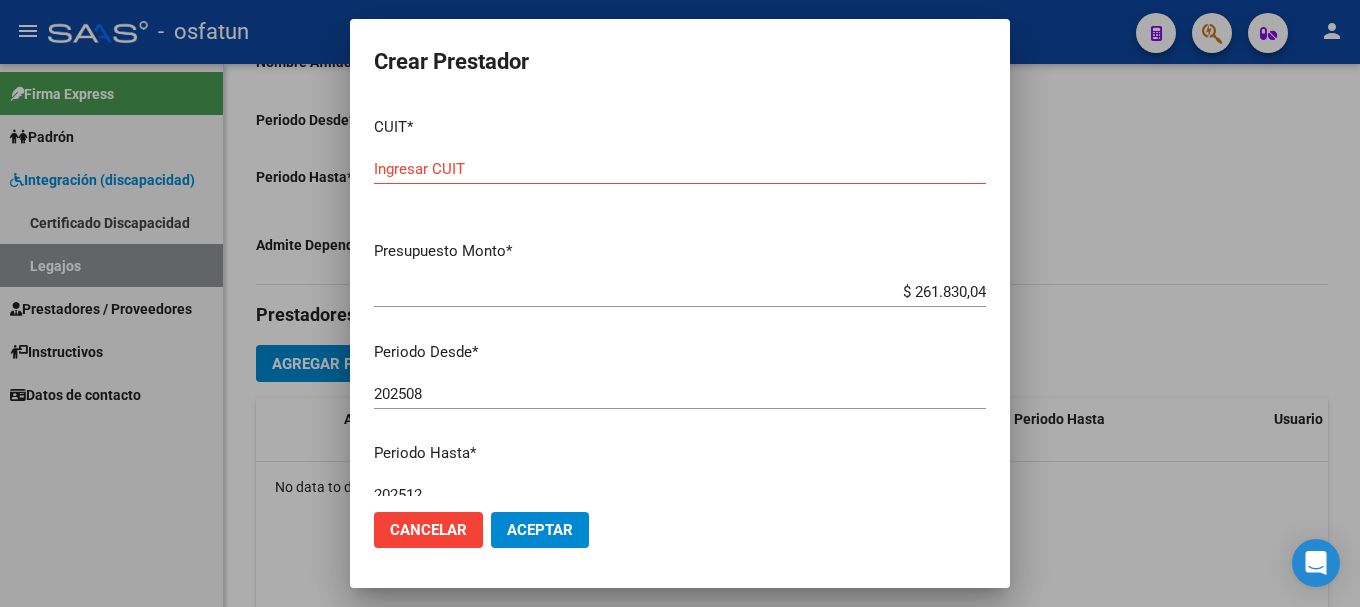 click on "Ingresar CUIT" at bounding box center (680, 169) 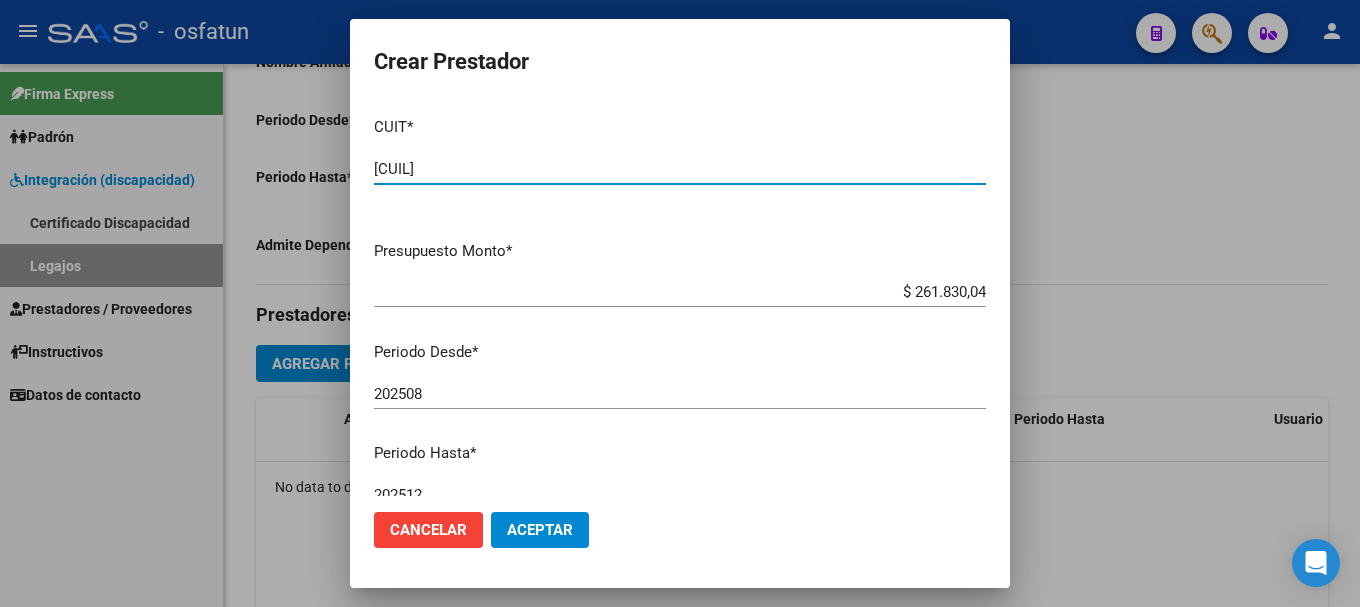 type on "[CUIL]" 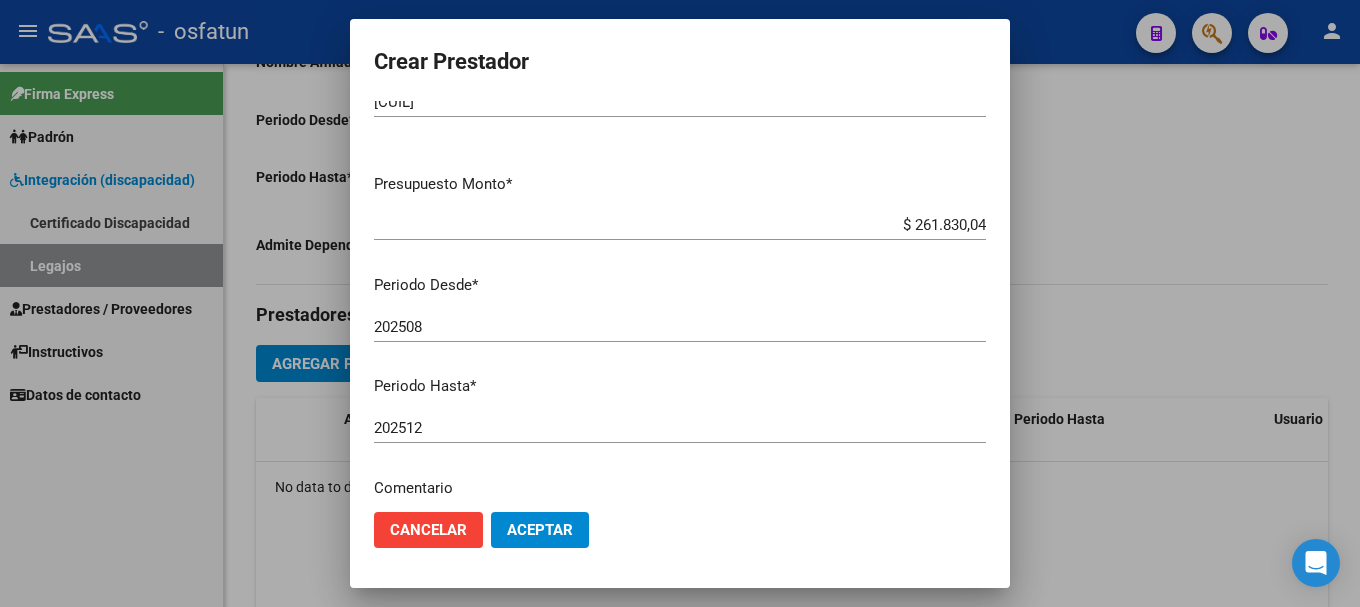 scroll, scrollTop: 100, scrollLeft: 0, axis: vertical 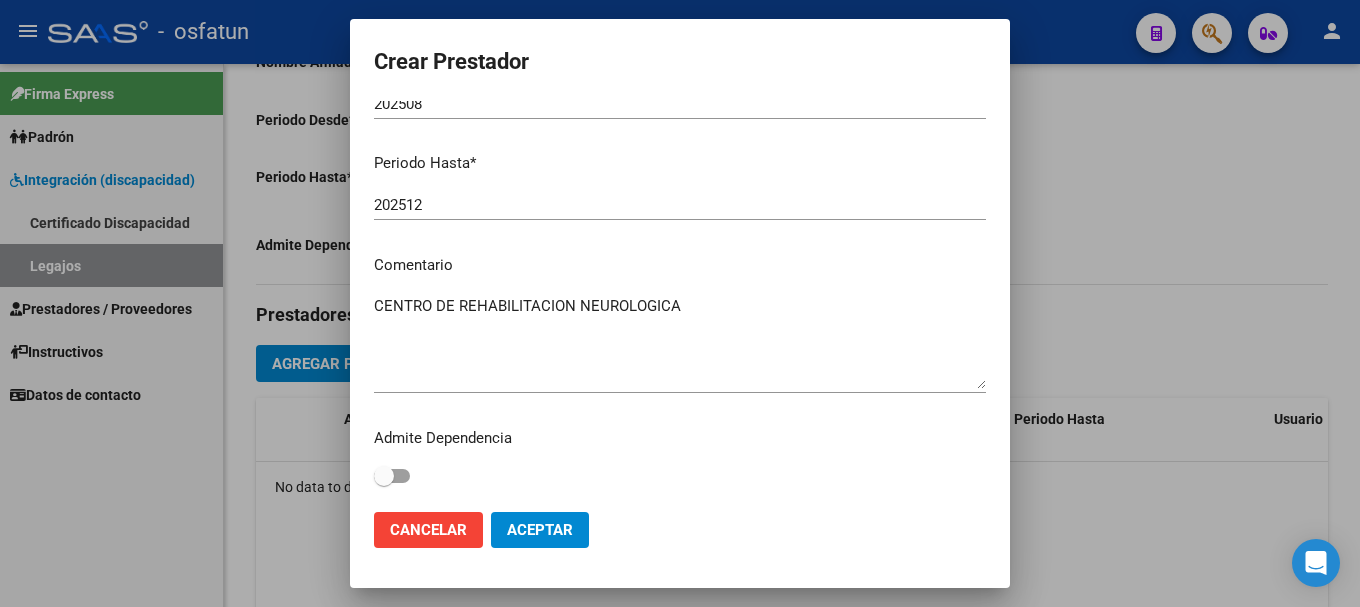 click on "Aceptar" 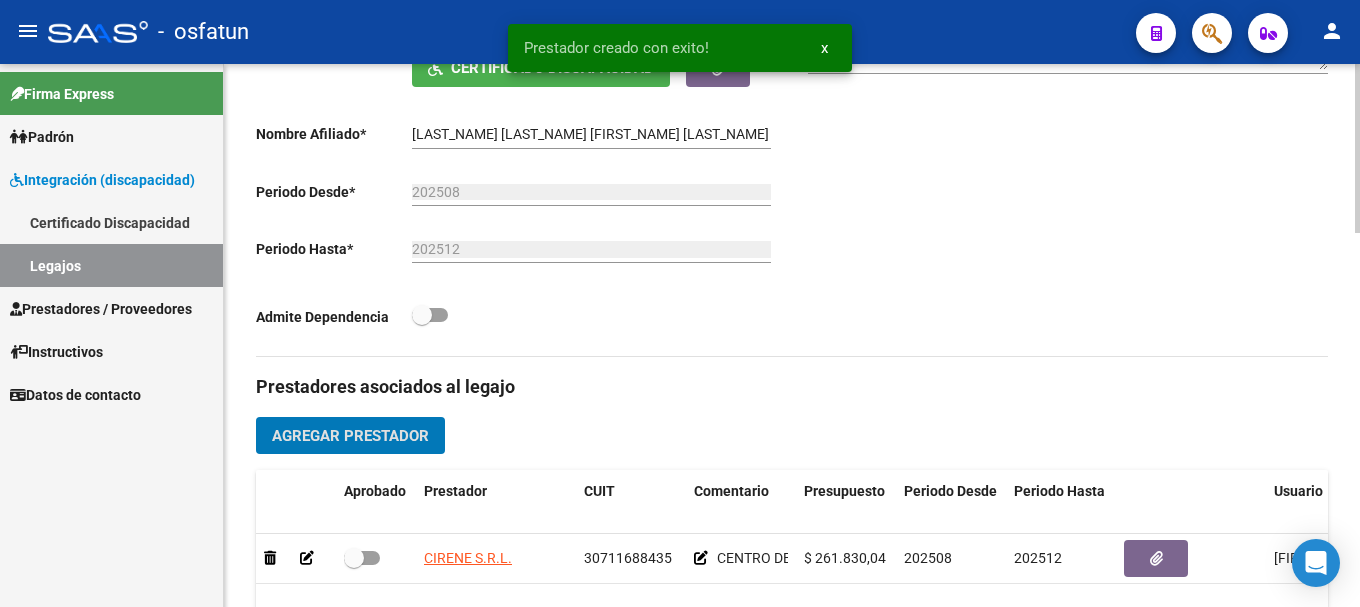 scroll, scrollTop: 478, scrollLeft: 0, axis: vertical 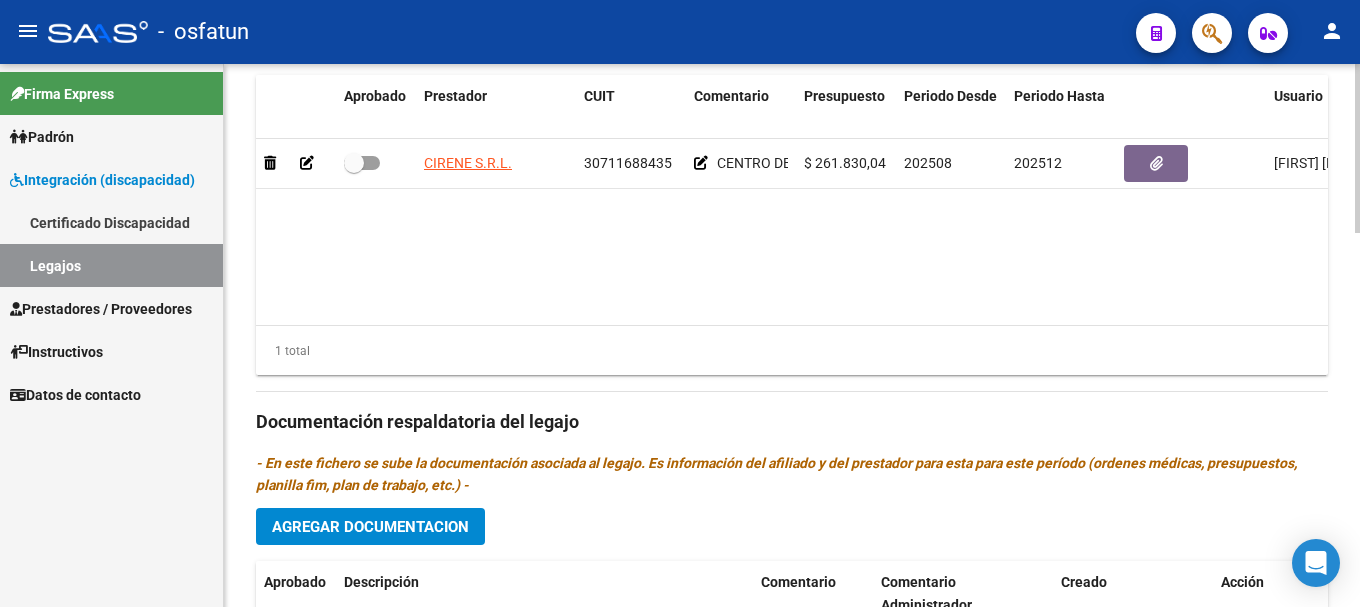 click 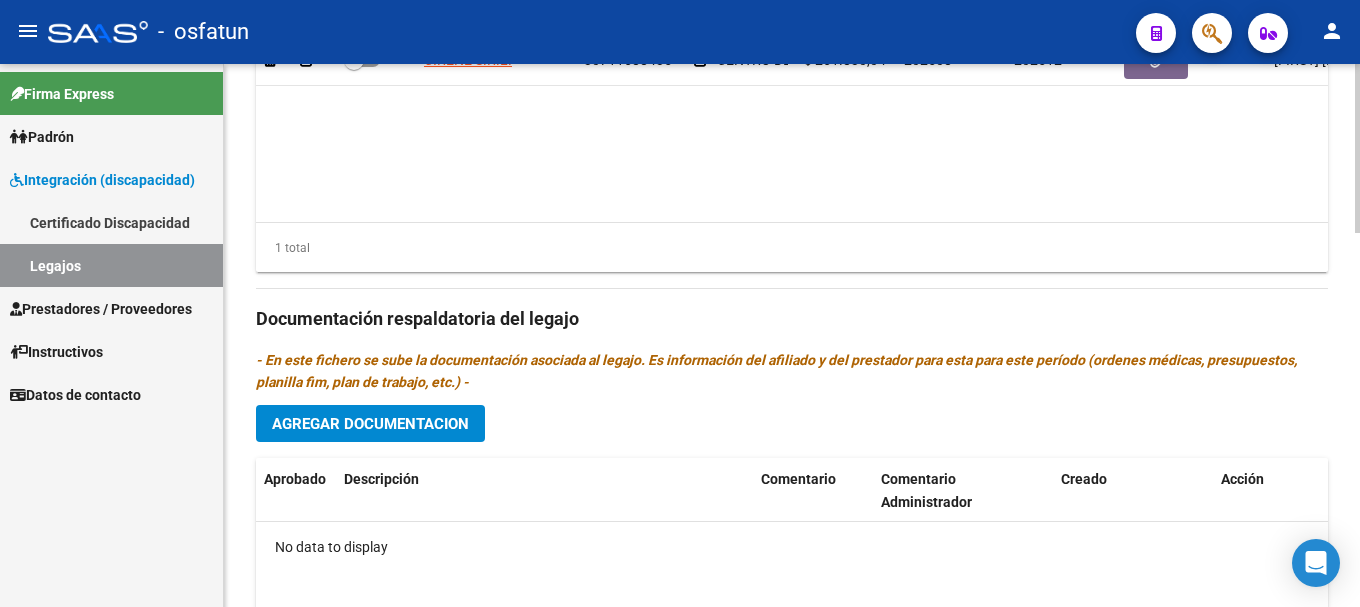 scroll, scrollTop: 1090, scrollLeft: 0, axis: vertical 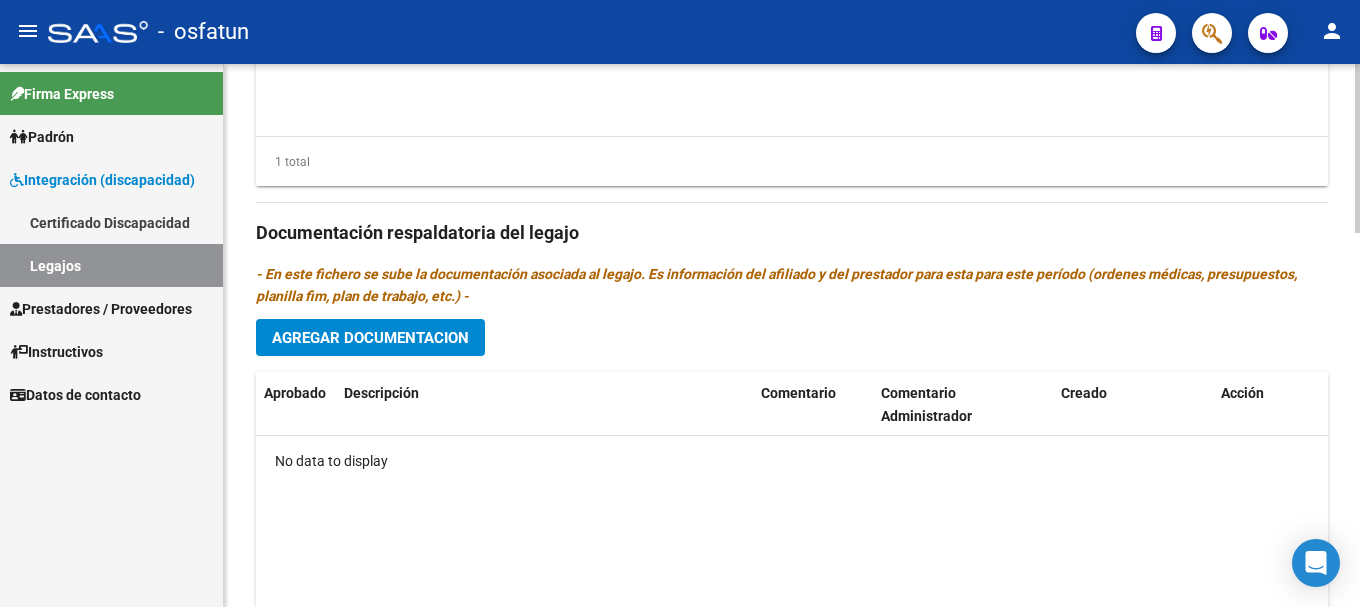 click 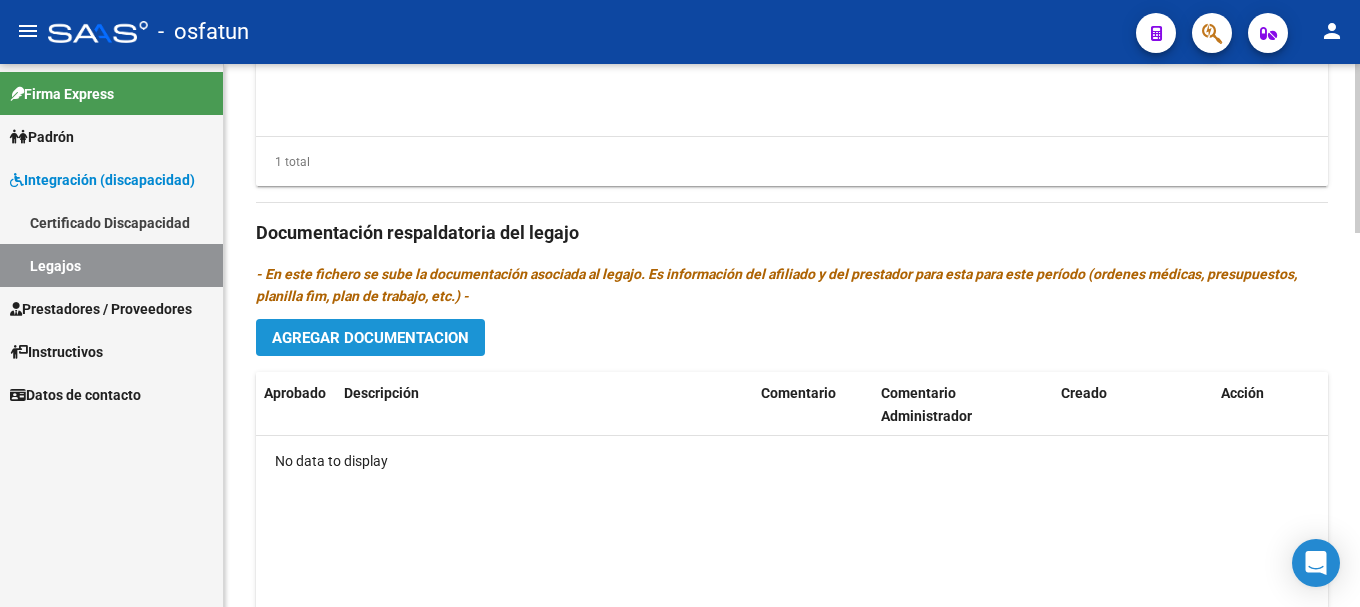 click on "Agregar Documentacion" 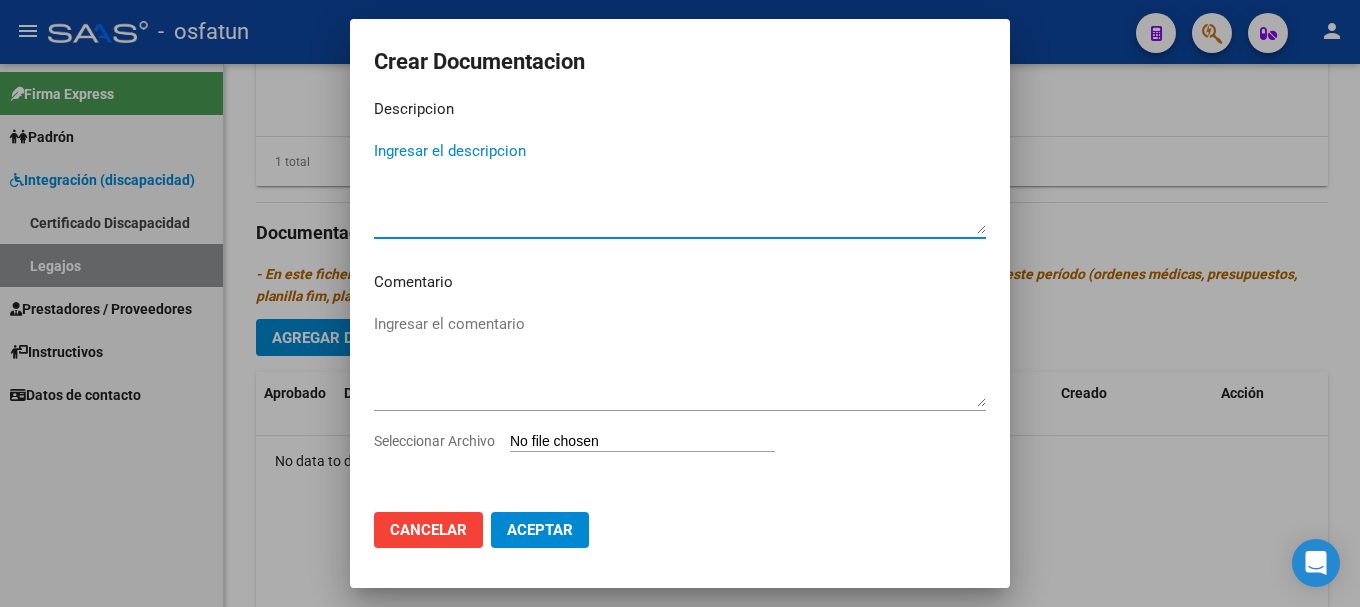 scroll, scrollTop: 22, scrollLeft: 0, axis: vertical 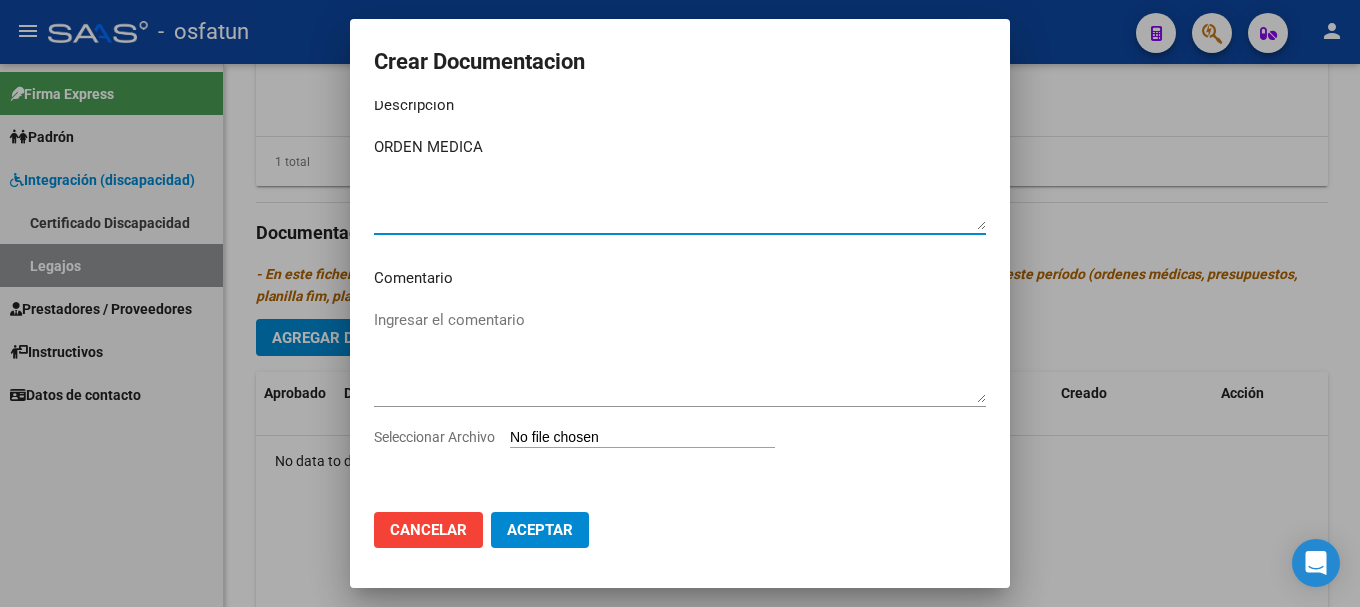 type on "ORDEN MEDICA" 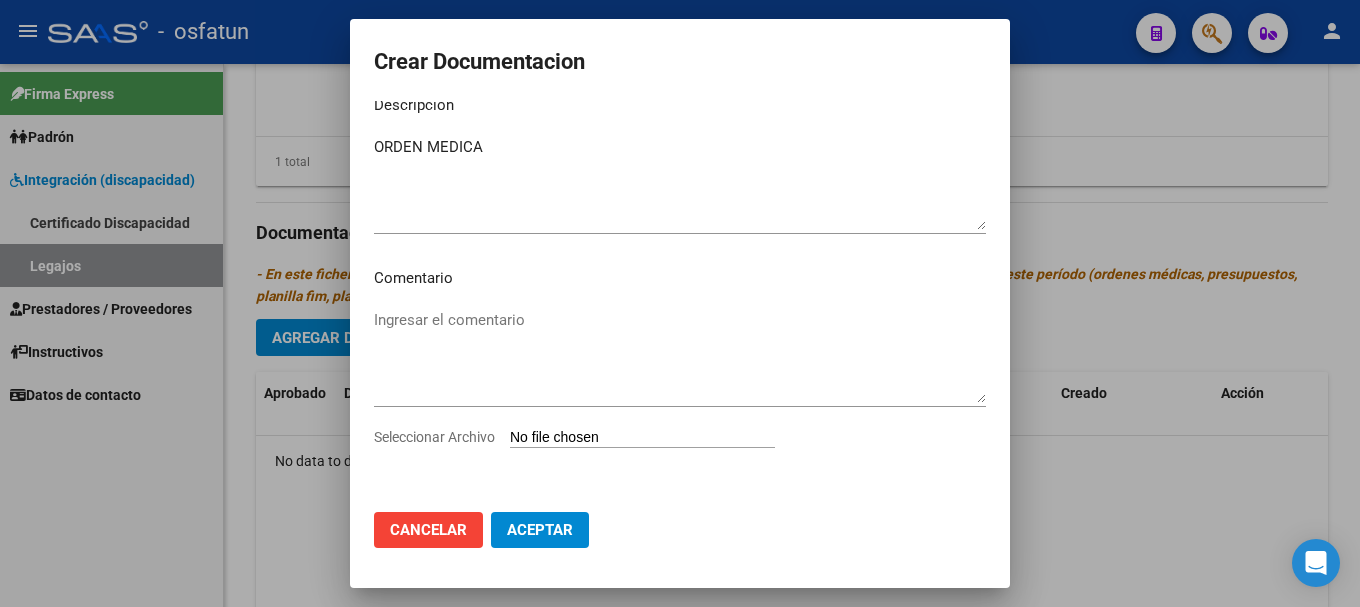 click on "Seleccionar Archivo" at bounding box center (642, 438) 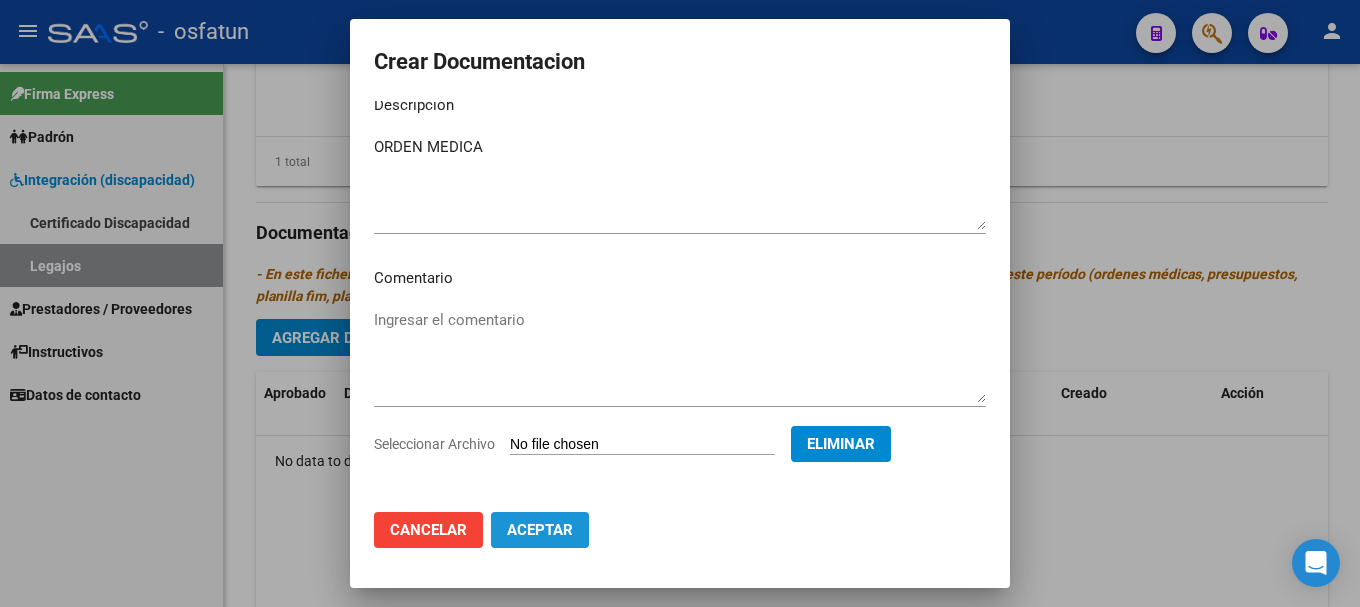 click on "Aceptar" 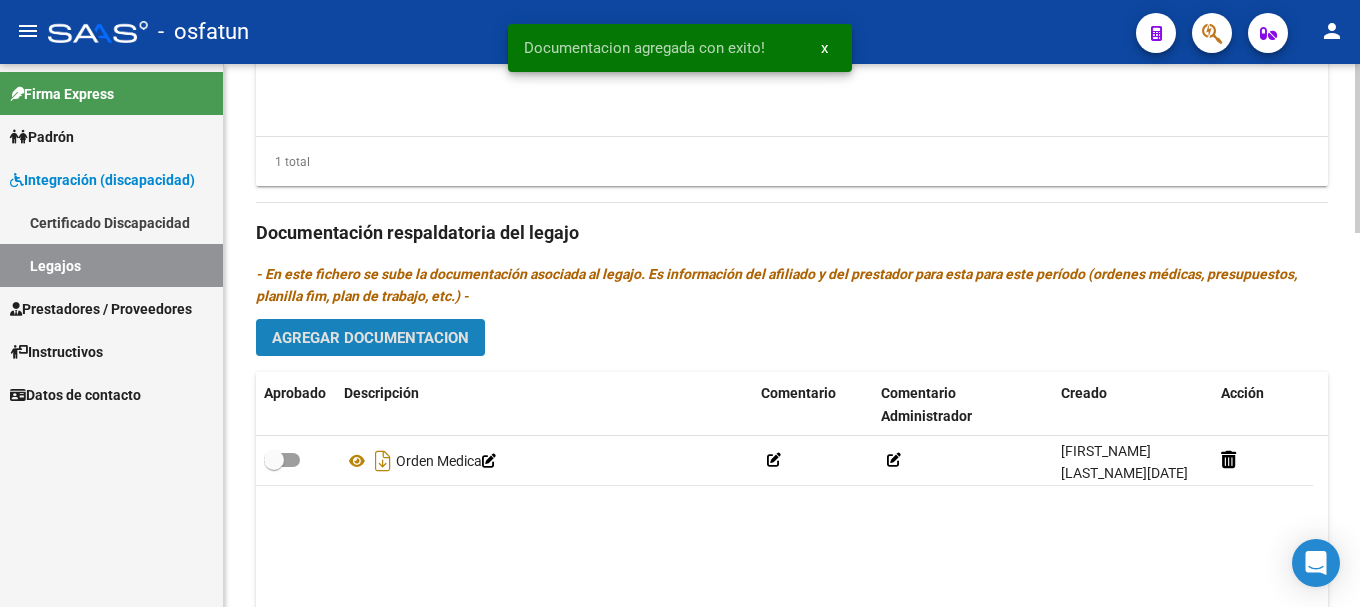 click on "Agregar Documentacion" 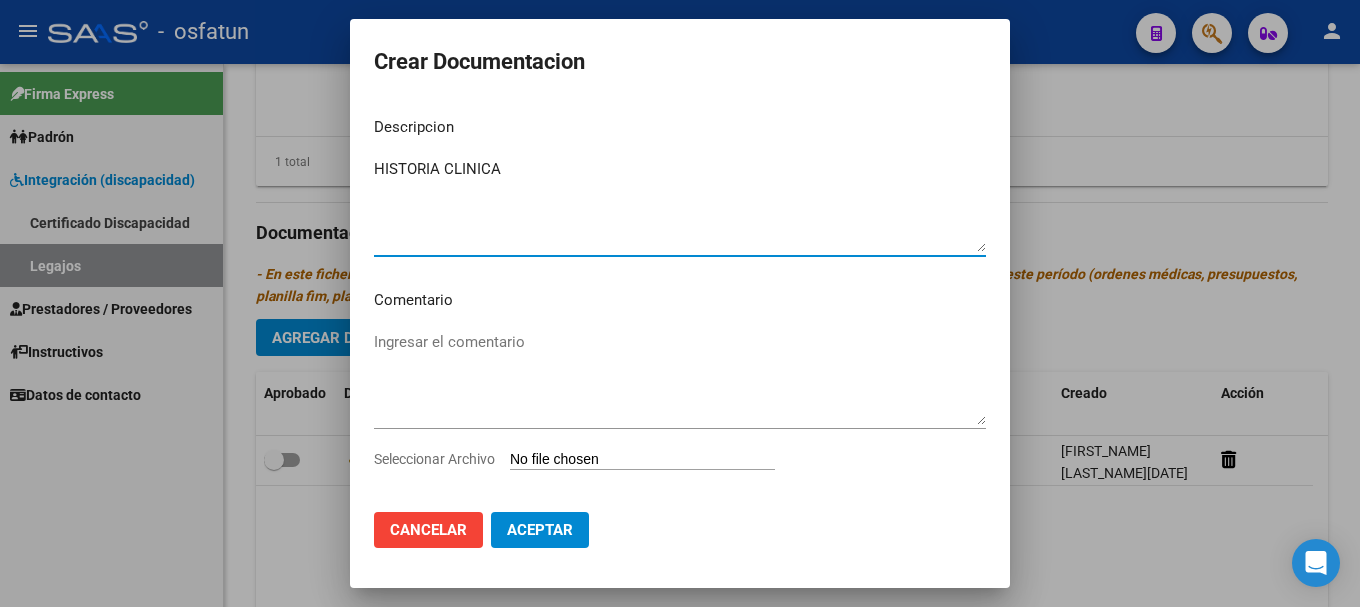 type on "HISTORIA CLINICA" 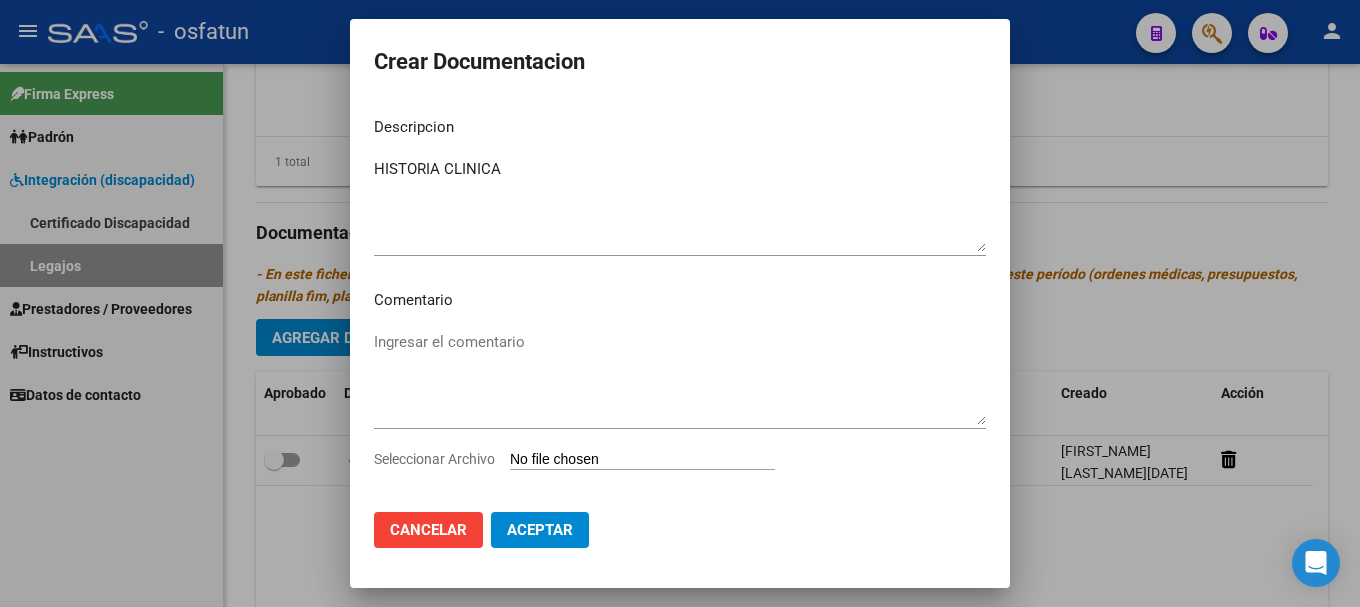 type on "C:\fakepath\20250807_140938.jpg" 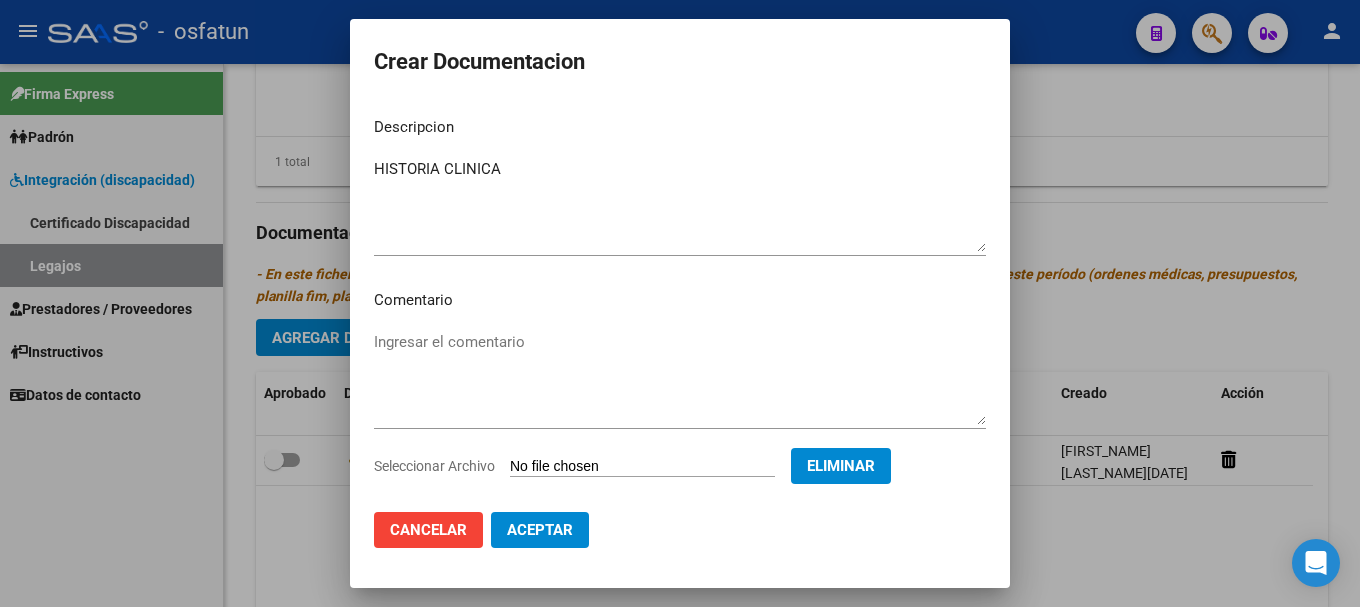 click on "Aceptar" 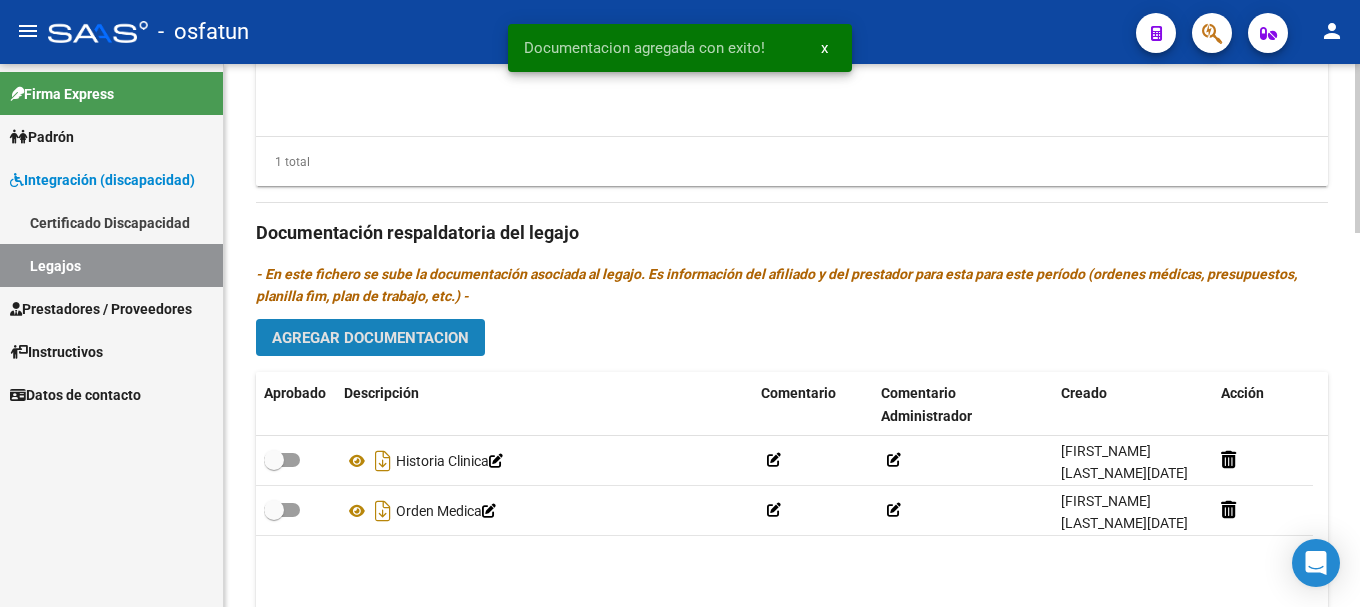 click on "Agregar Documentacion" 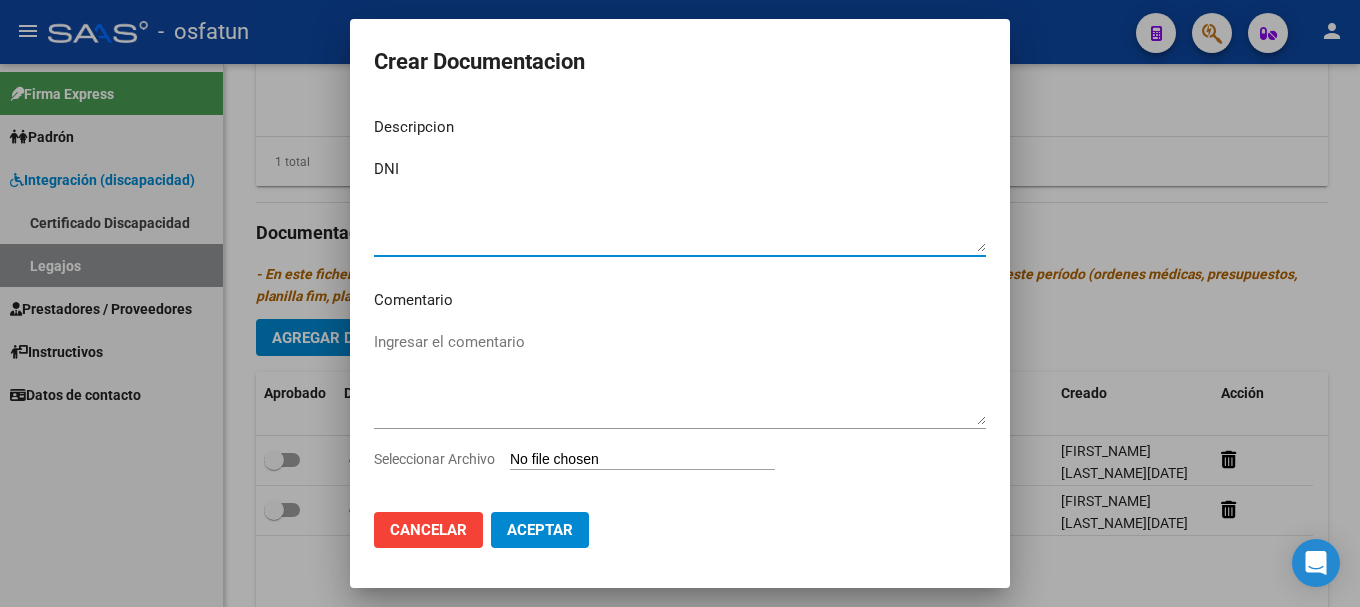 type on "DNI" 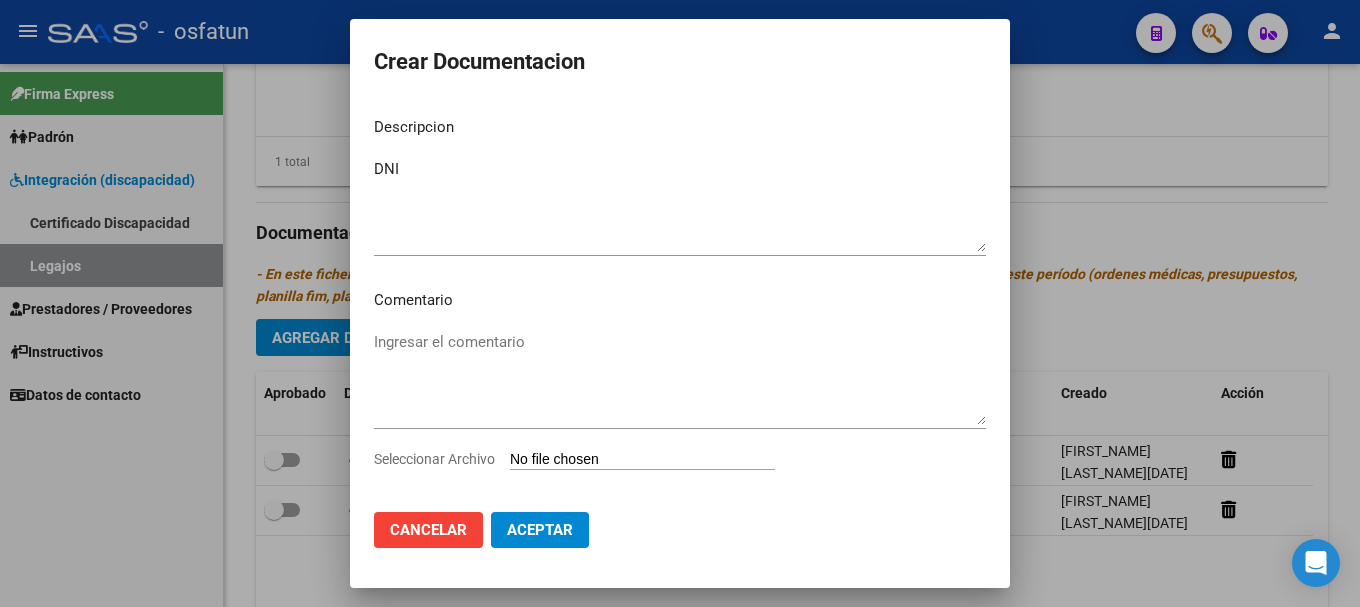 type on "C:\fakepath\20250807_140949.jpg" 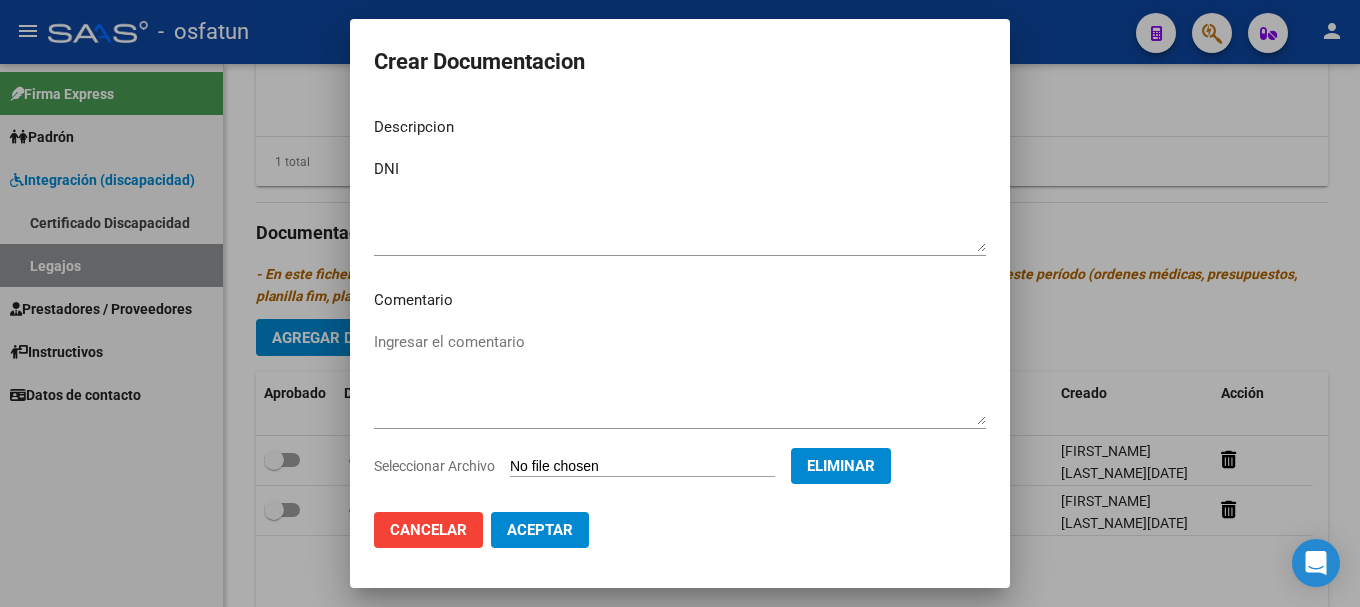click on "Aceptar" 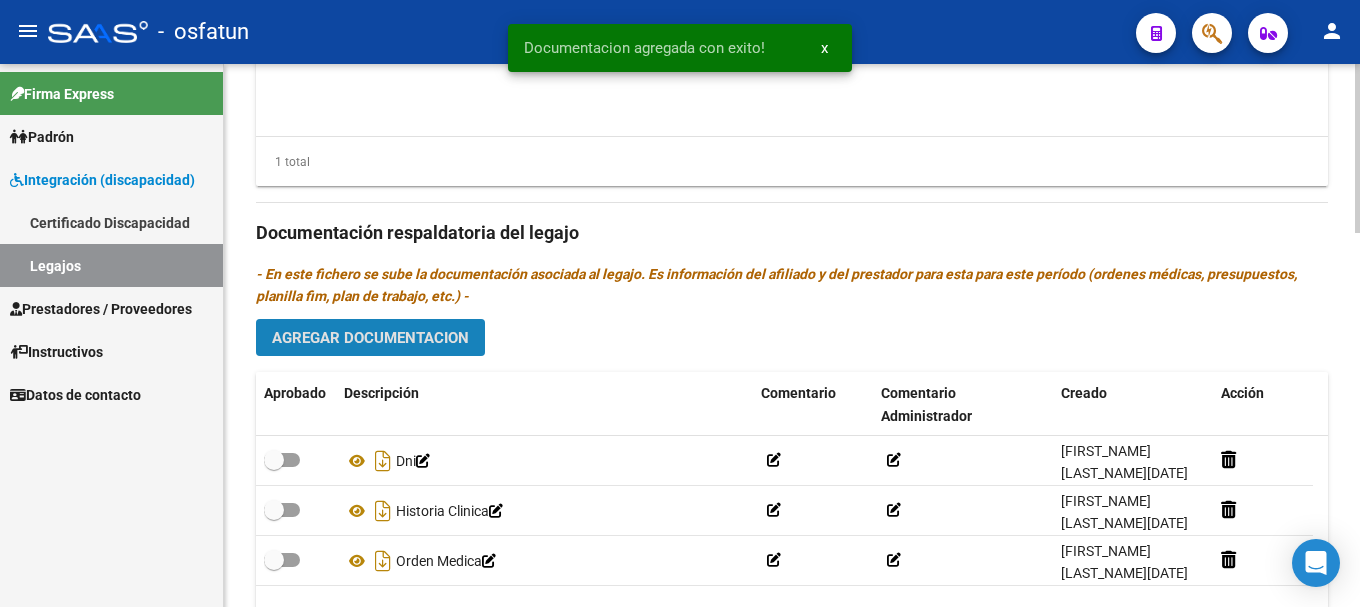 click on "Agregar Documentacion" 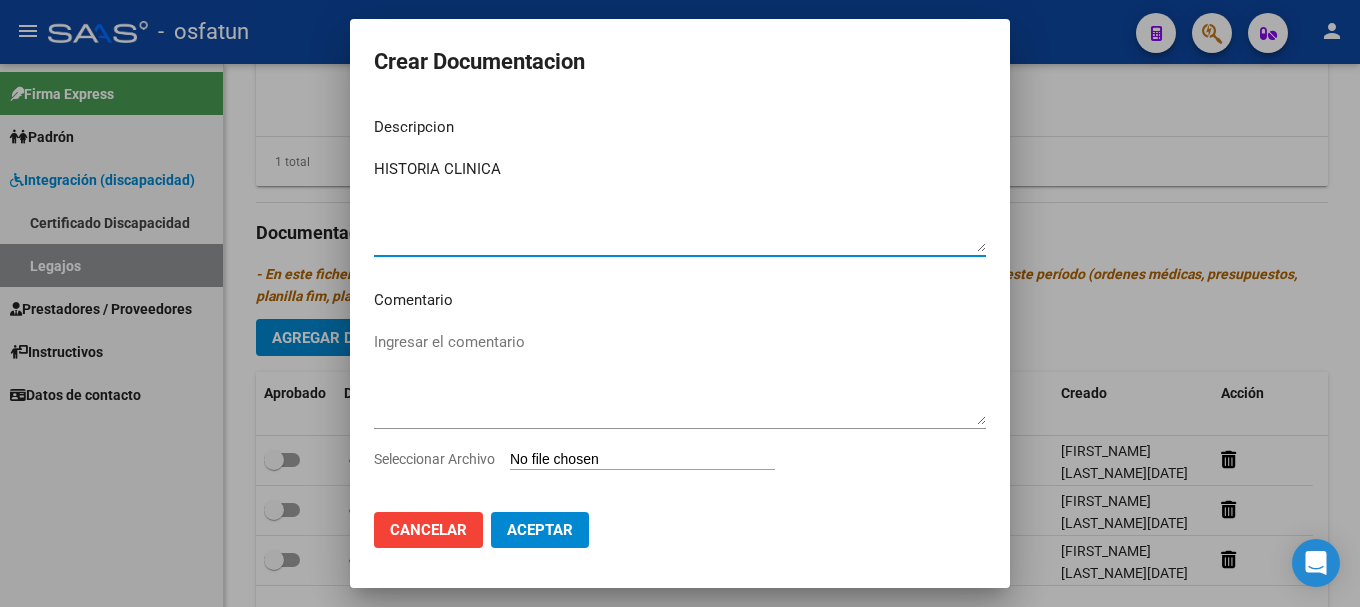 type on "HISTORIA CLINICA" 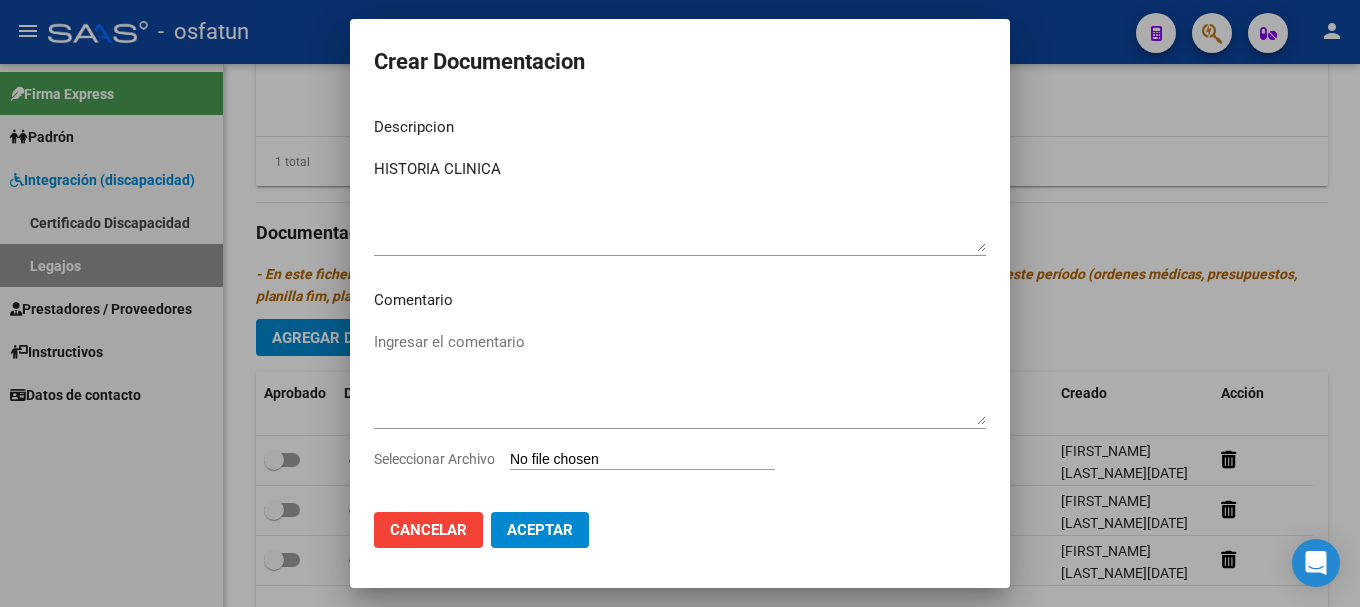 type on "C:\fakepath\20250807_141009.jpg" 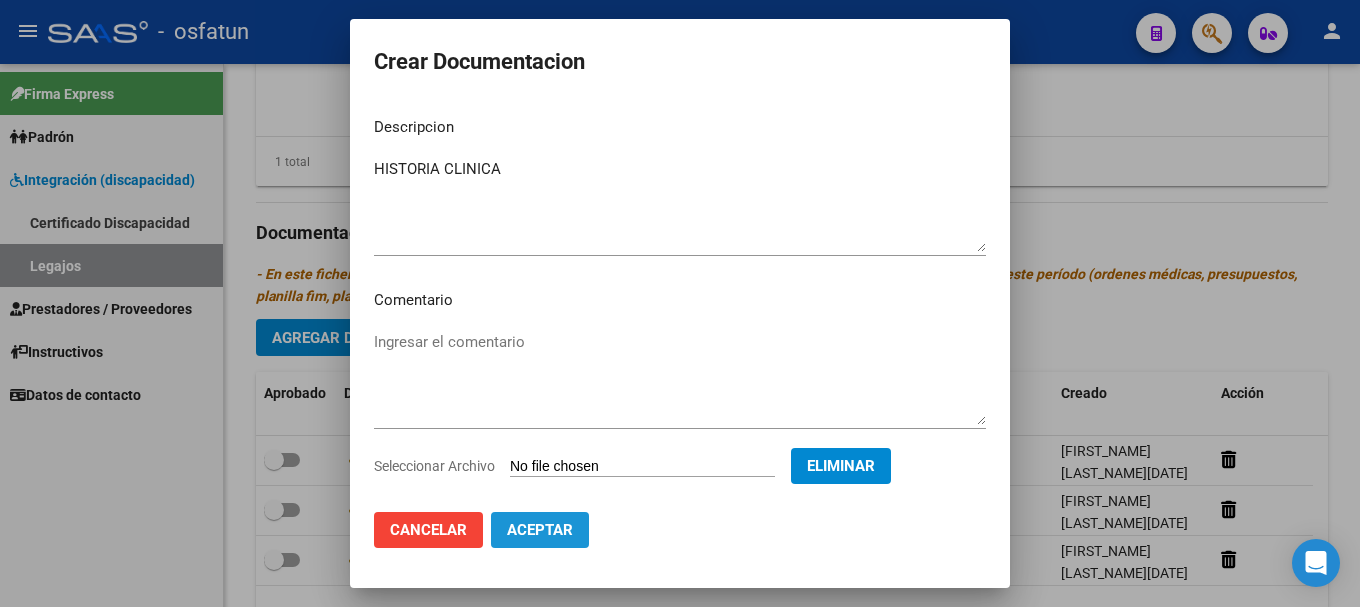 click on "Aceptar" 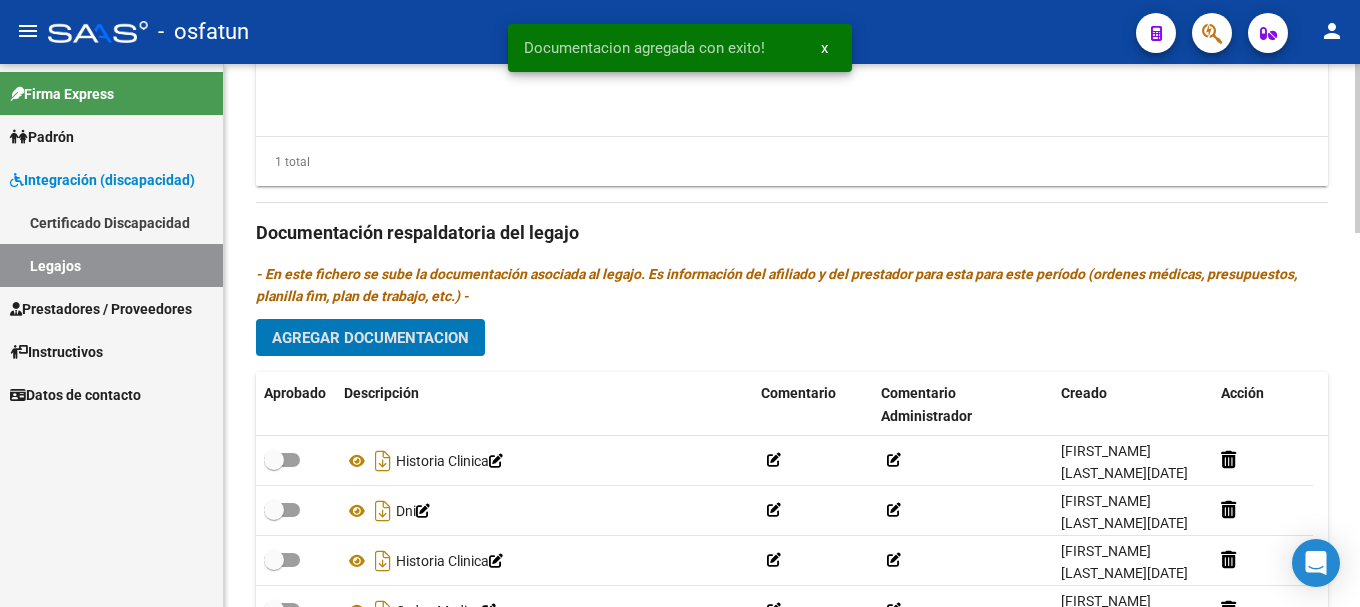 click on "Agregar Documentacion" 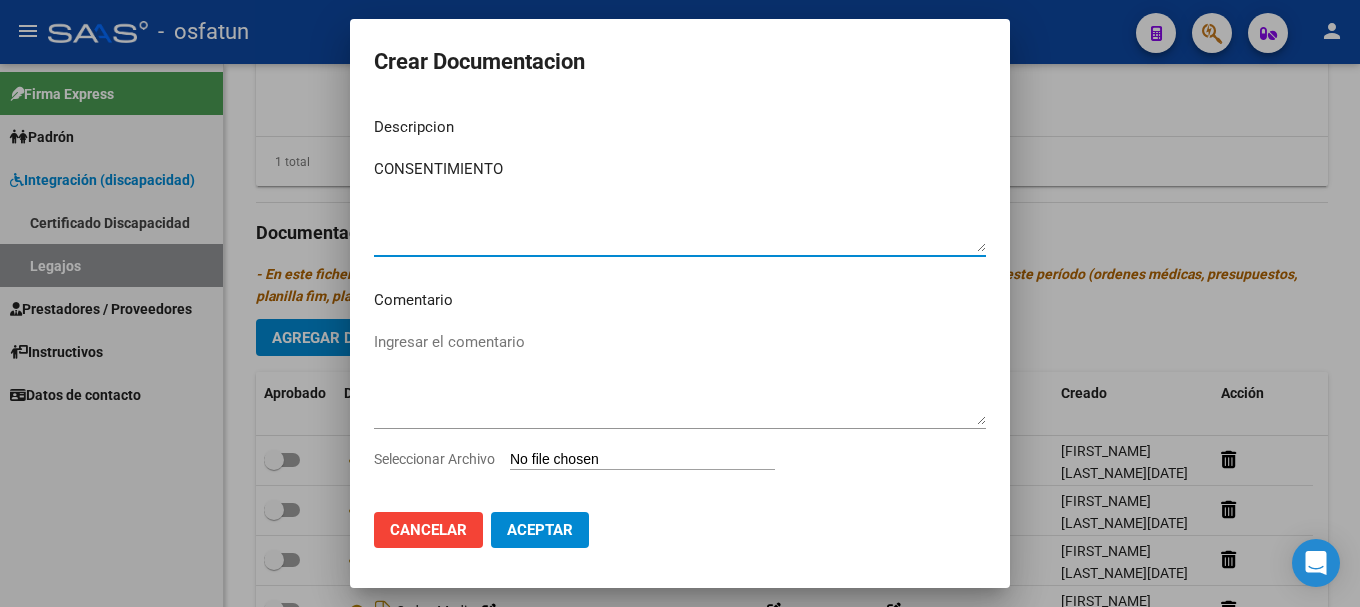 type on "CONSENTIMIENTO" 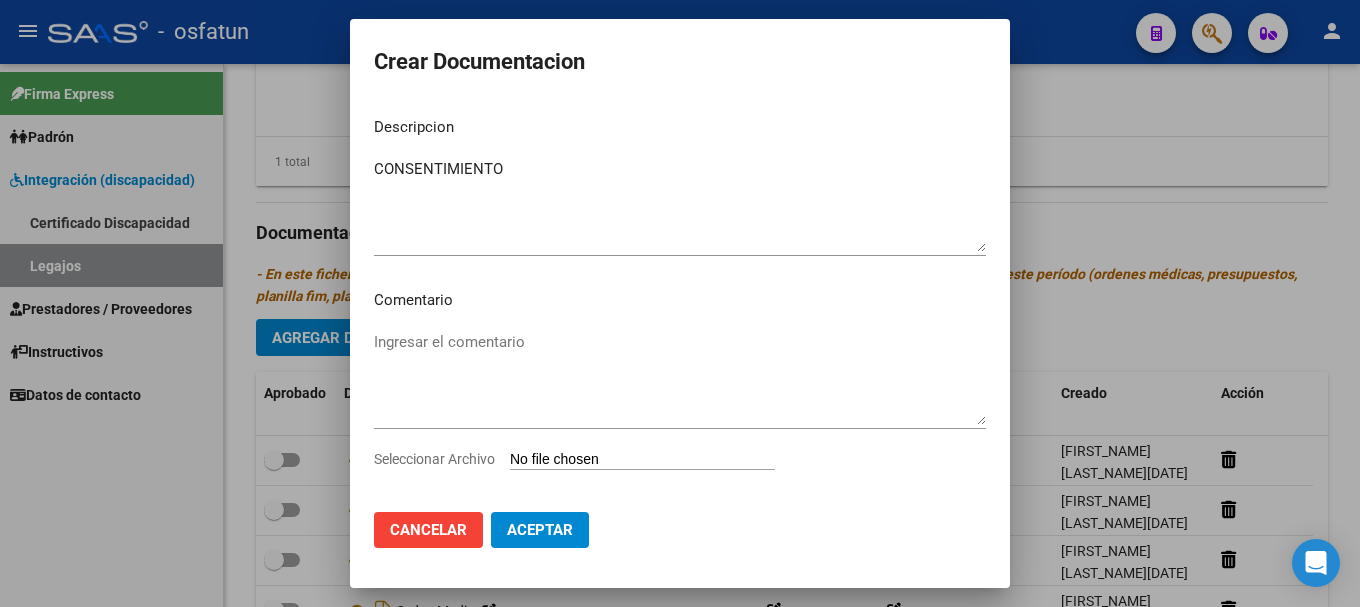 scroll, scrollTop: 22, scrollLeft: 0, axis: vertical 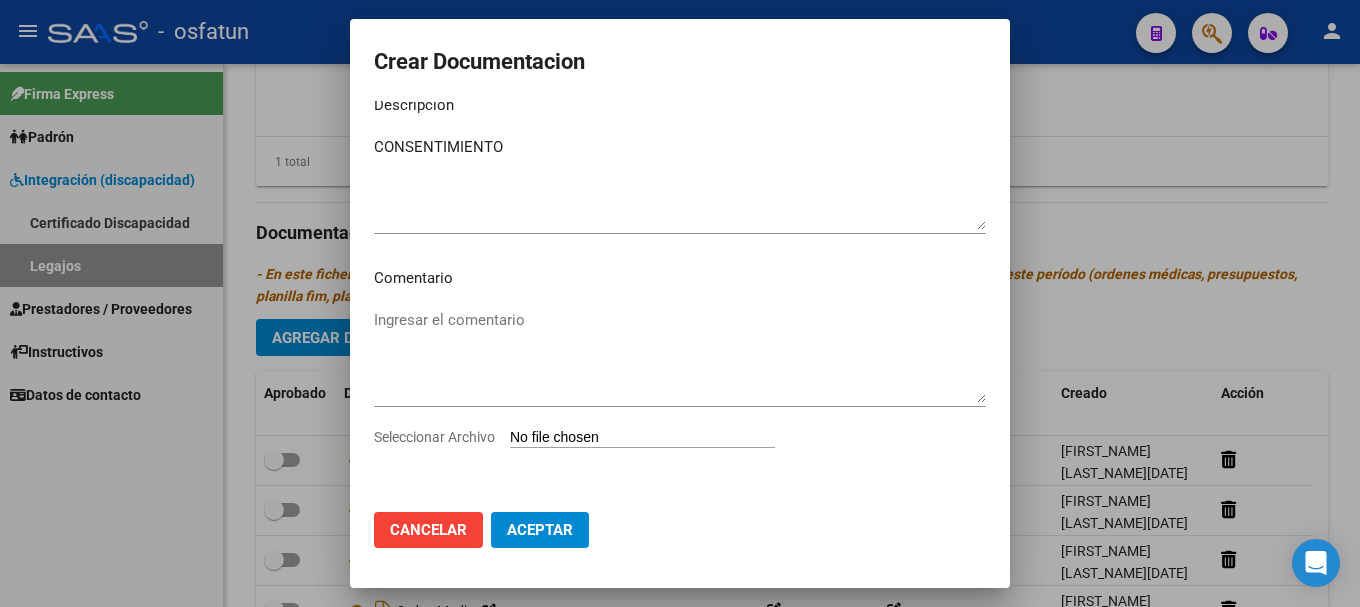 type on "C:\fakepath\20250807_141021.jpg" 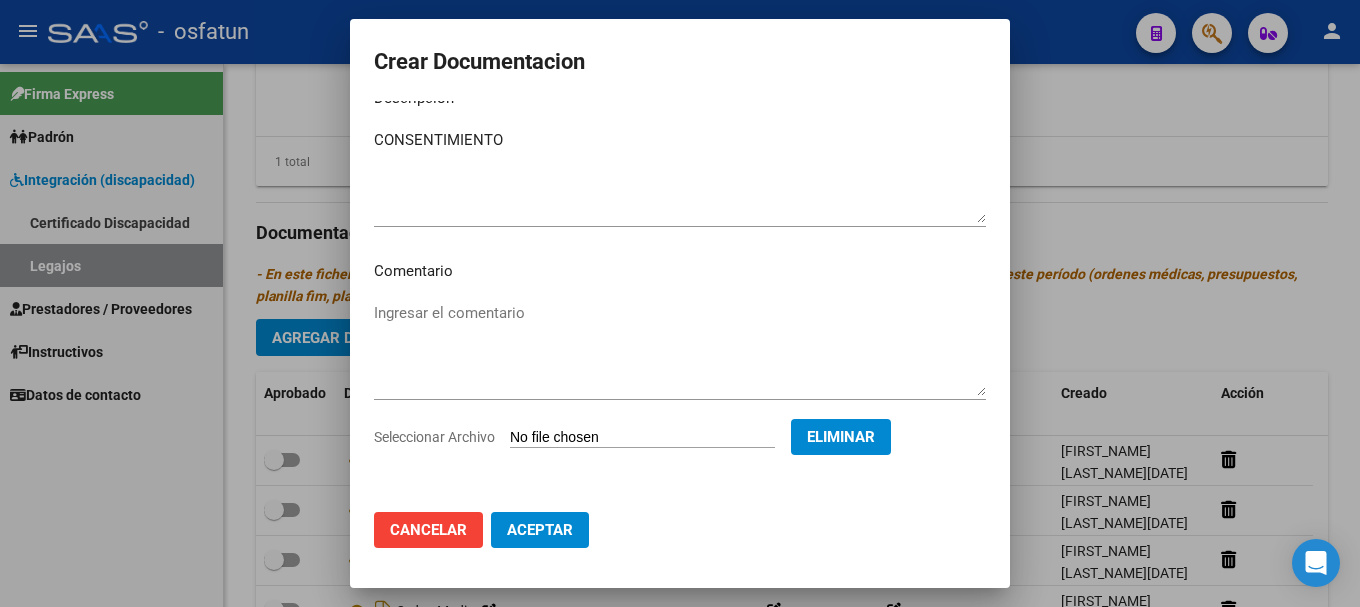 scroll, scrollTop: 29, scrollLeft: 0, axis: vertical 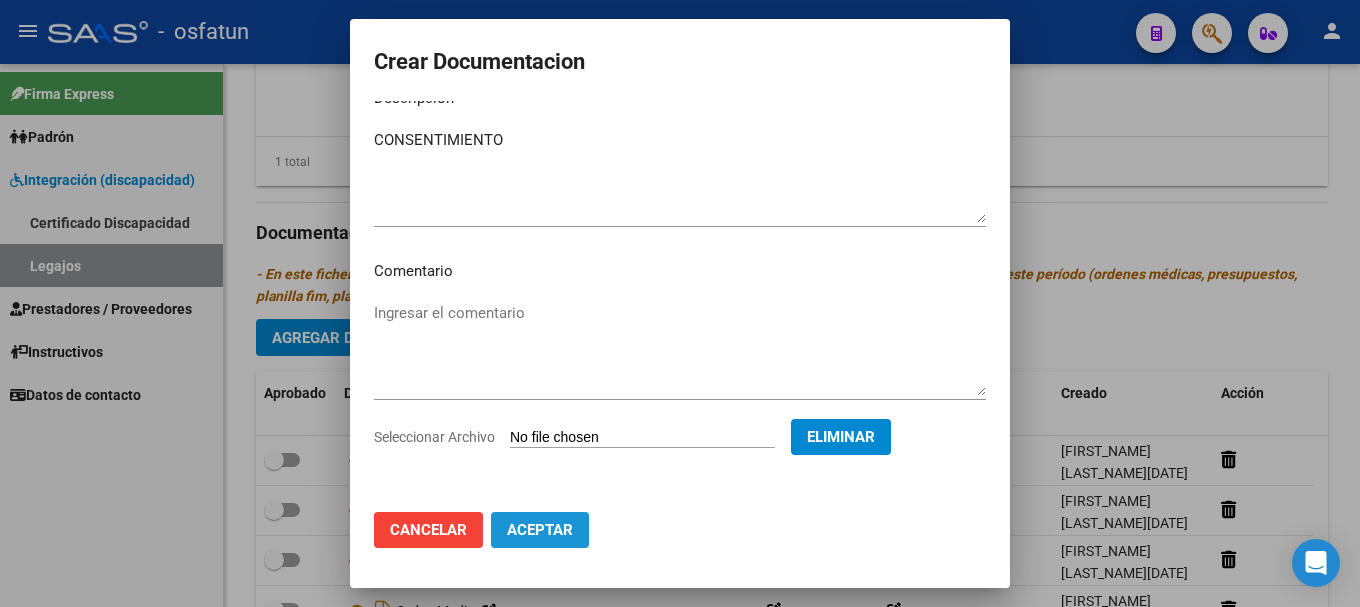 click on "Aceptar" 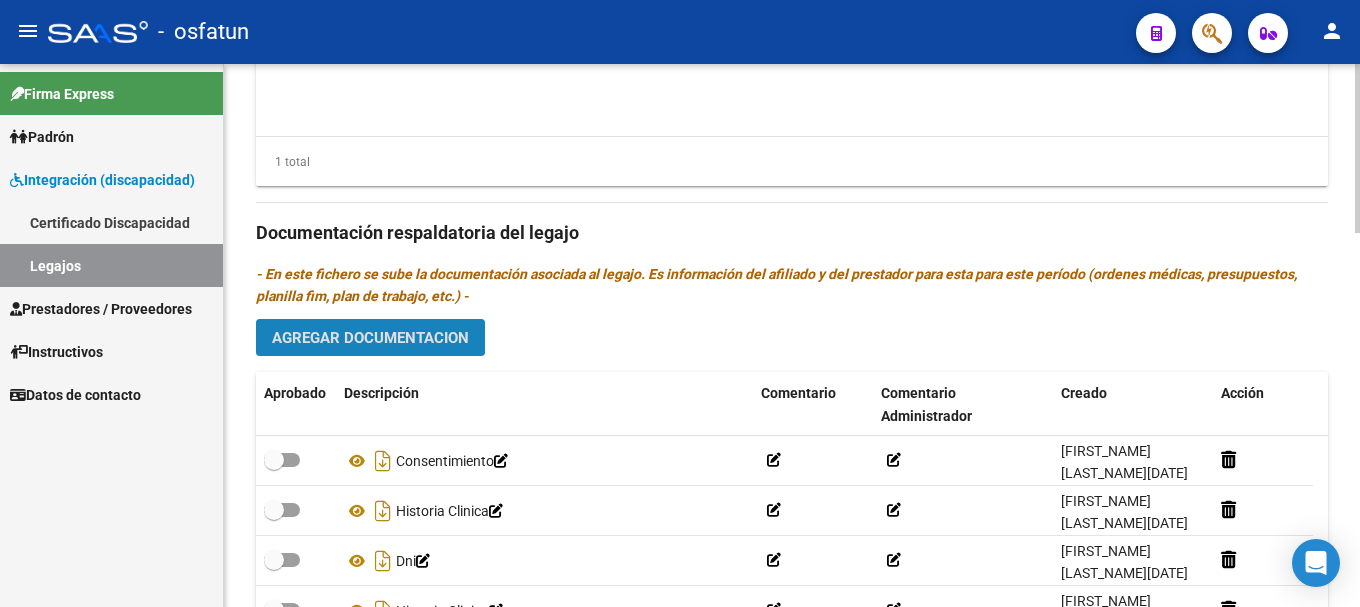click on "Agregar Documentacion" 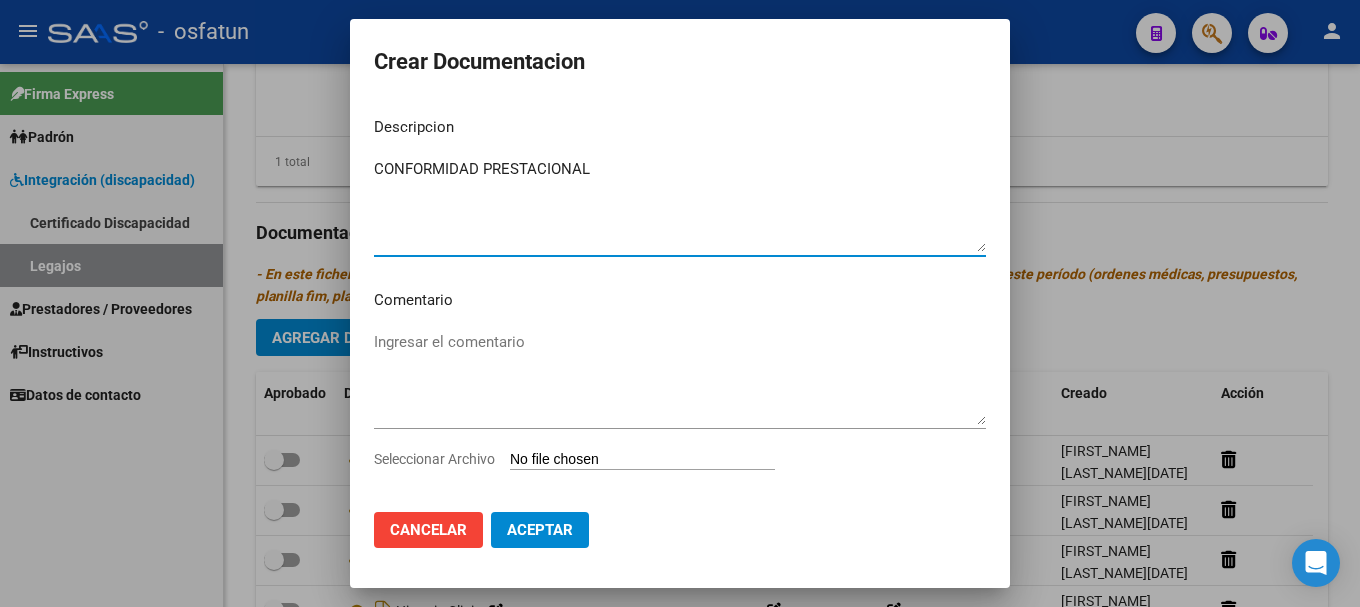 type on "CONFORMIDAD PRESTACIONAL" 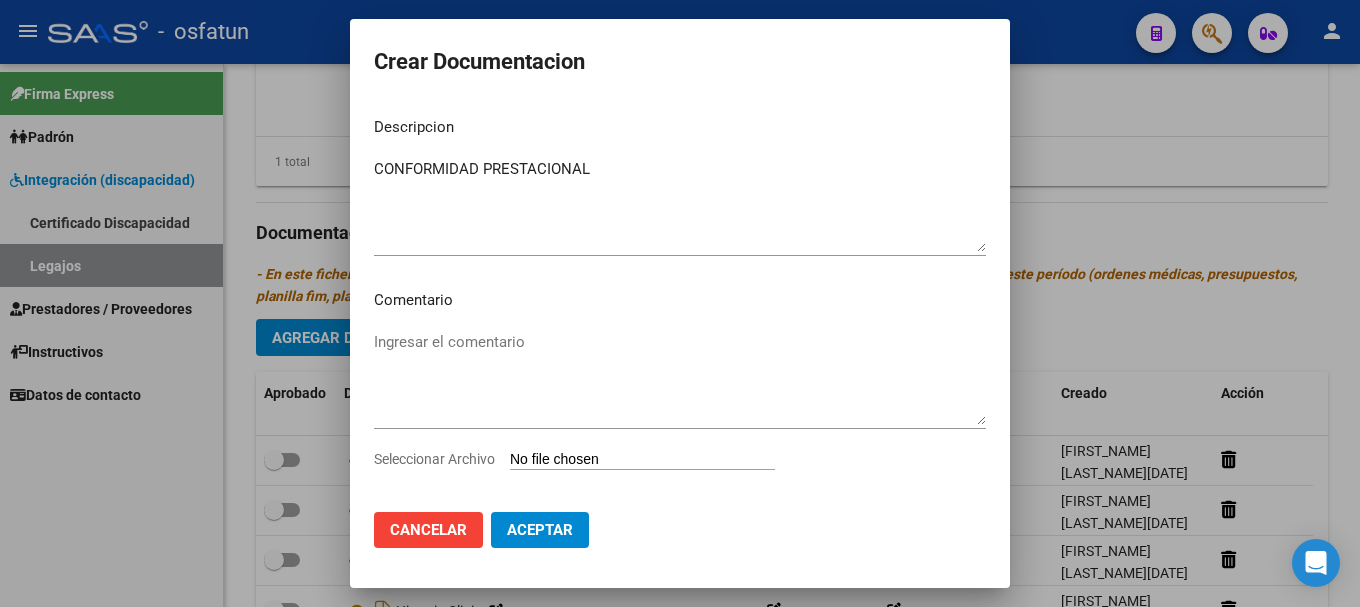 click on "Seleccionar Archivo" at bounding box center [642, 460] 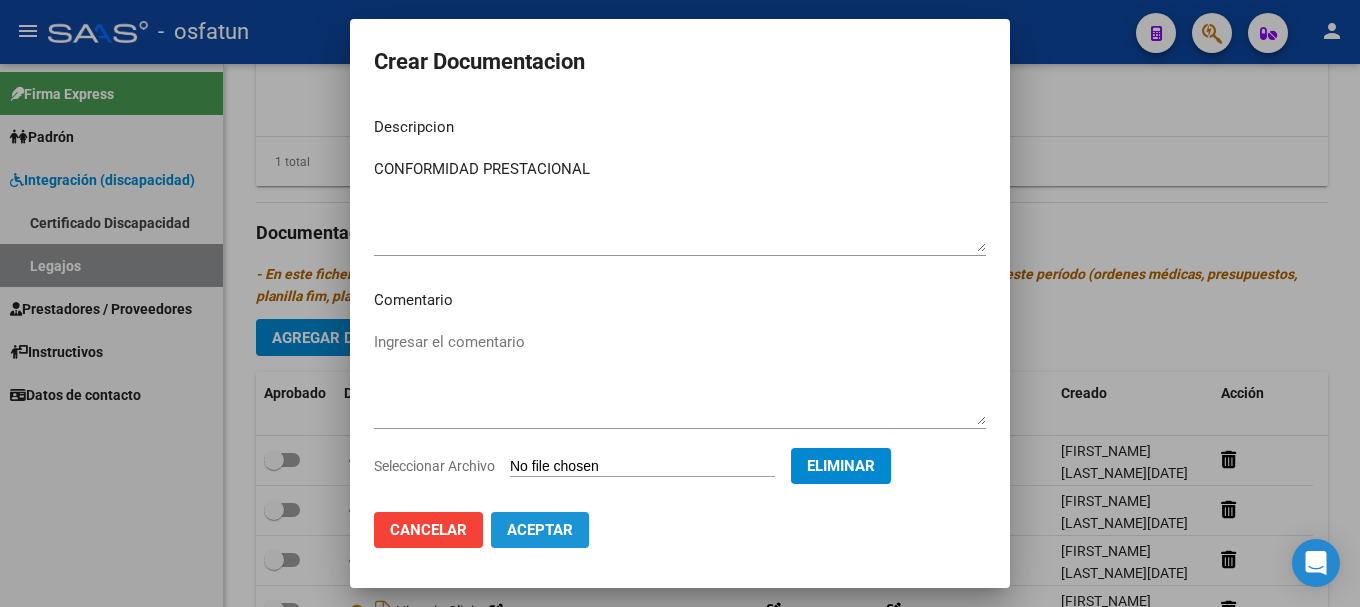 click on "Aceptar" 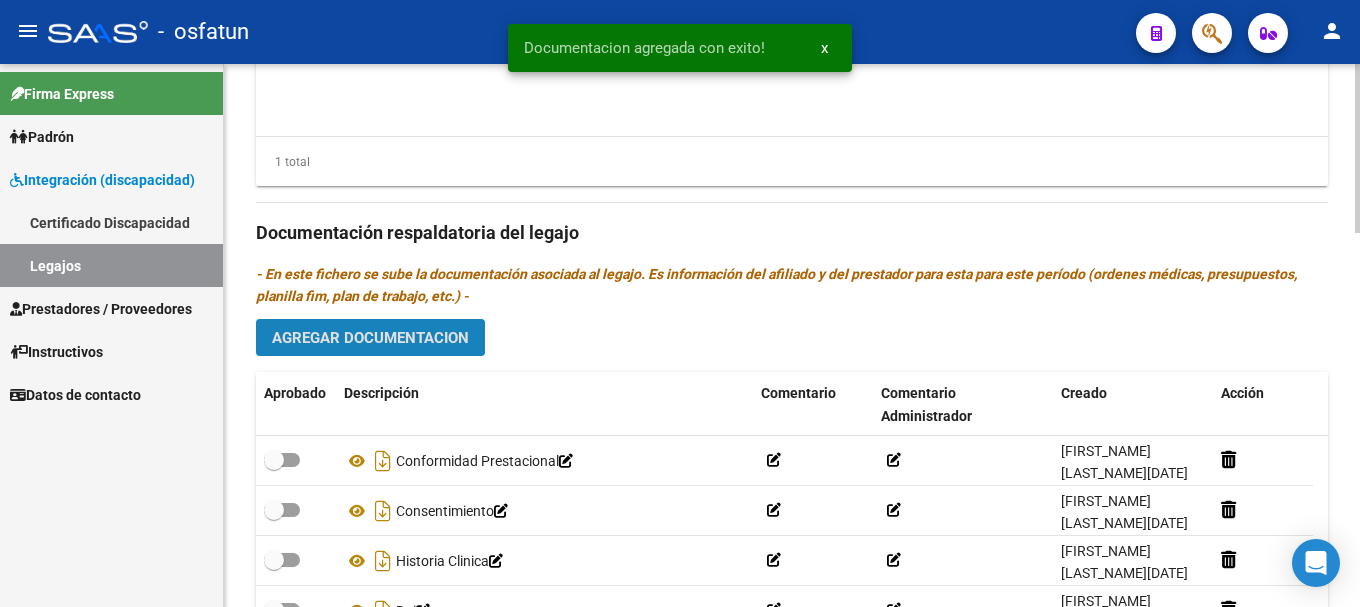 click on "Agregar Documentacion" 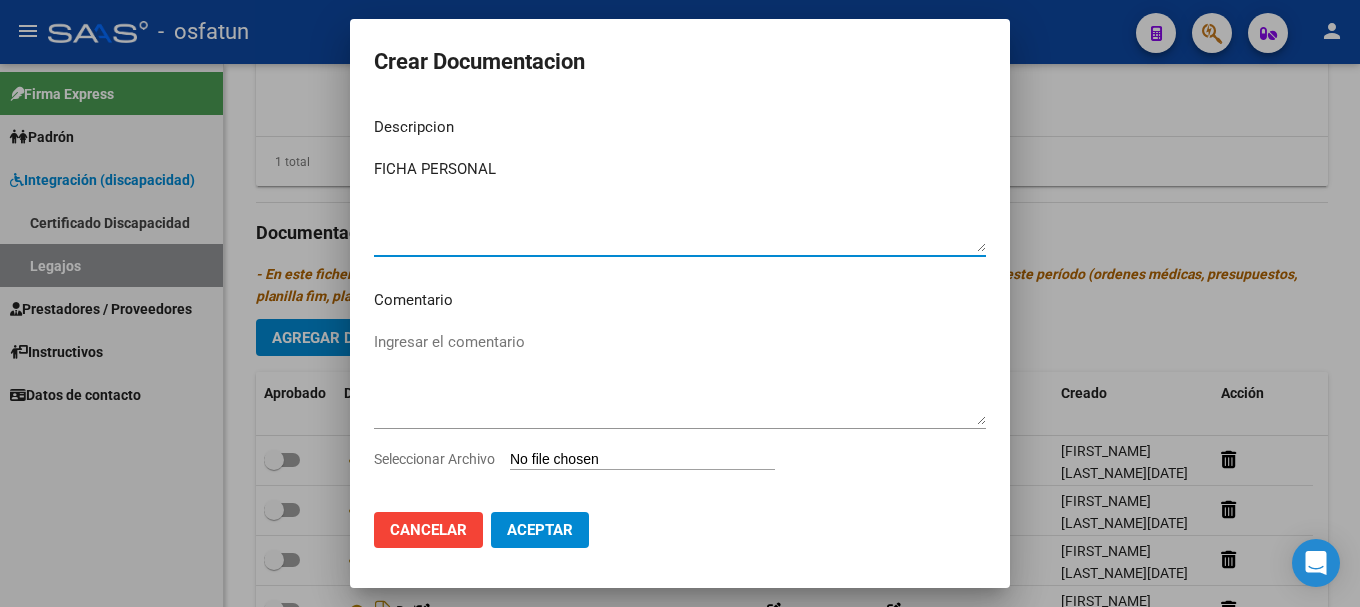 type on "FICHA PERSONAL" 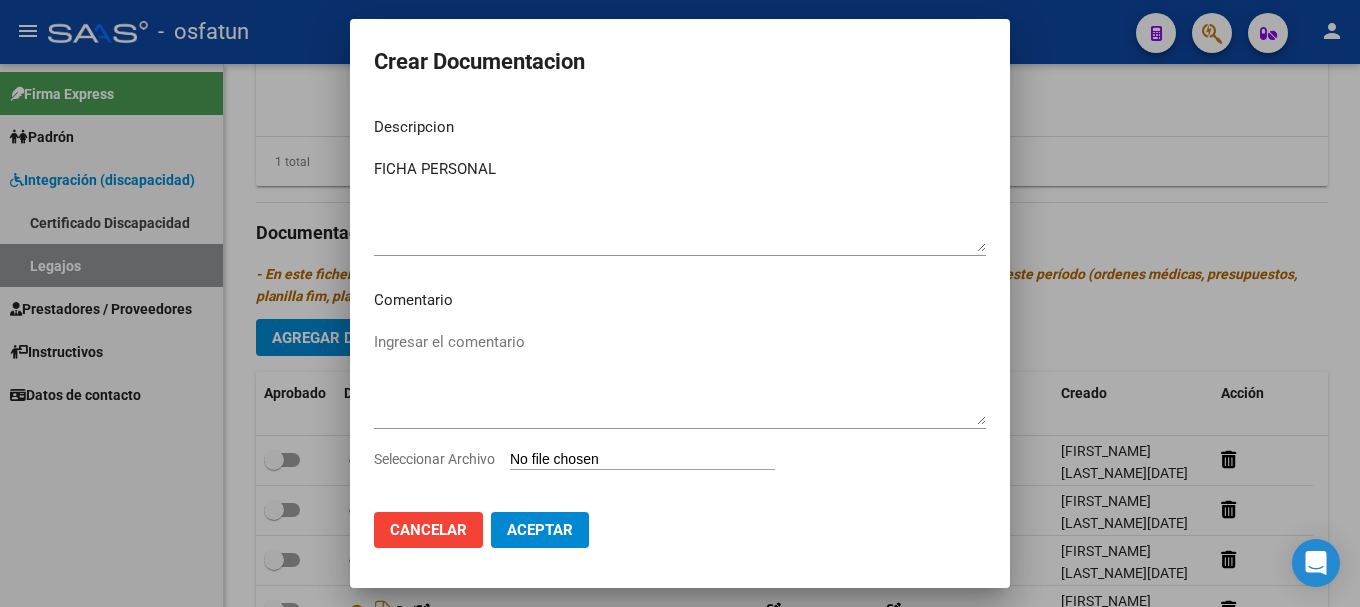 click on "Seleccionar Archivo" at bounding box center (642, 460) 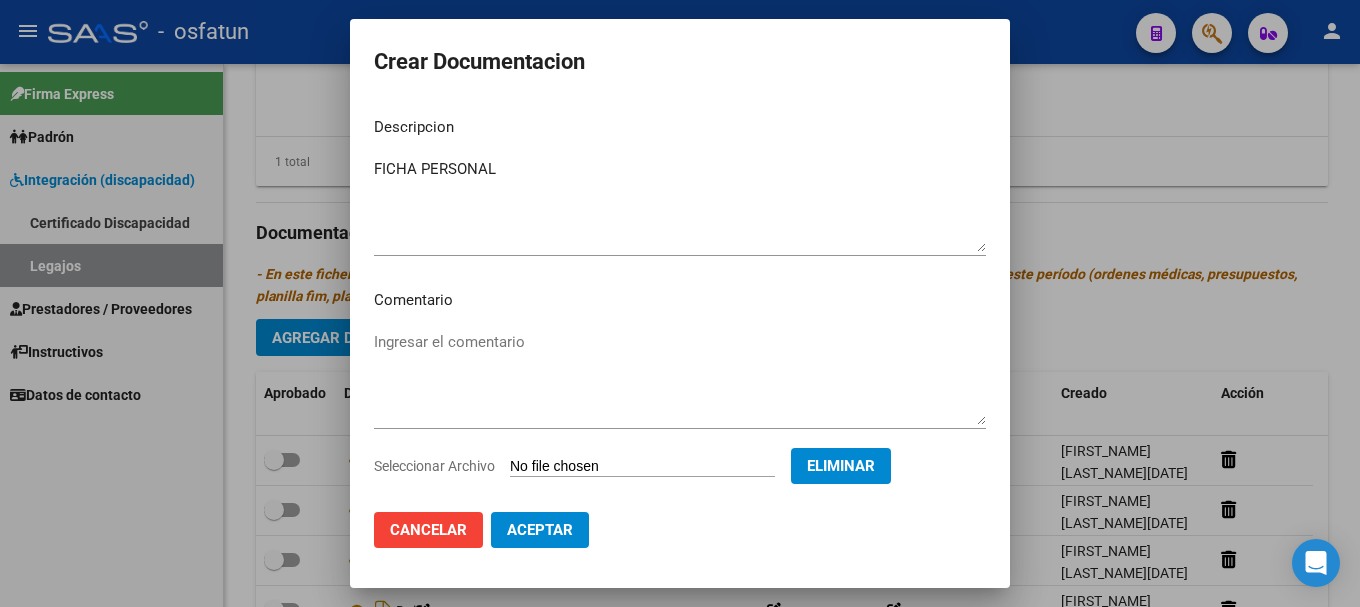 click on "Aceptar" 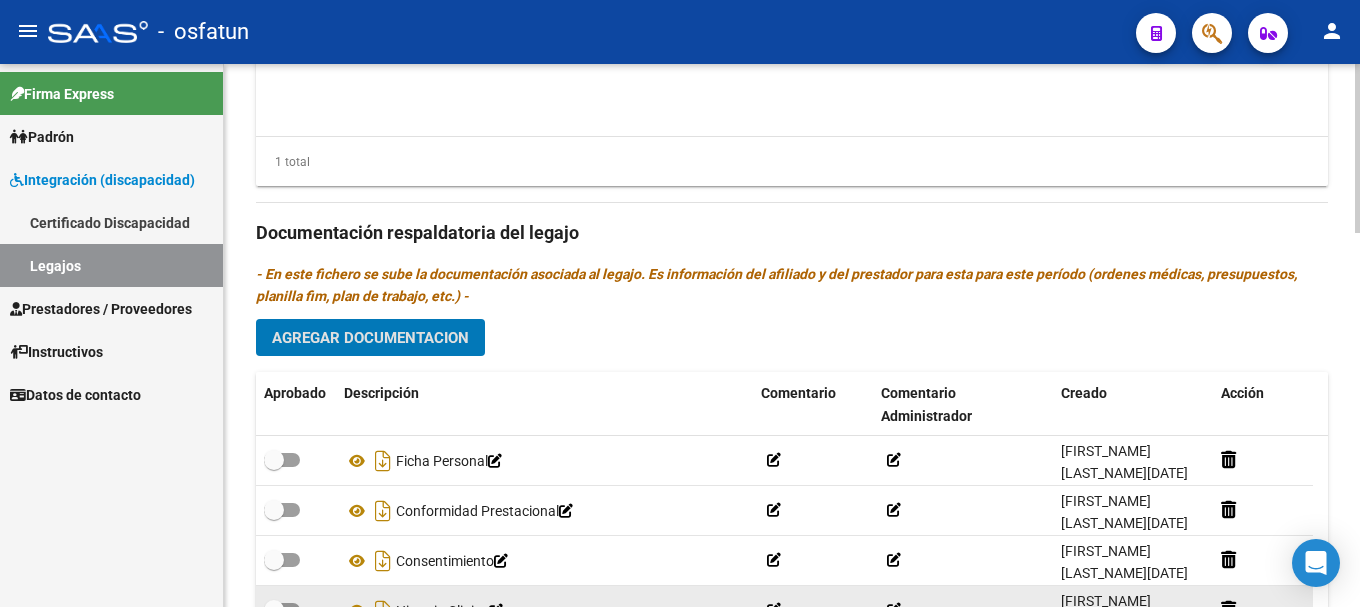 scroll, scrollTop: 100, scrollLeft: 0, axis: vertical 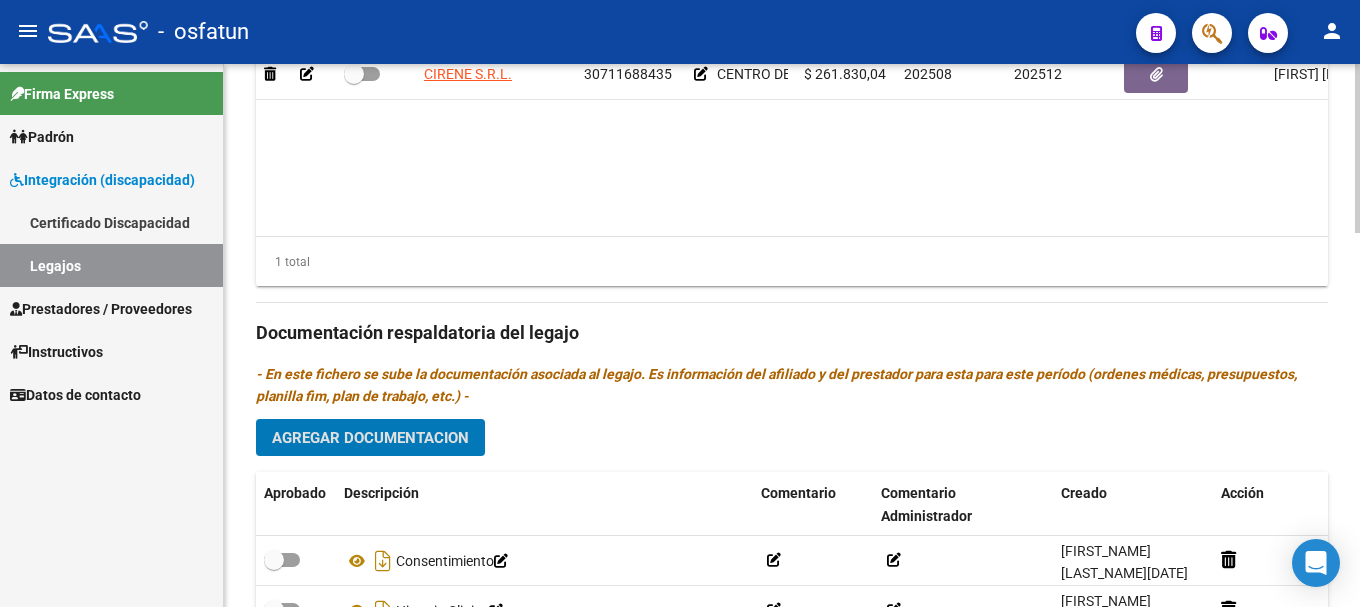 click on "Agregar Documentacion" 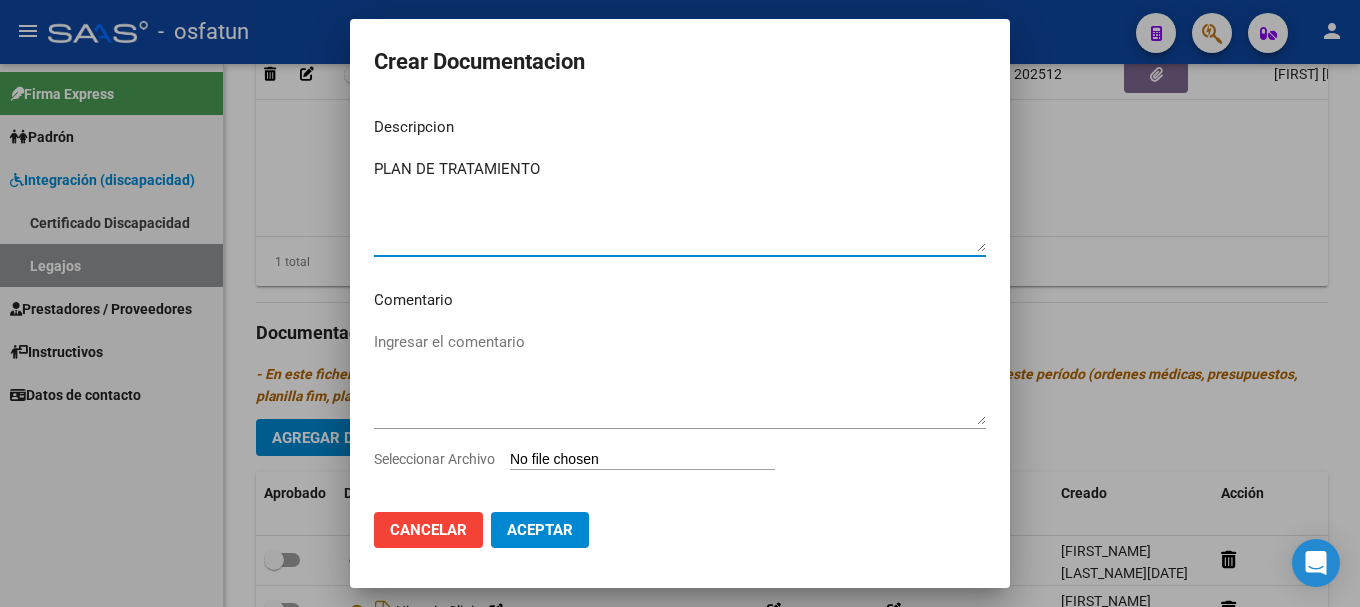 type on "PLAN DE TRATAMIENTO" 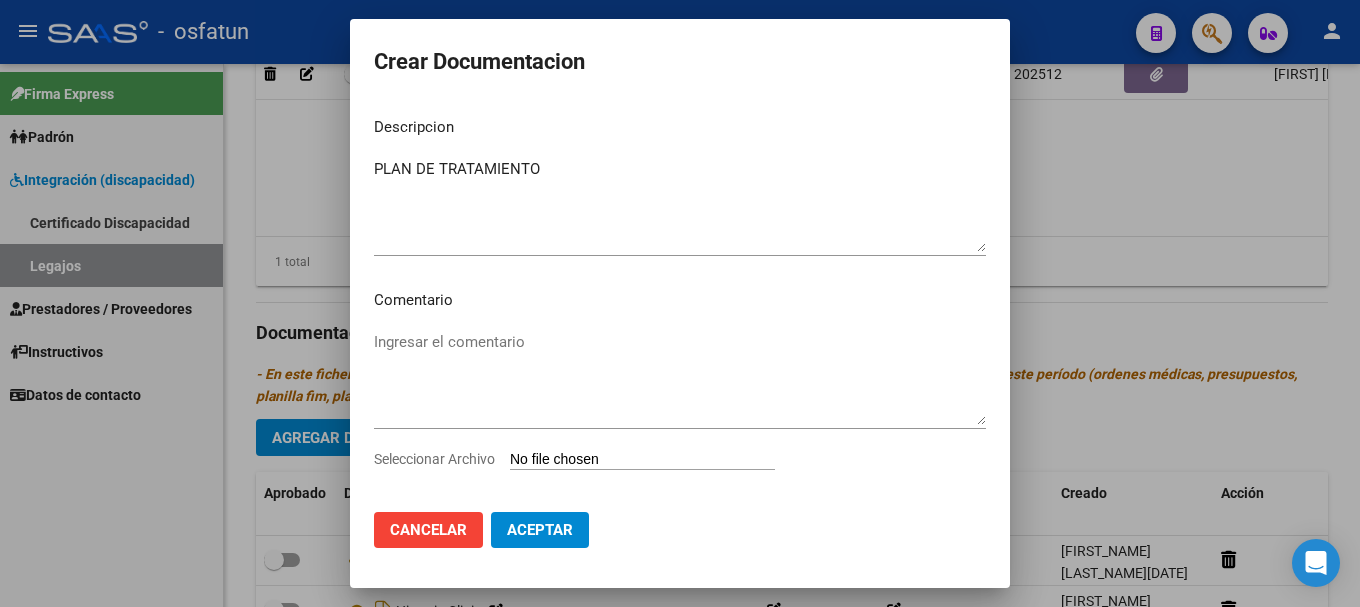 type on "C:\fakepath\20250807_141053.jpg" 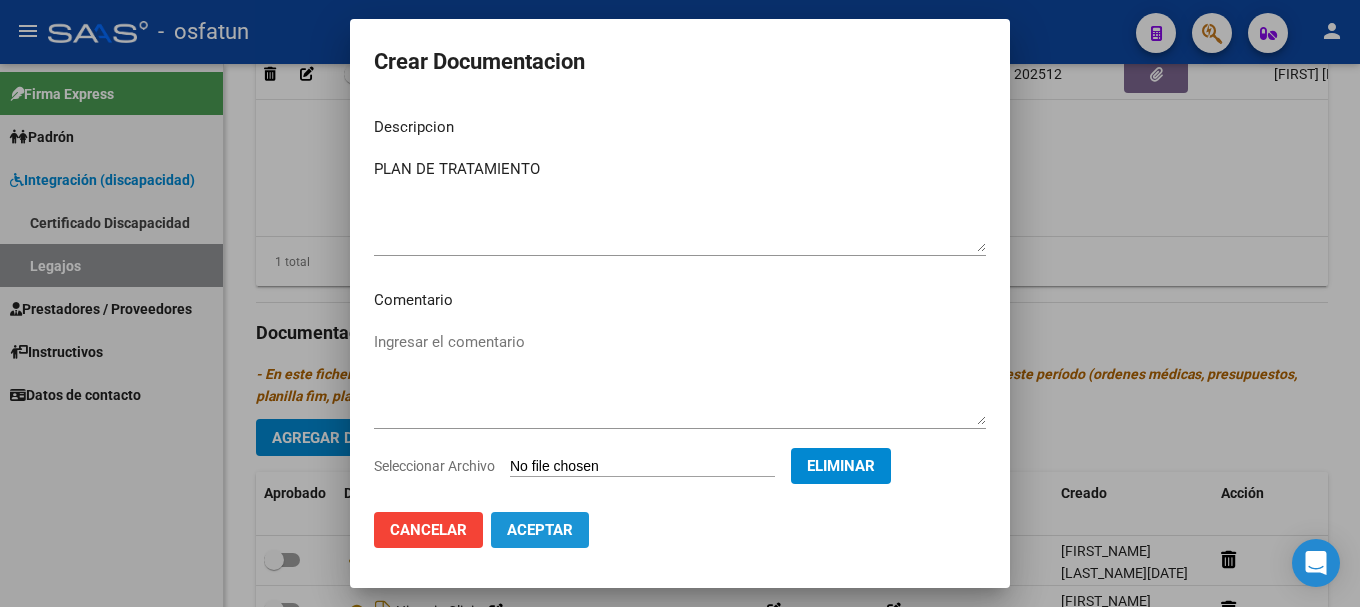 click on "Aceptar" 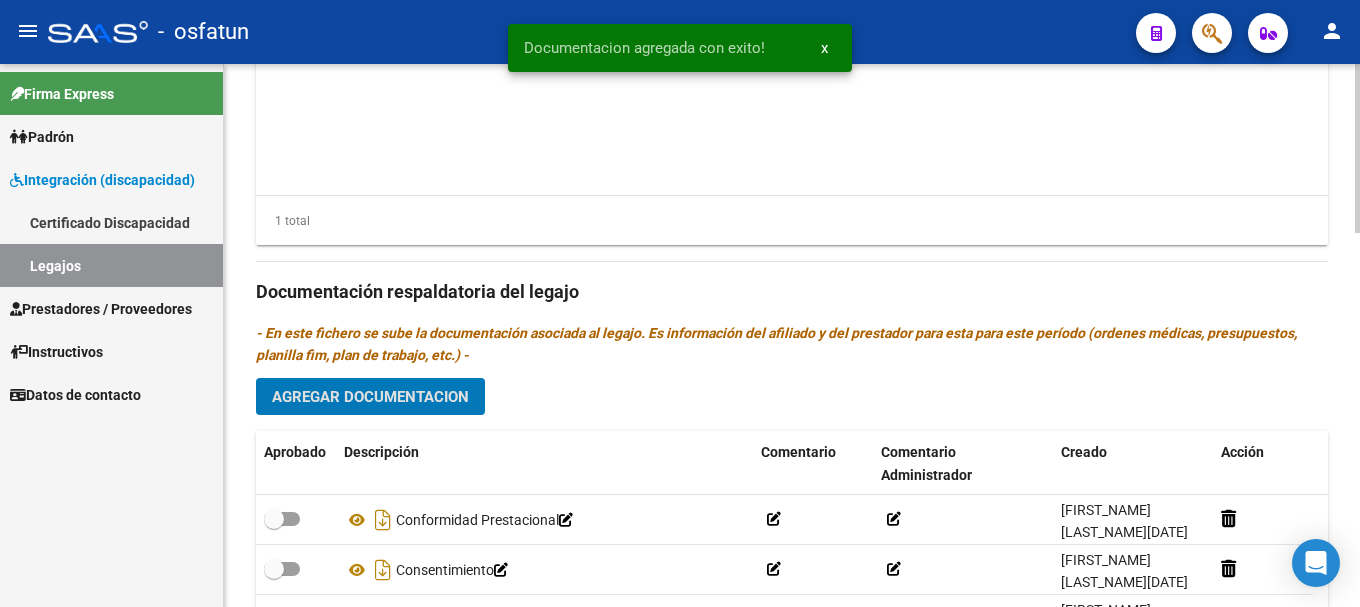 scroll, scrollTop: 1199, scrollLeft: 0, axis: vertical 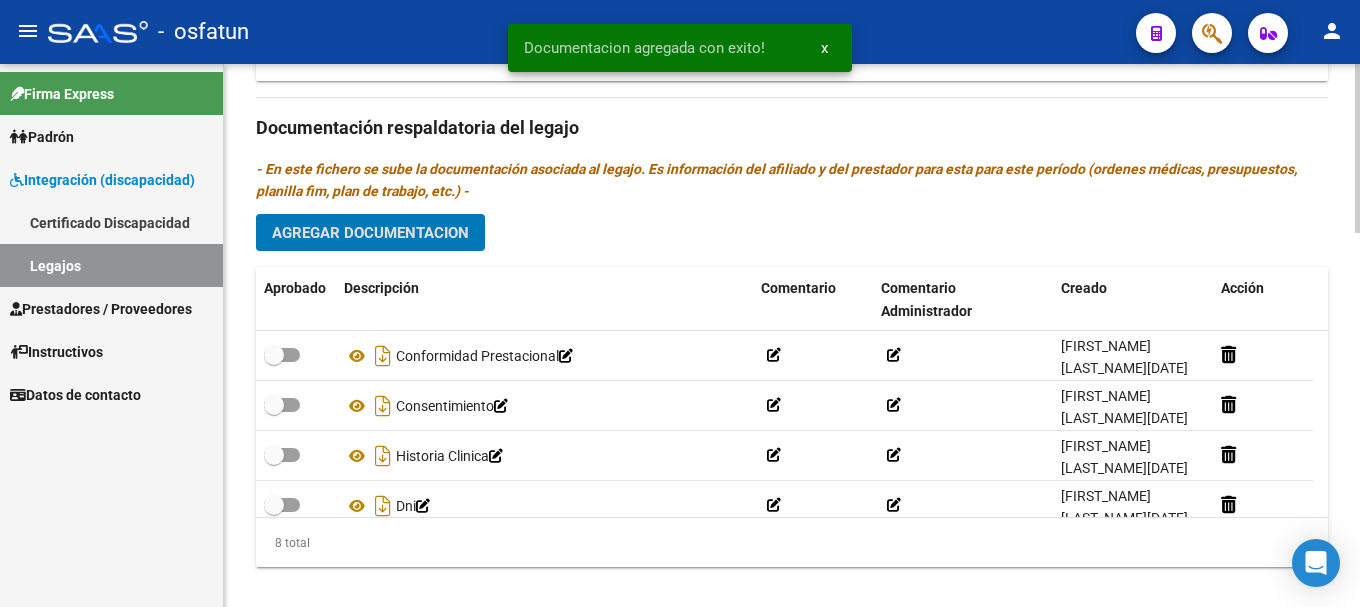 click 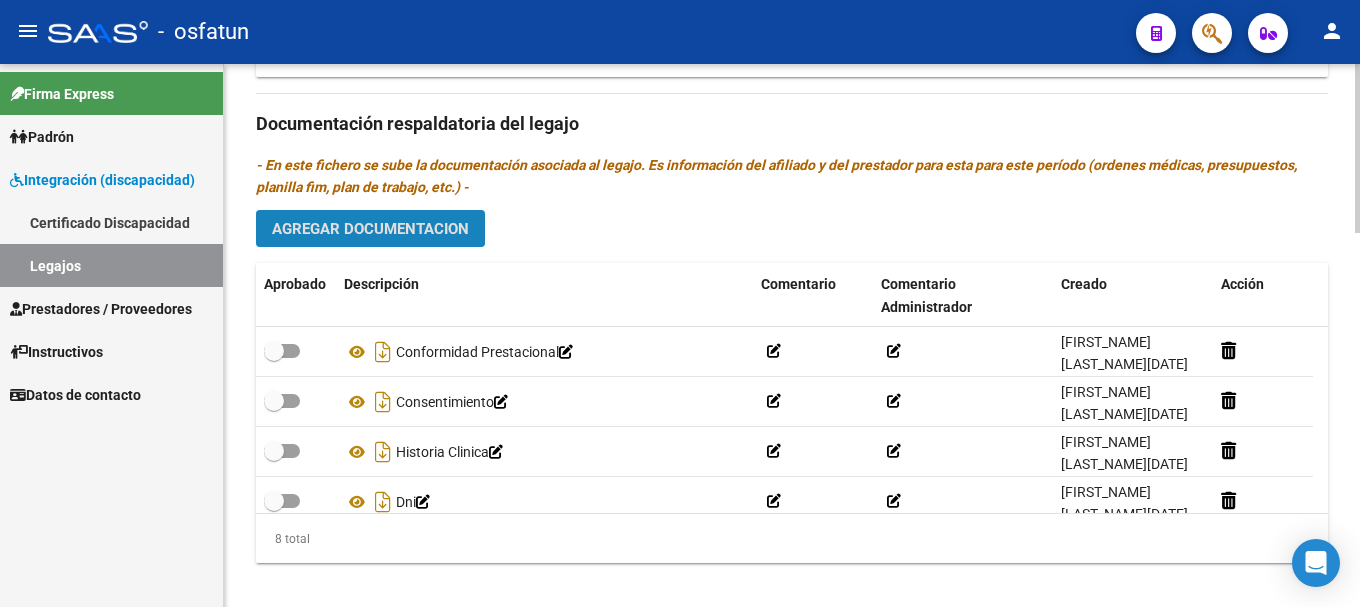 click on "Agregar Documentacion" 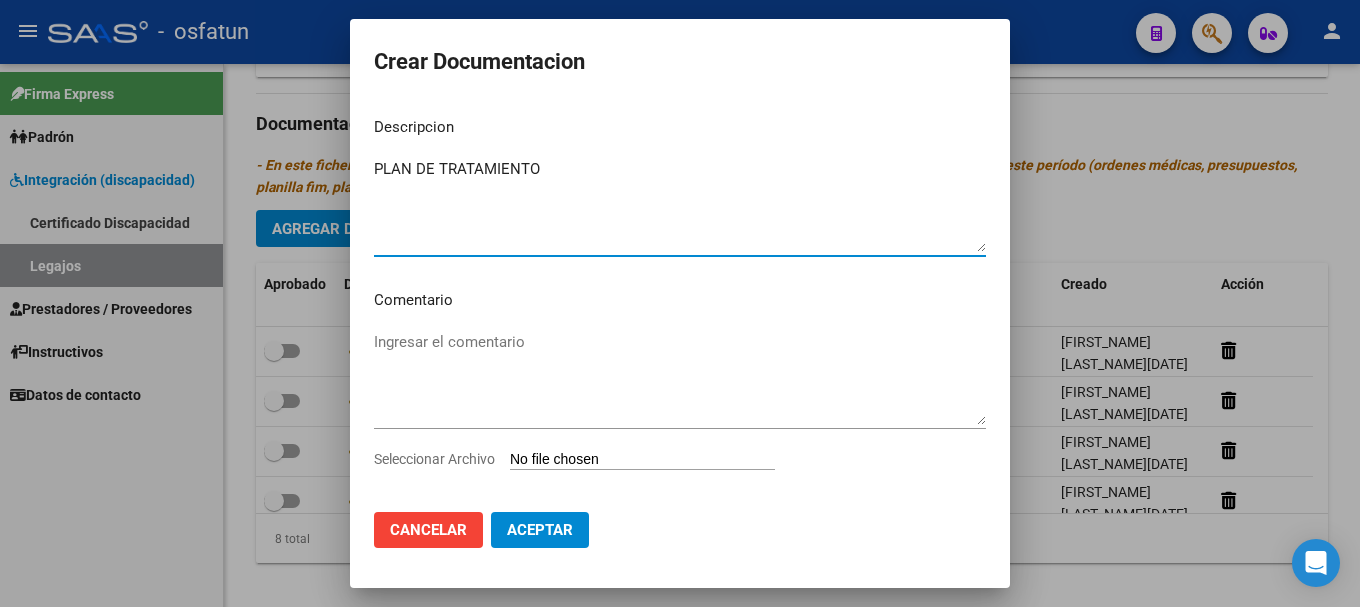 type on "PLAN DE TRATAMIENTO" 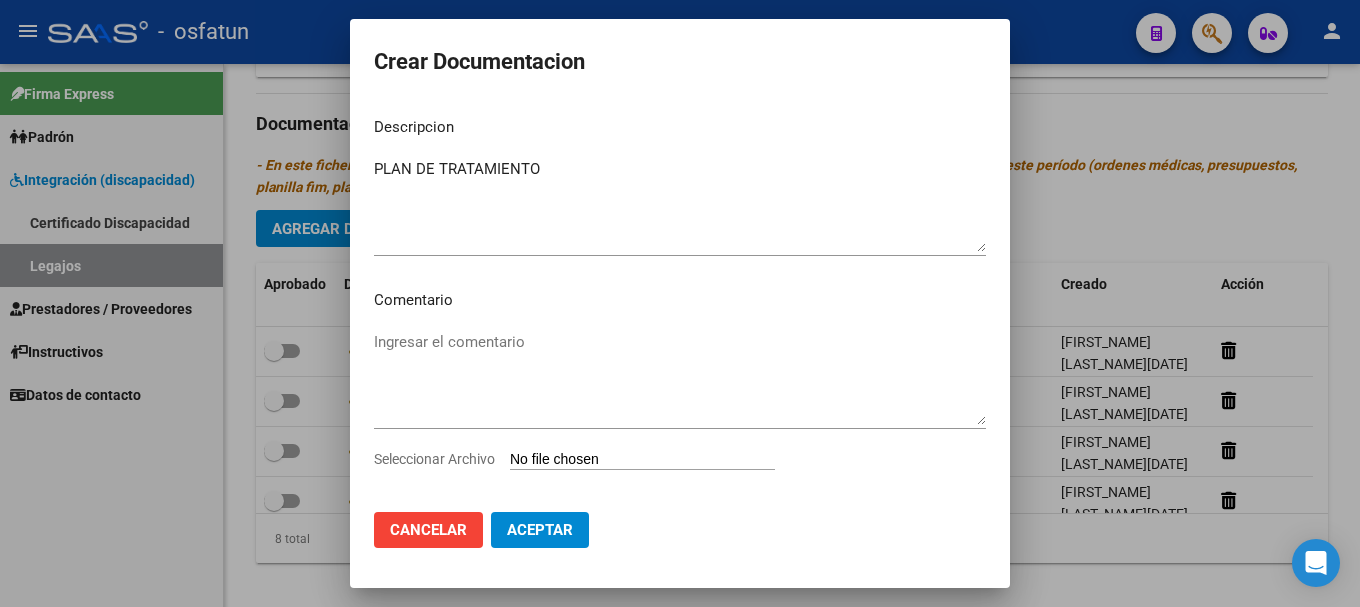 type on "C:\fakepath\20250807_141103.jpg" 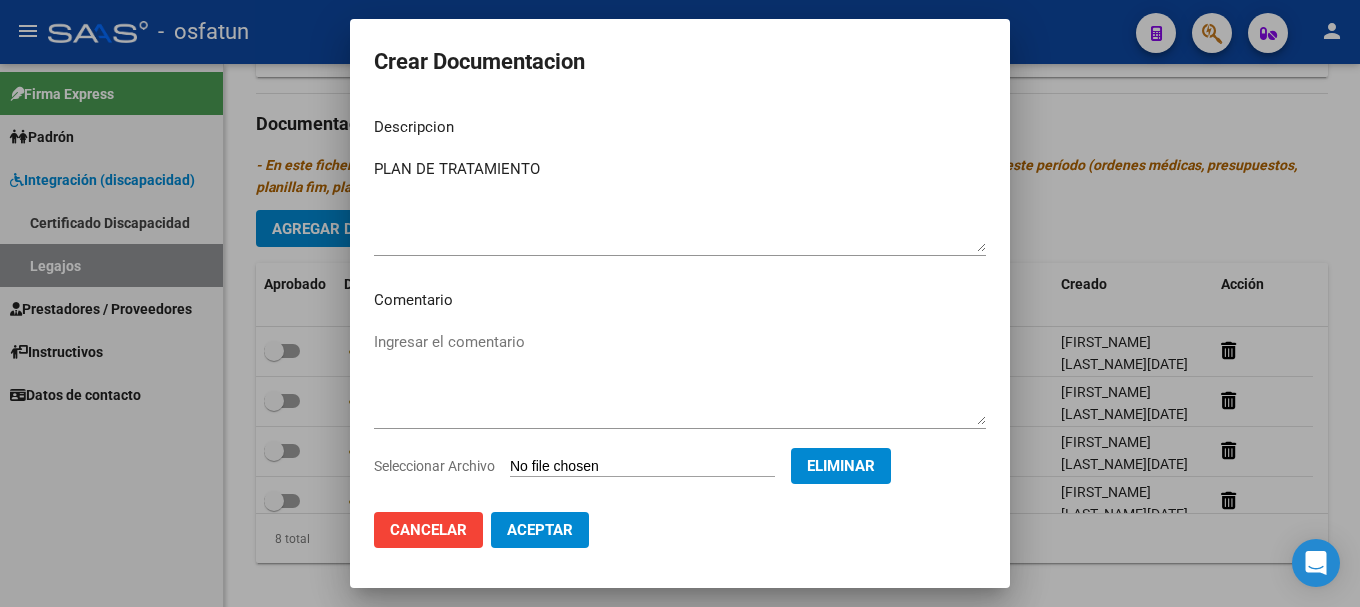 click on "Aceptar" 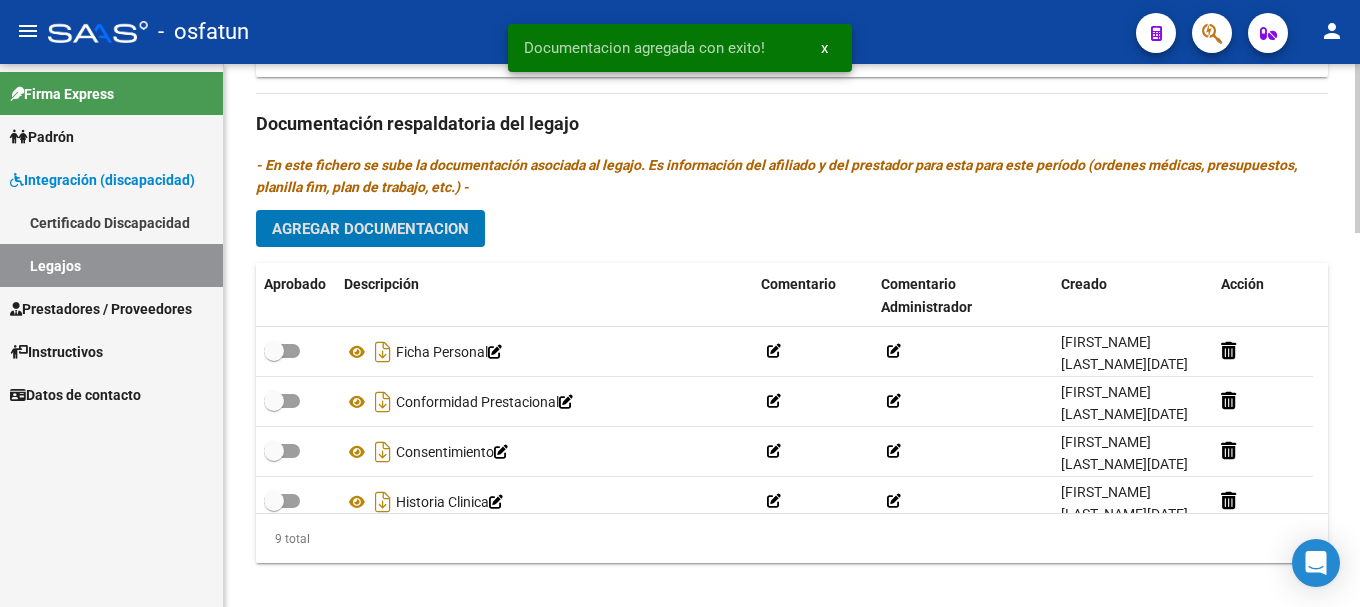 click on "Agregar Documentacion" 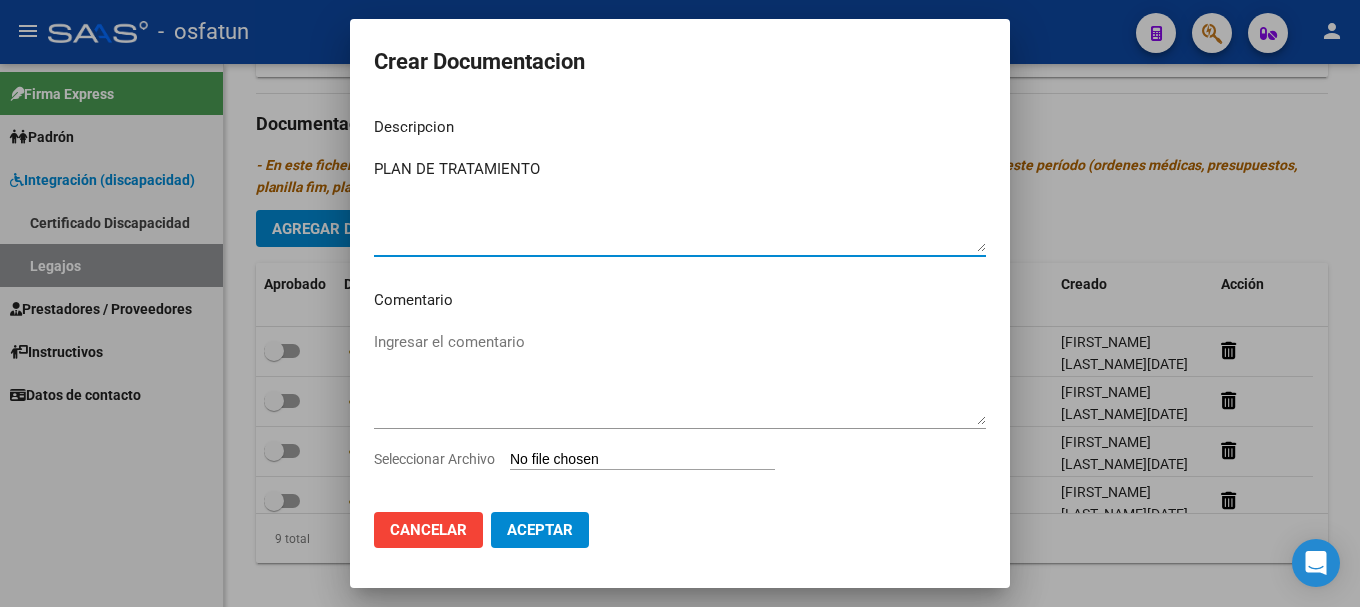 type on "PLAN DE TRATAMIENTO" 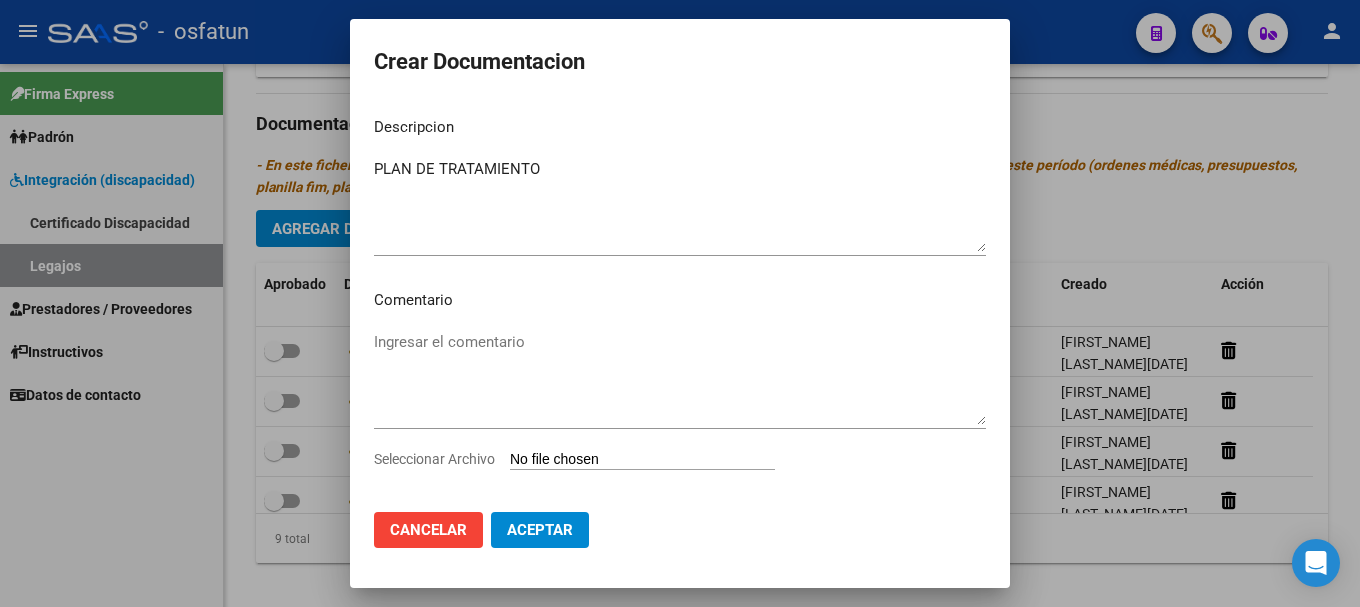 type on "C:\fakepath\20250807_141115.jpg" 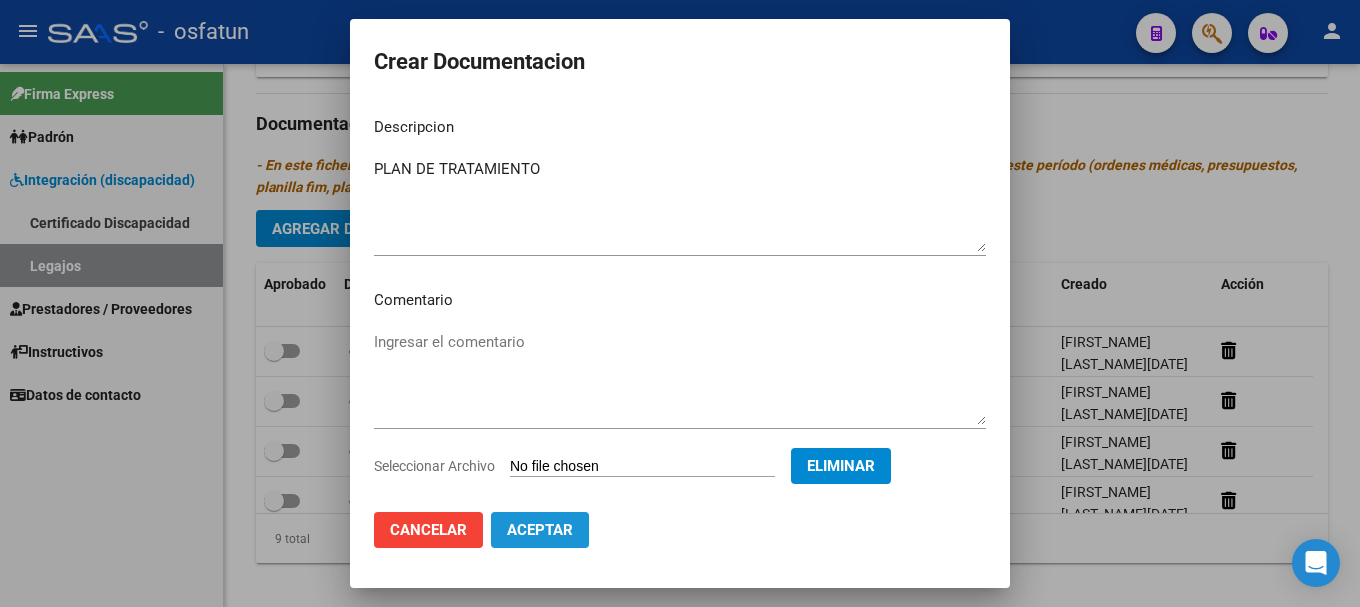 click on "Aceptar" 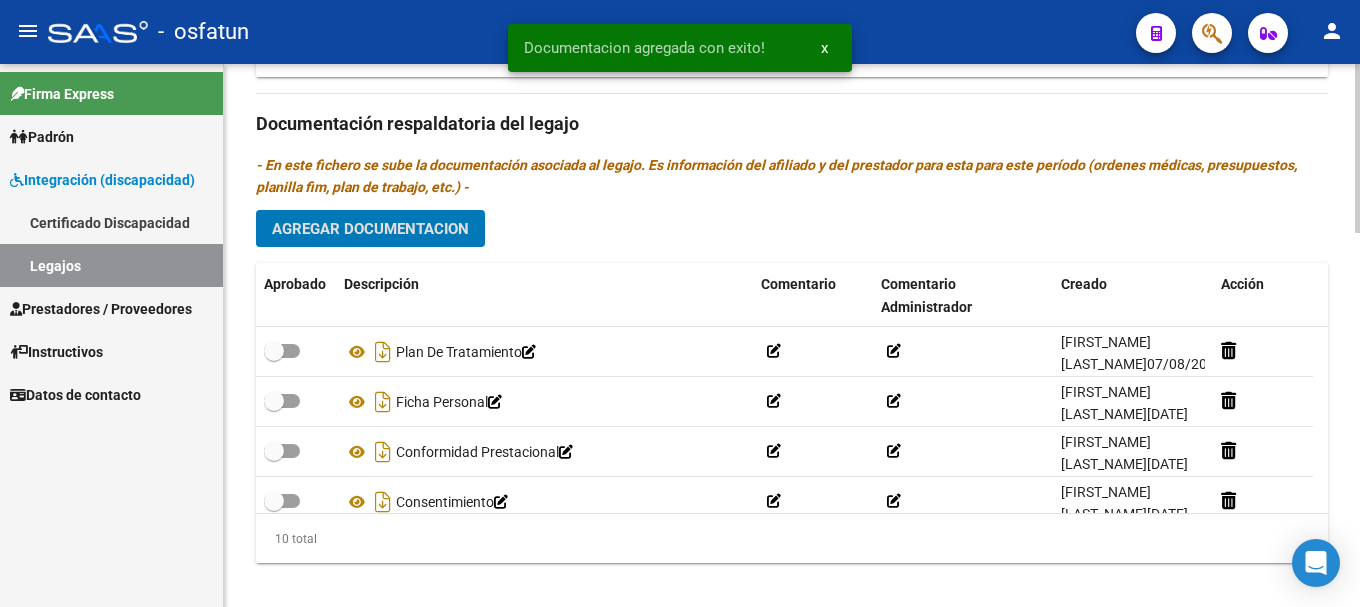 click on "Agregar Documentacion" 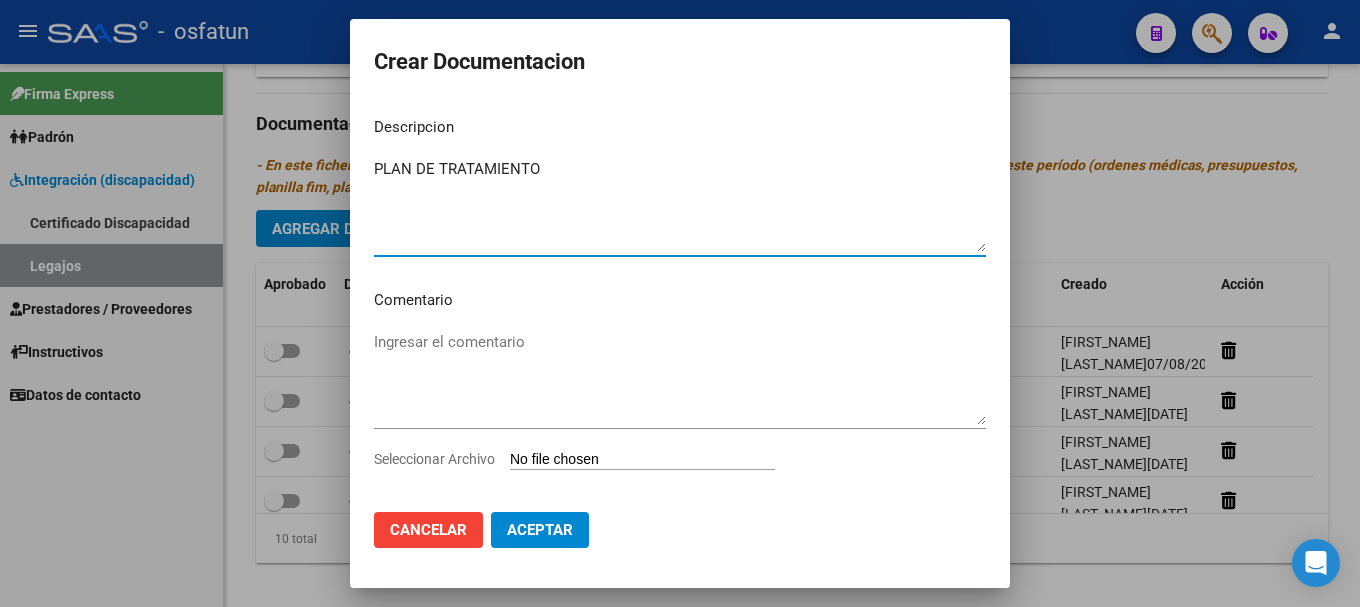type on "PLAN DE TRATAMIENTO" 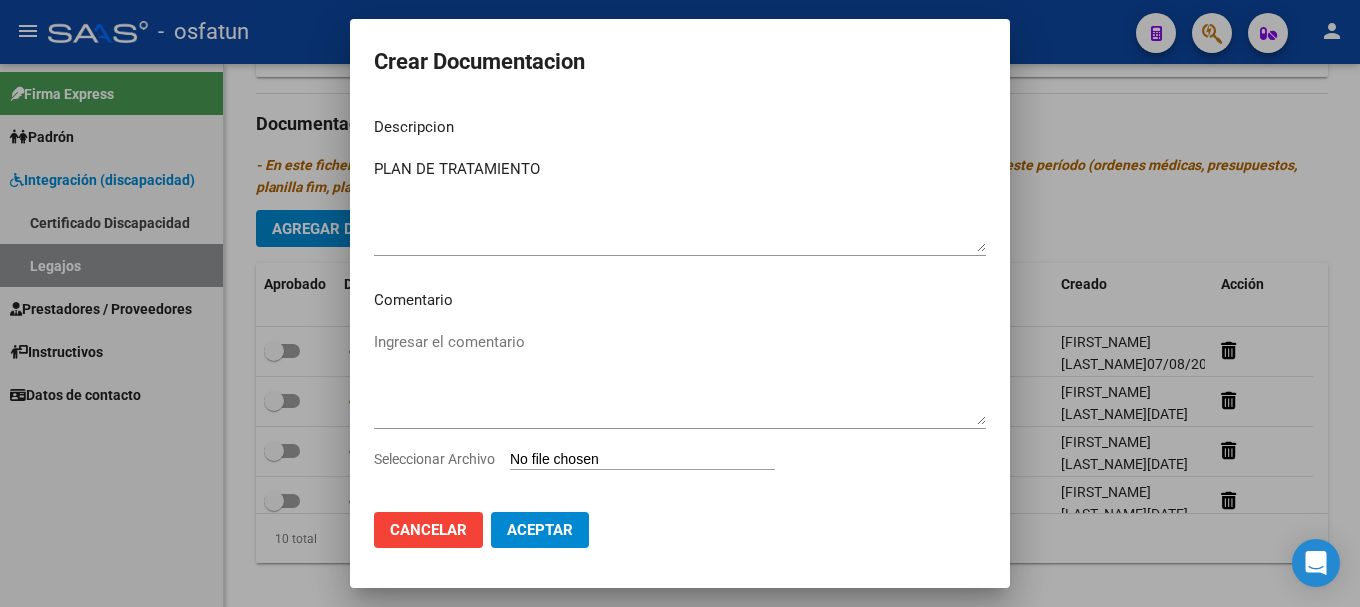 click on "Seleccionar Archivo" at bounding box center [642, 460] 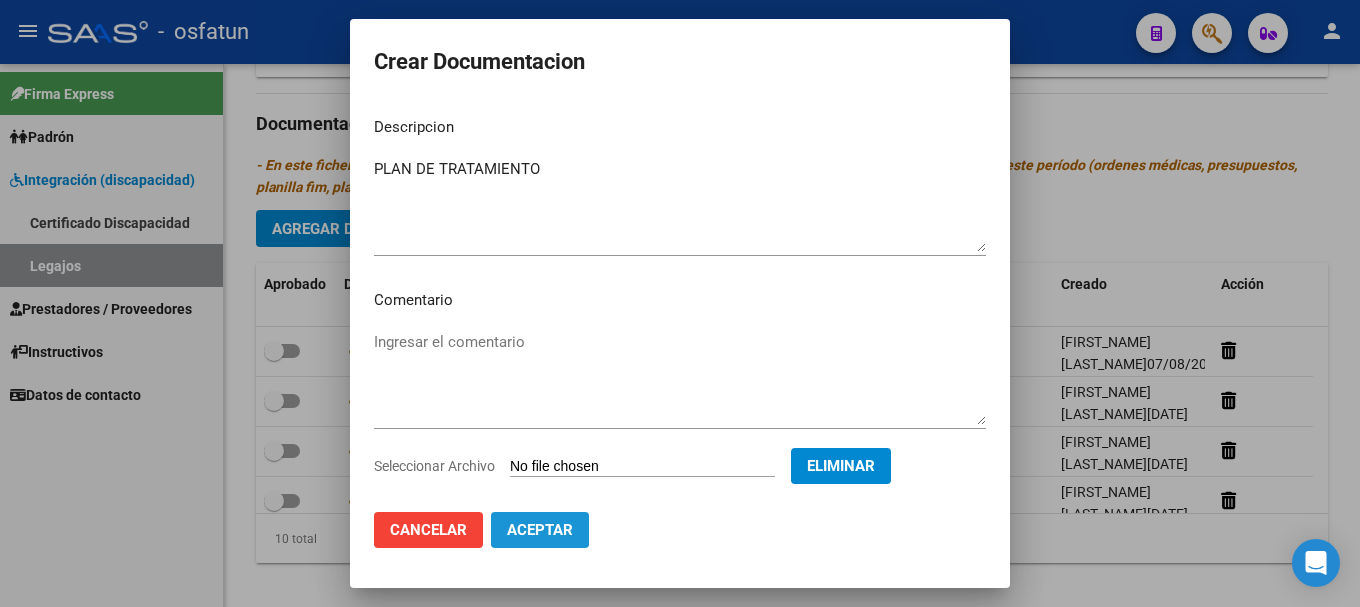 click on "Aceptar" 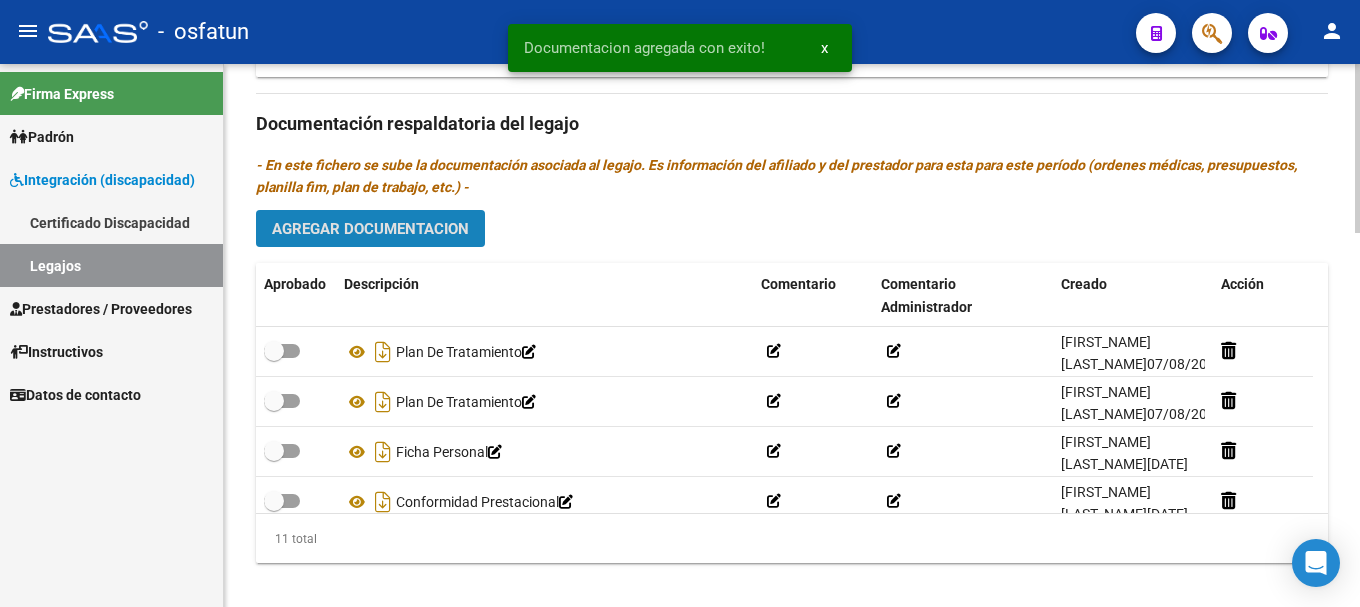 click on "Agregar Documentacion" 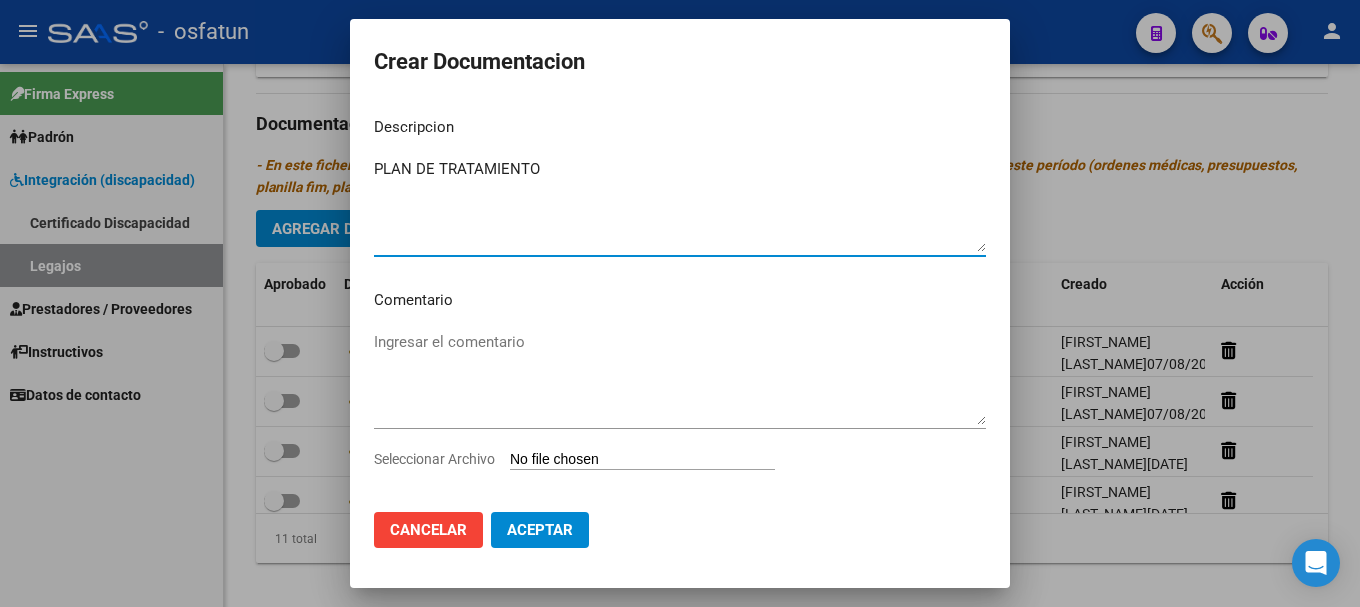 type on "PLAN DE TRATAMIENTO" 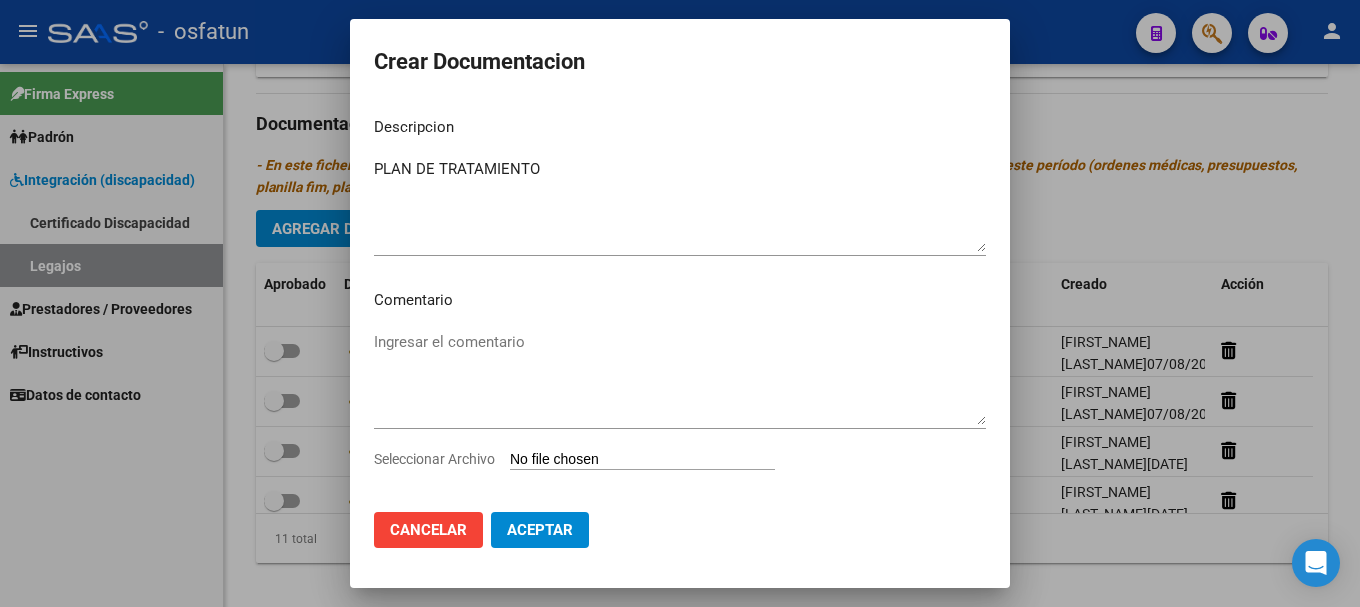 type on "C:\fakepath\20250807_141131.jpg" 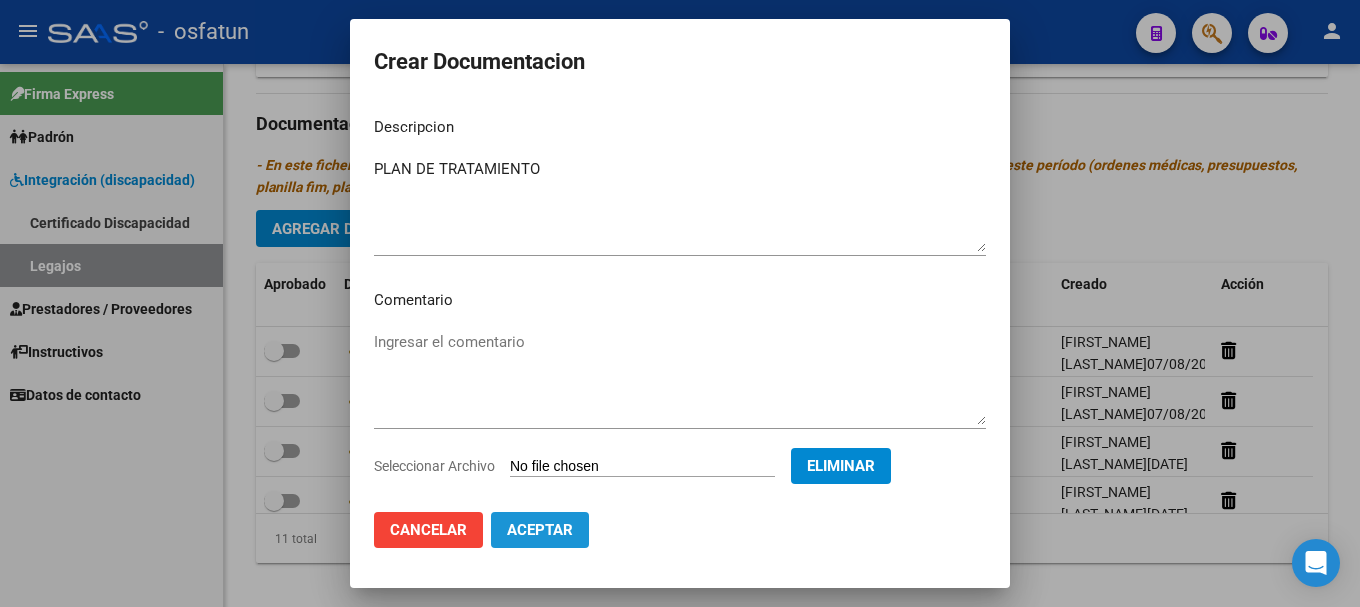 click on "Aceptar" 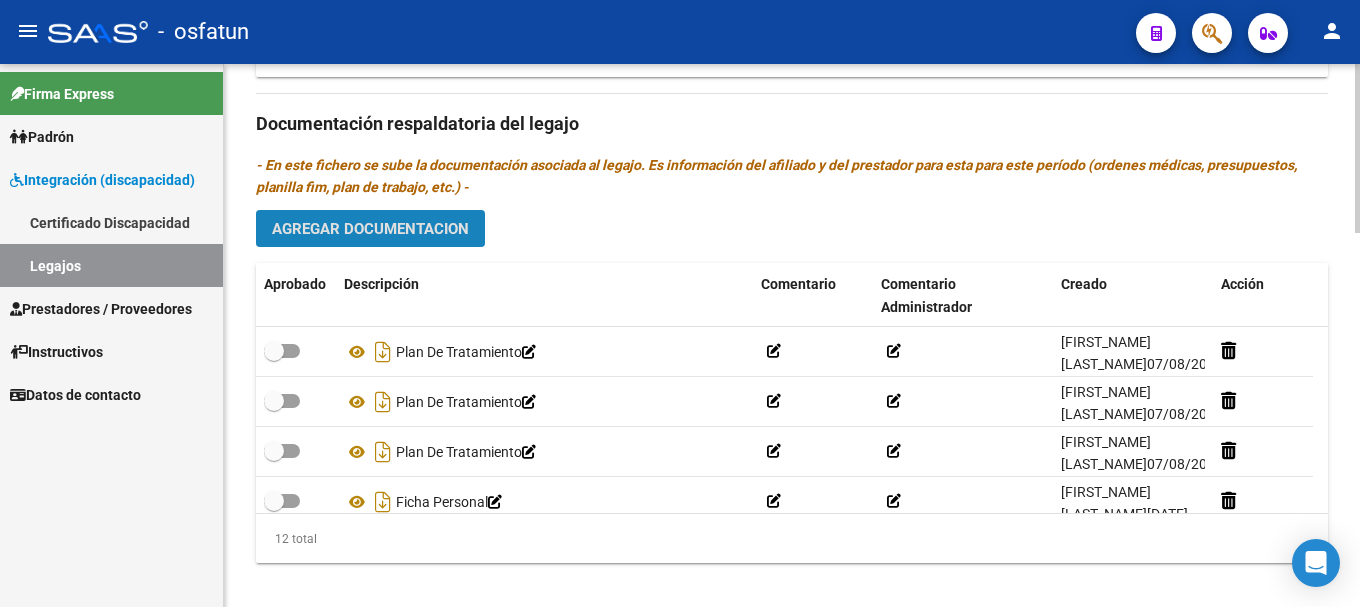 click on "Agregar Documentacion" 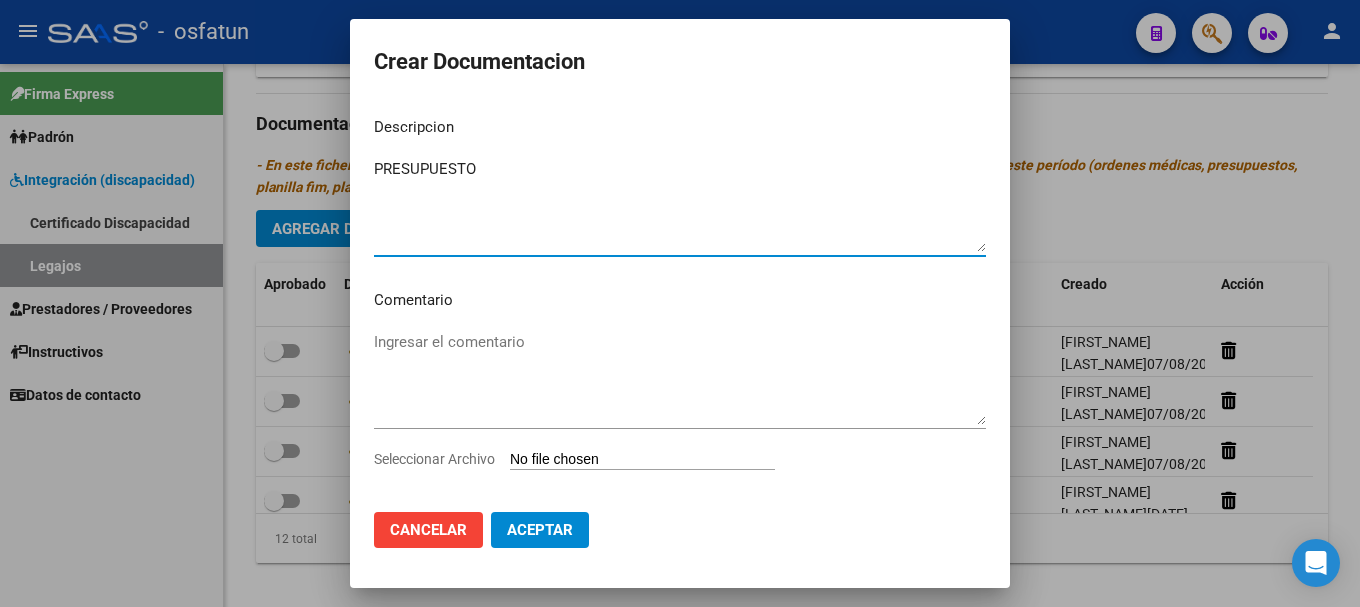 type on "PRESUPUESTO" 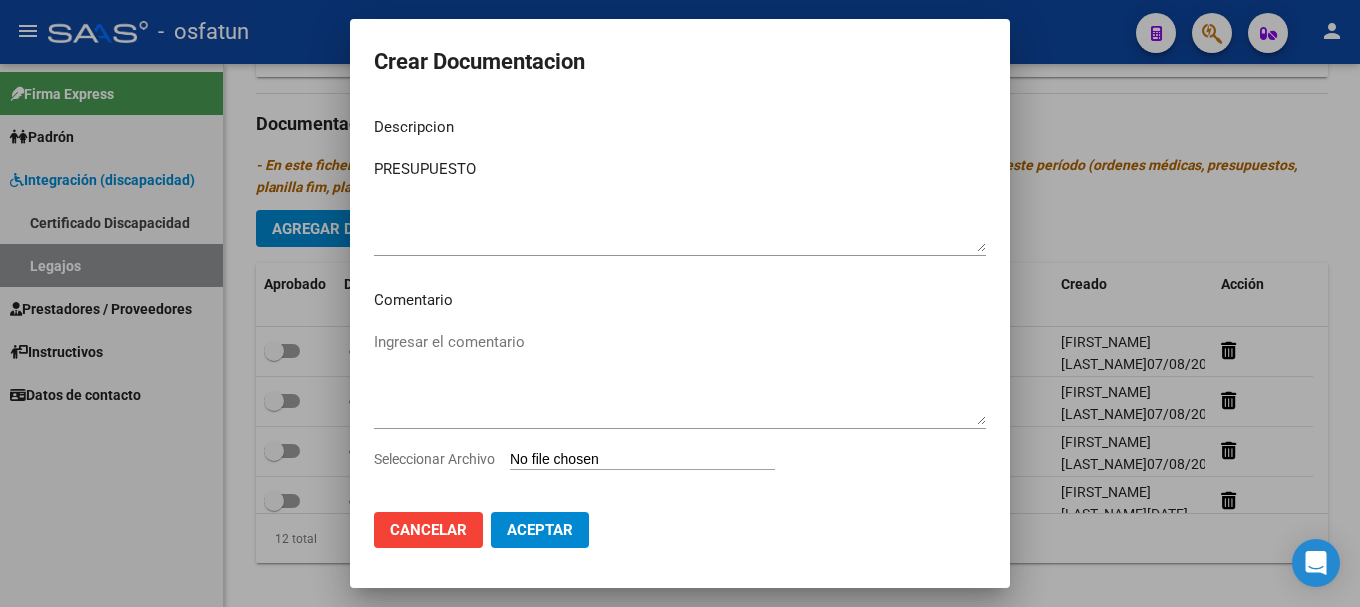 type on "C:\fakepath\20250807_141147.jpg" 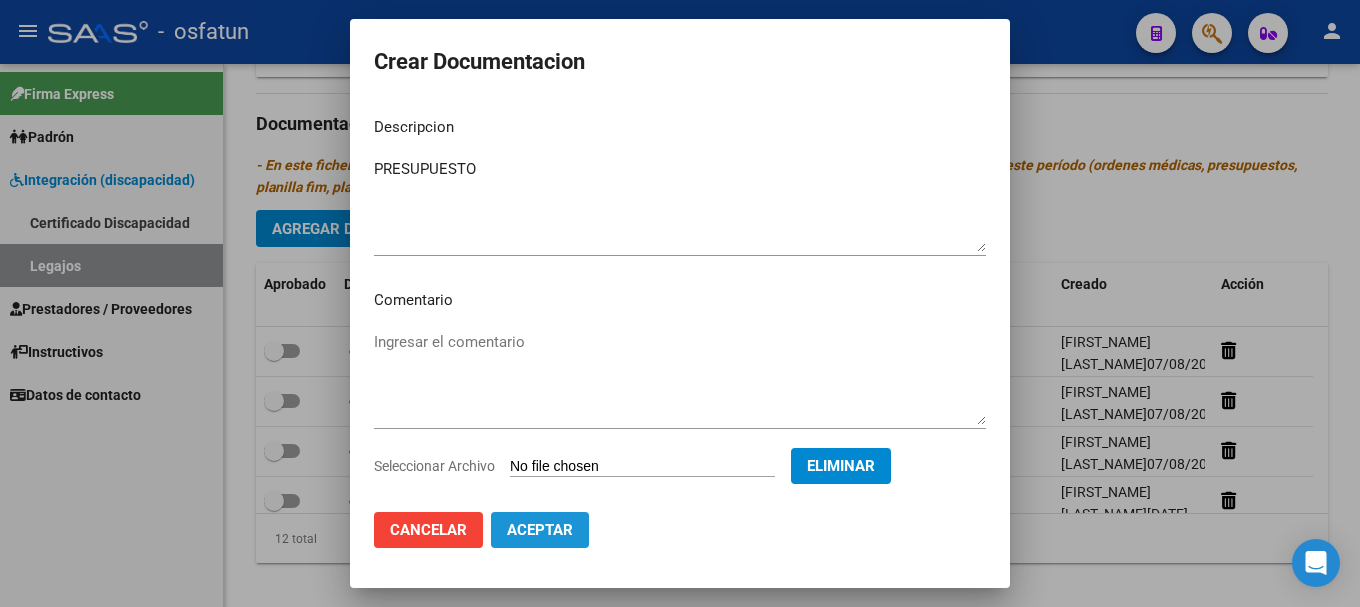 click on "Aceptar" 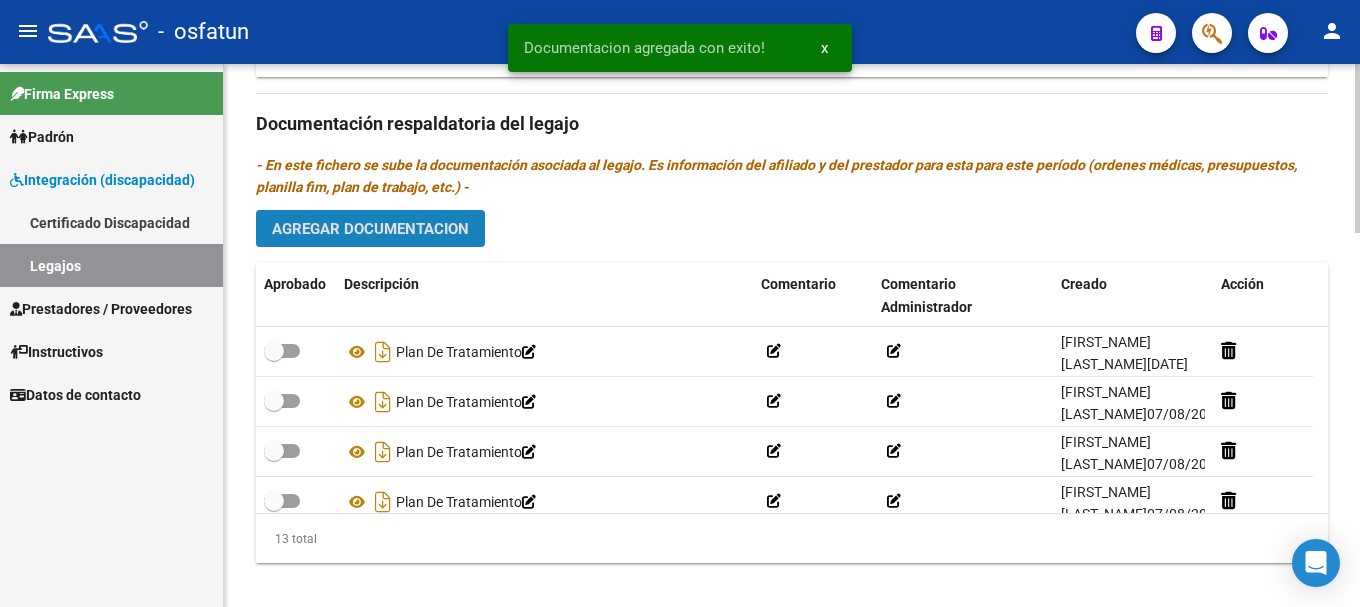click on "Agregar Documentacion" 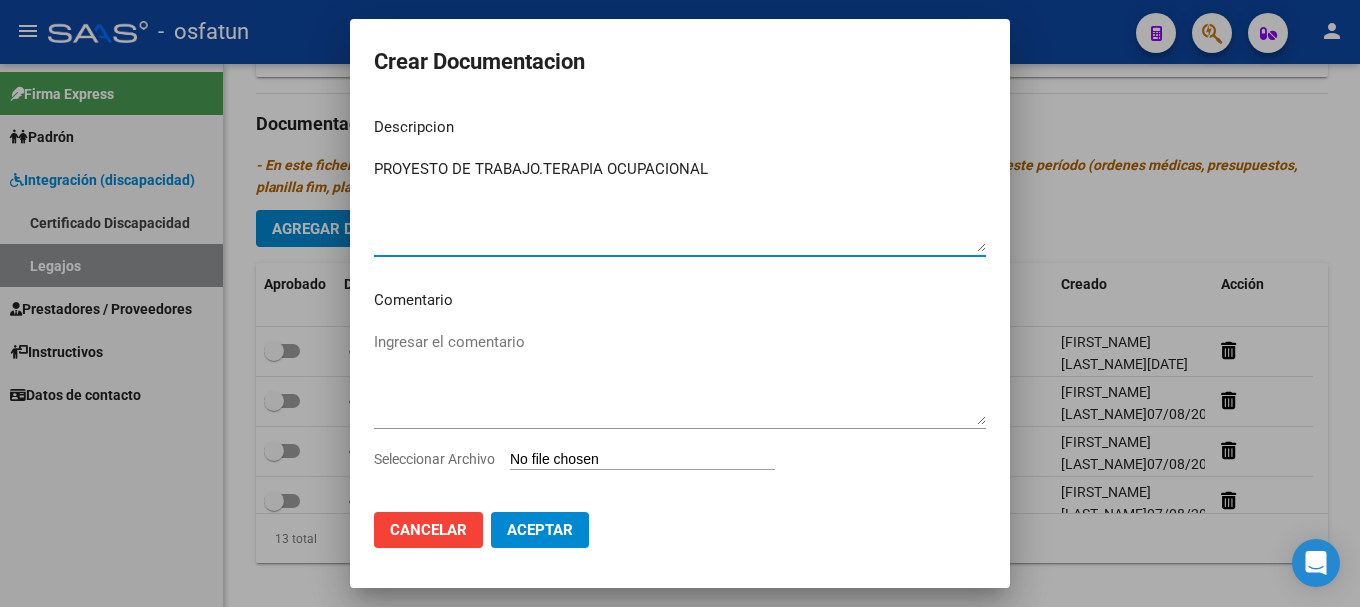 scroll, scrollTop: 22, scrollLeft: 0, axis: vertical 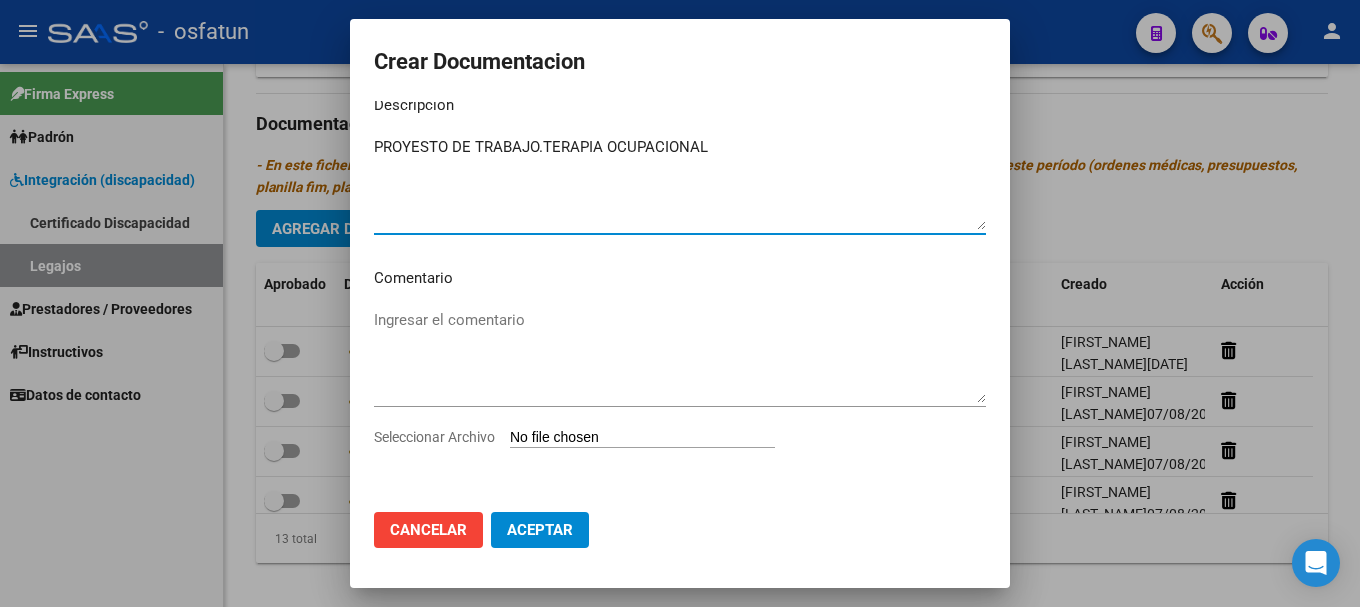 type on "PROYESTO DE TRABAJO.TERAPIA OCUPACIONAL" 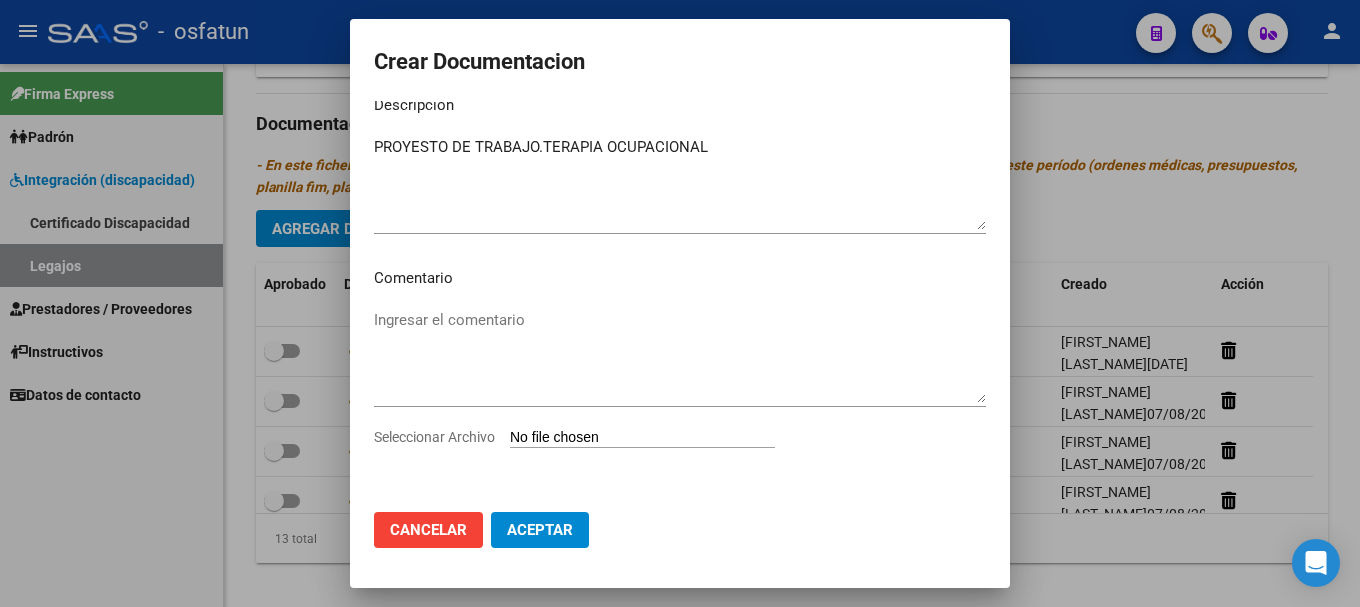 click on "Seleccionar Archivo" at bounding box center [642, 438] 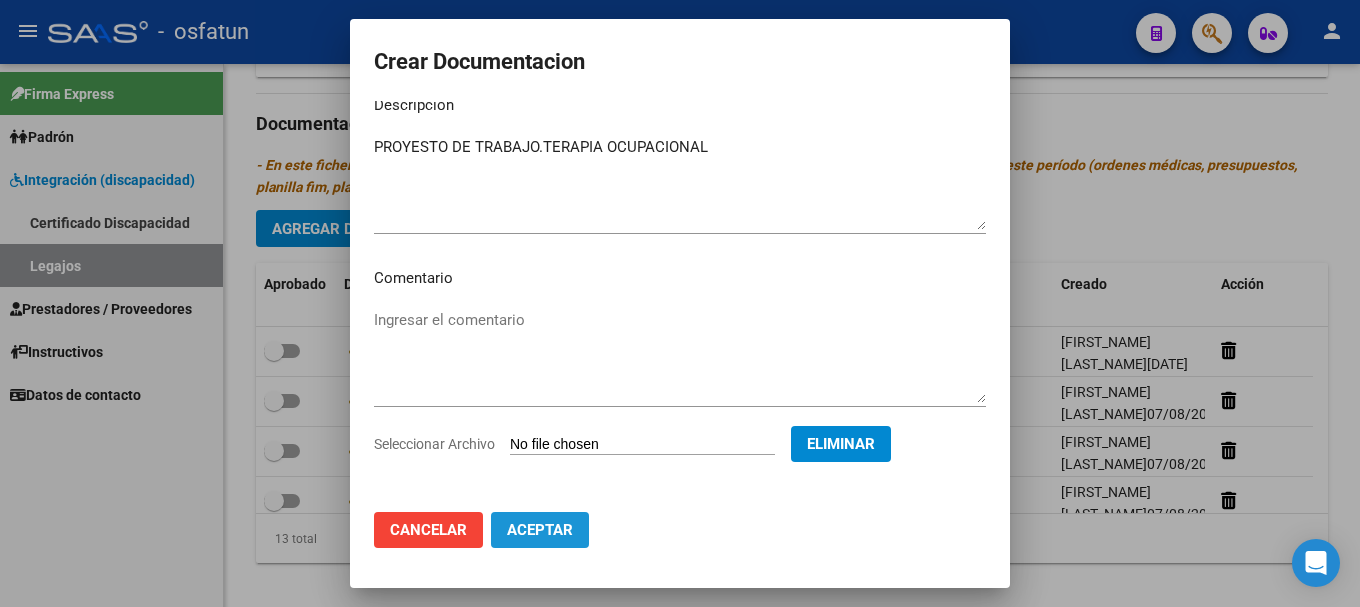 click on "Aceptar" 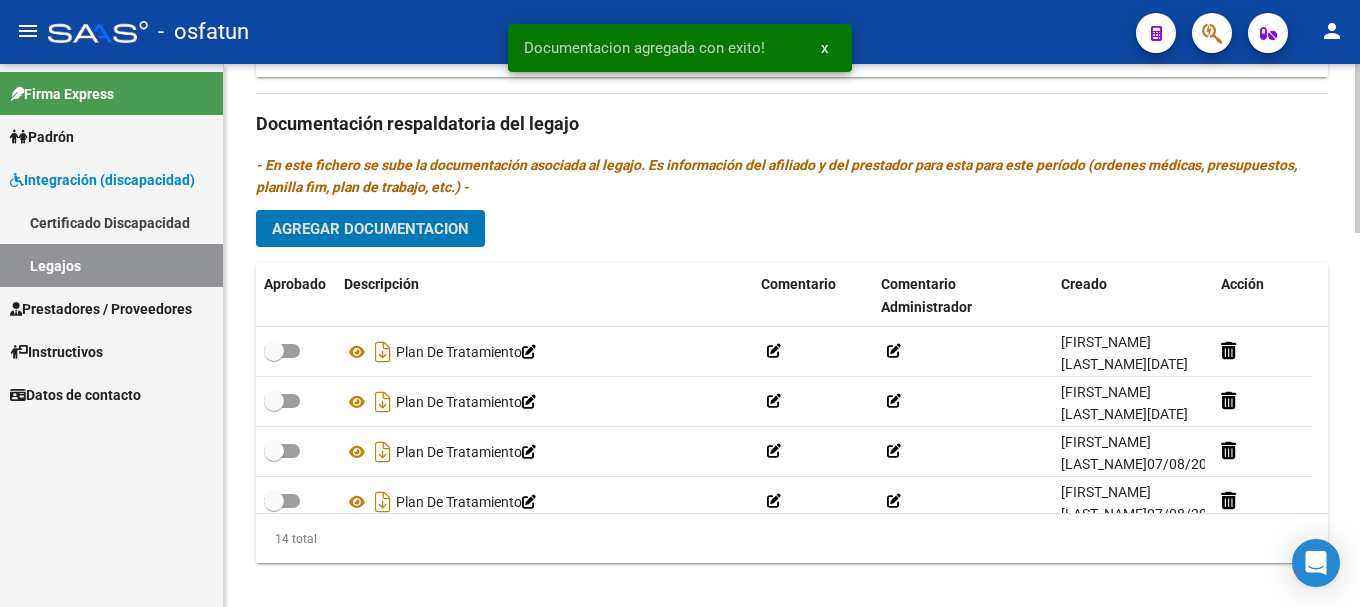click on "Agregar Documentacion" 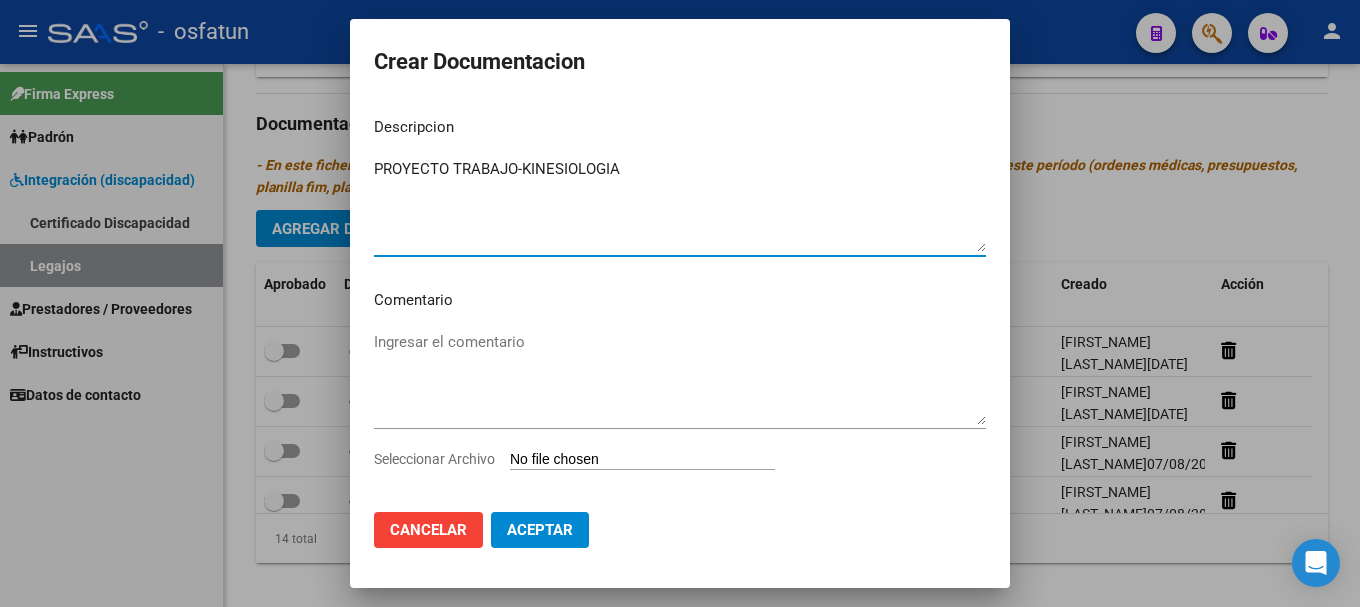 type on "PROYECTO TRABAJO-KINESIOLOGIA" 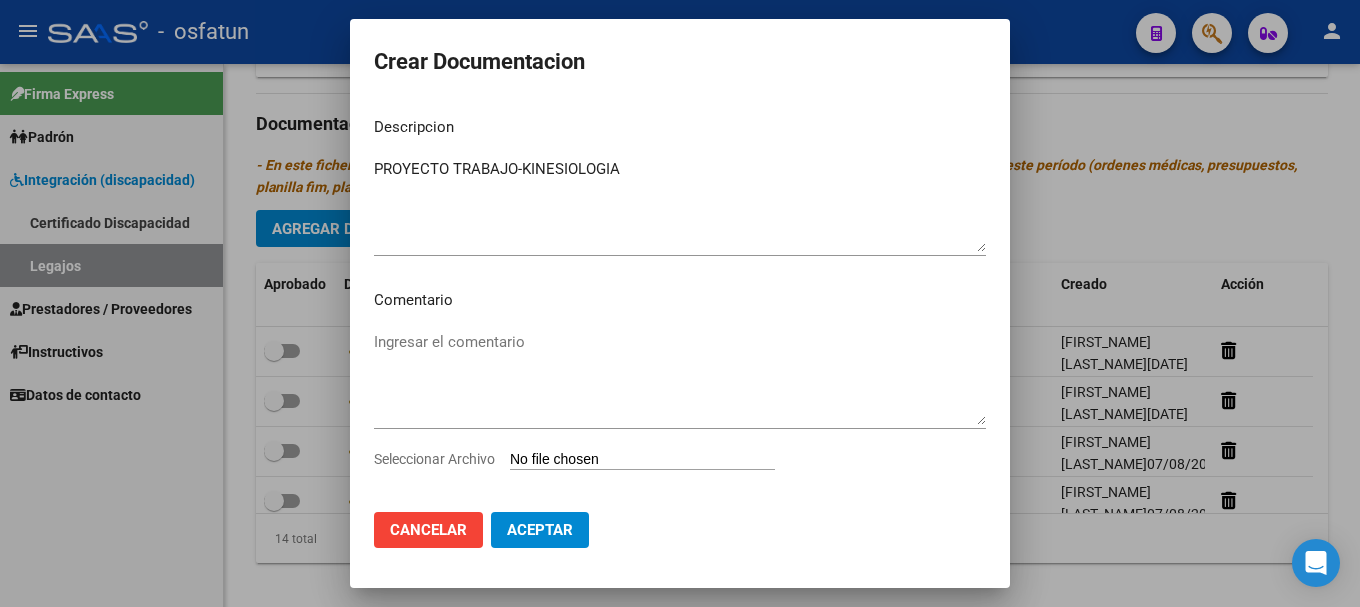 click on "Seleccionar Archivo" at bounding box center (642, 460) 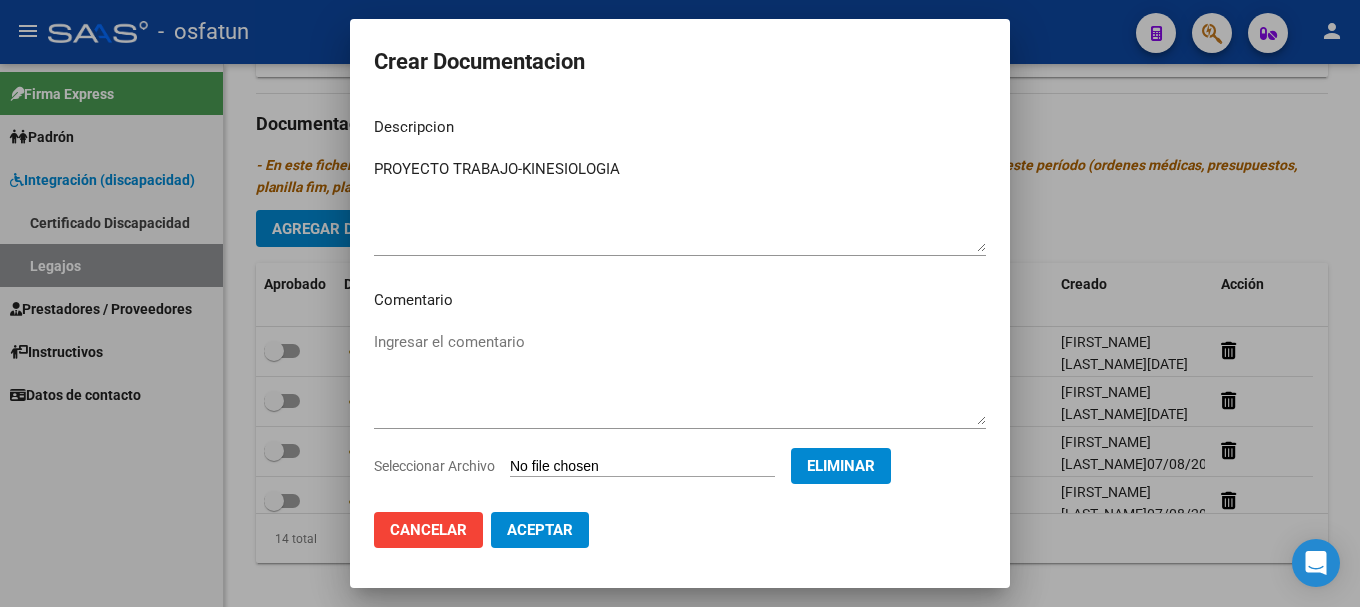 click on "Aceptar" 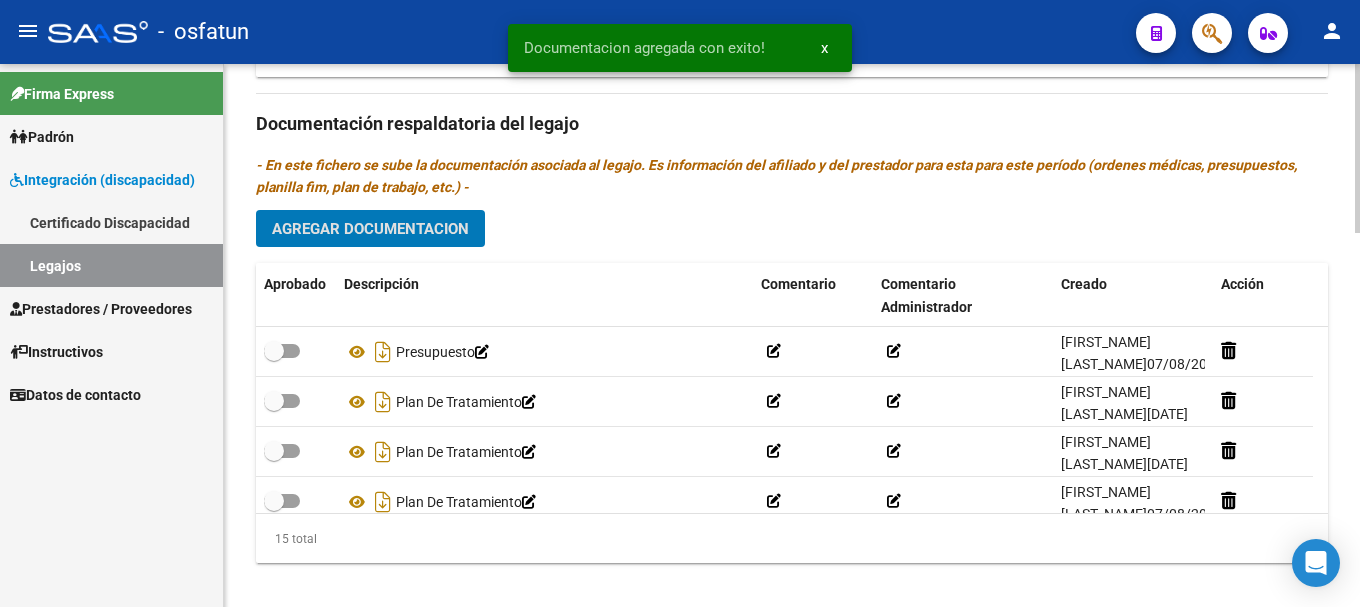 click on "Agregar Documentacion" 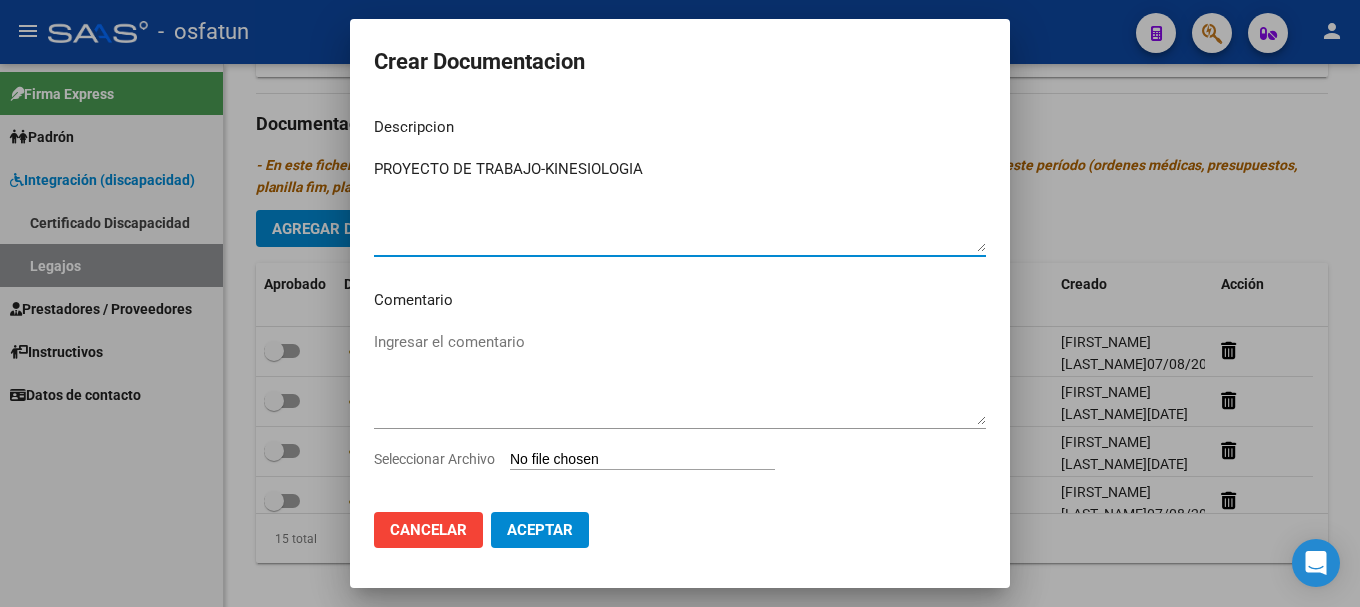 type on "PROYECTO DE TRABAJO-KINESIOLOGIA" 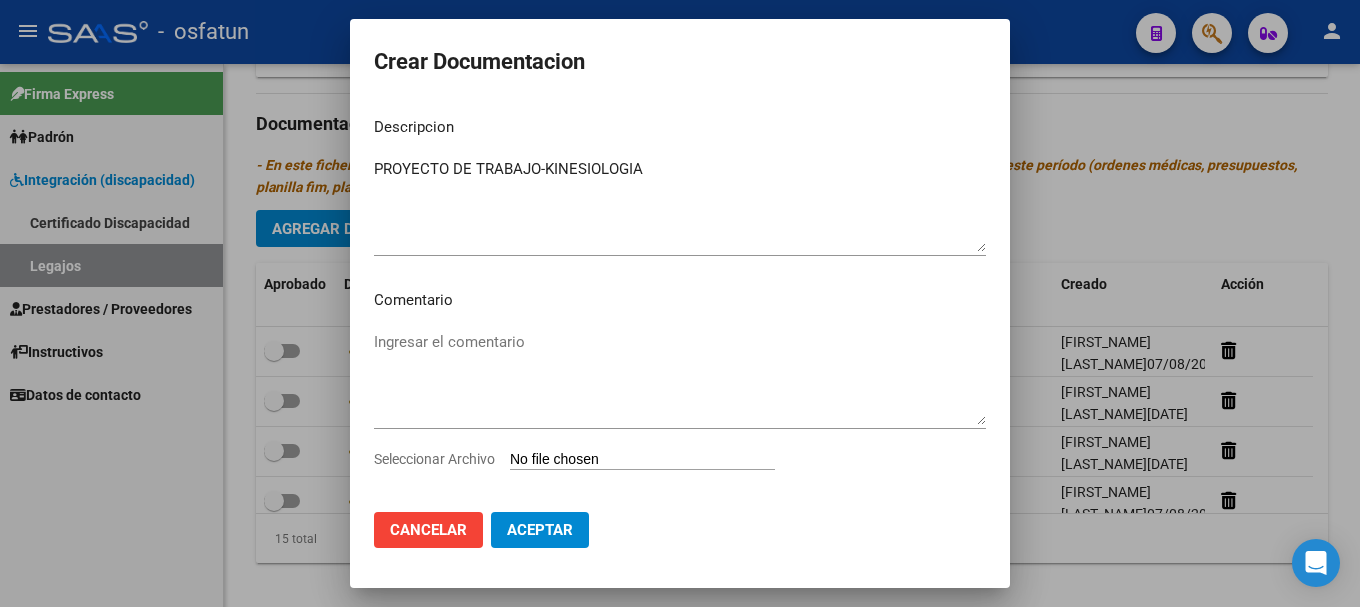 click on "Seleccionar Archivo" at bounding box center [642, 460] 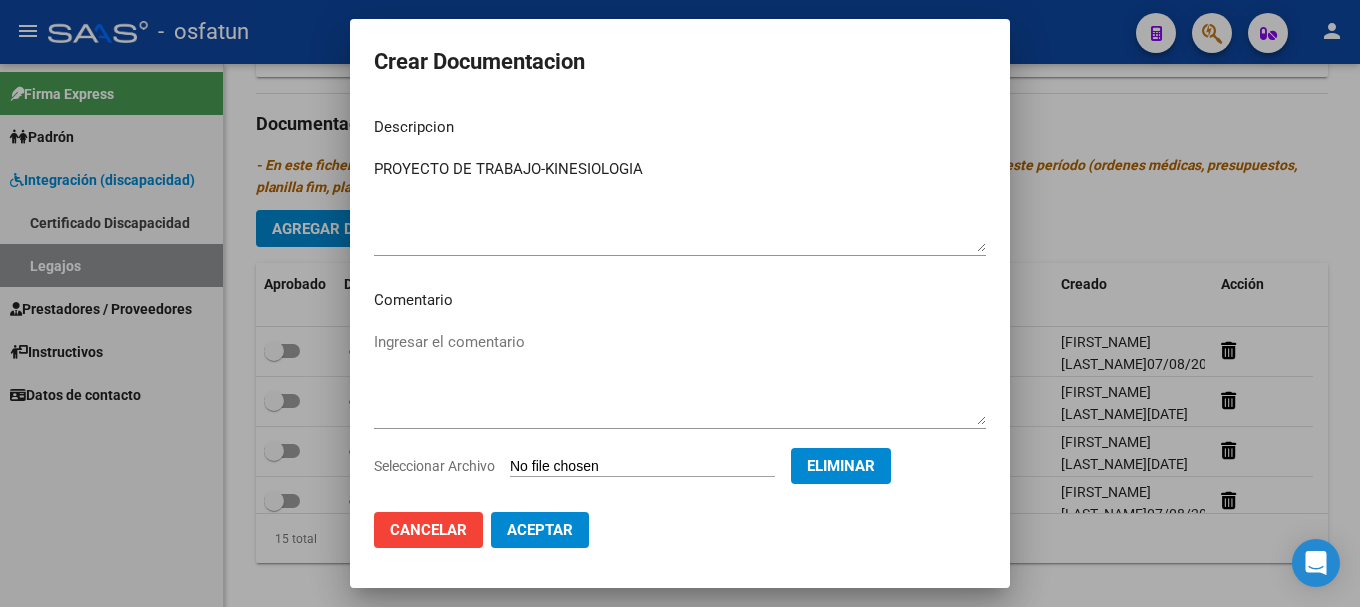 click on "Aceptar" 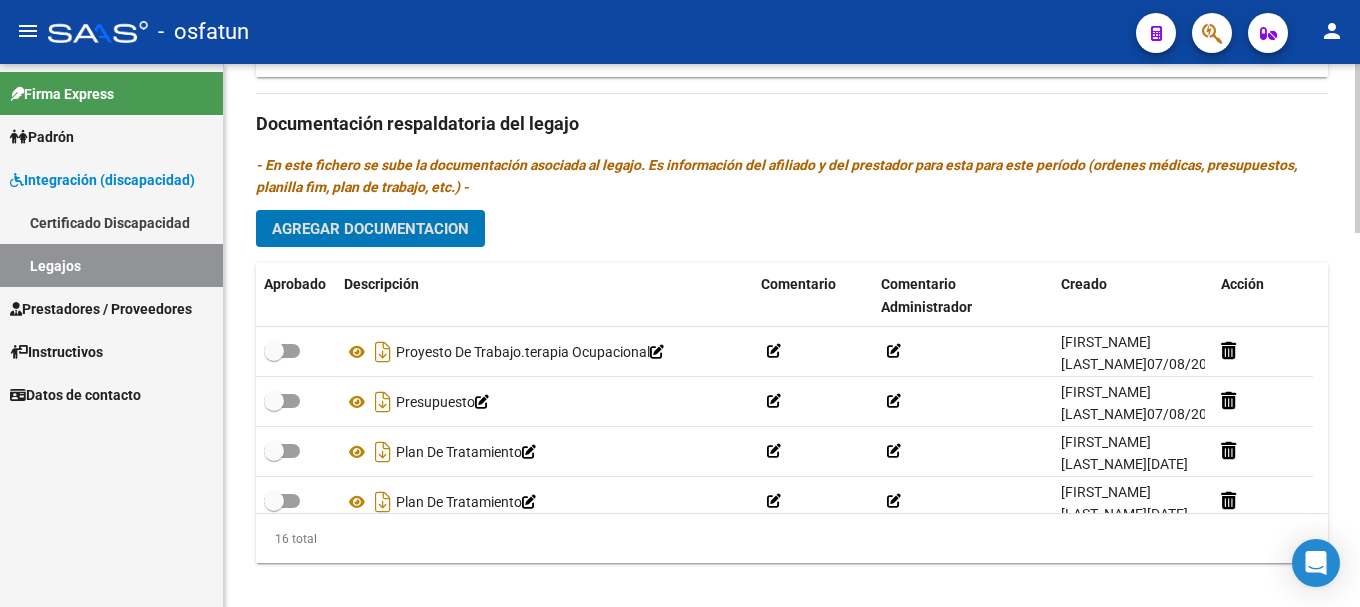 type 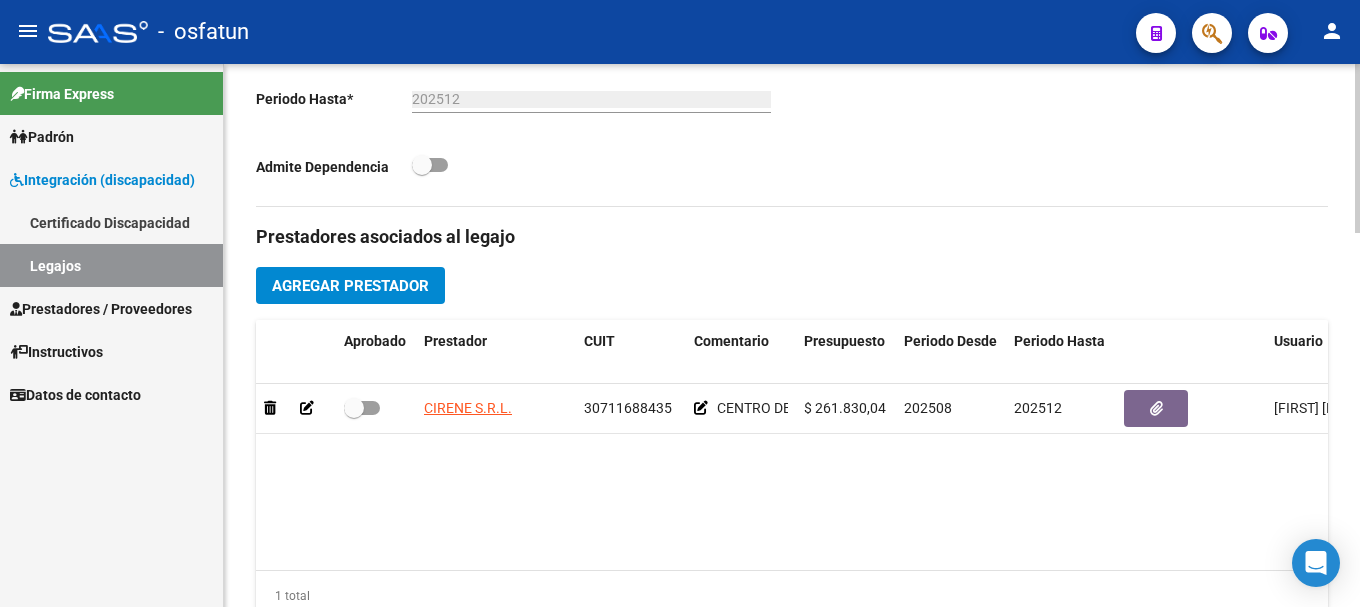 scroll, scrollTop: 599, scrollLeft: 0, axis: vertical 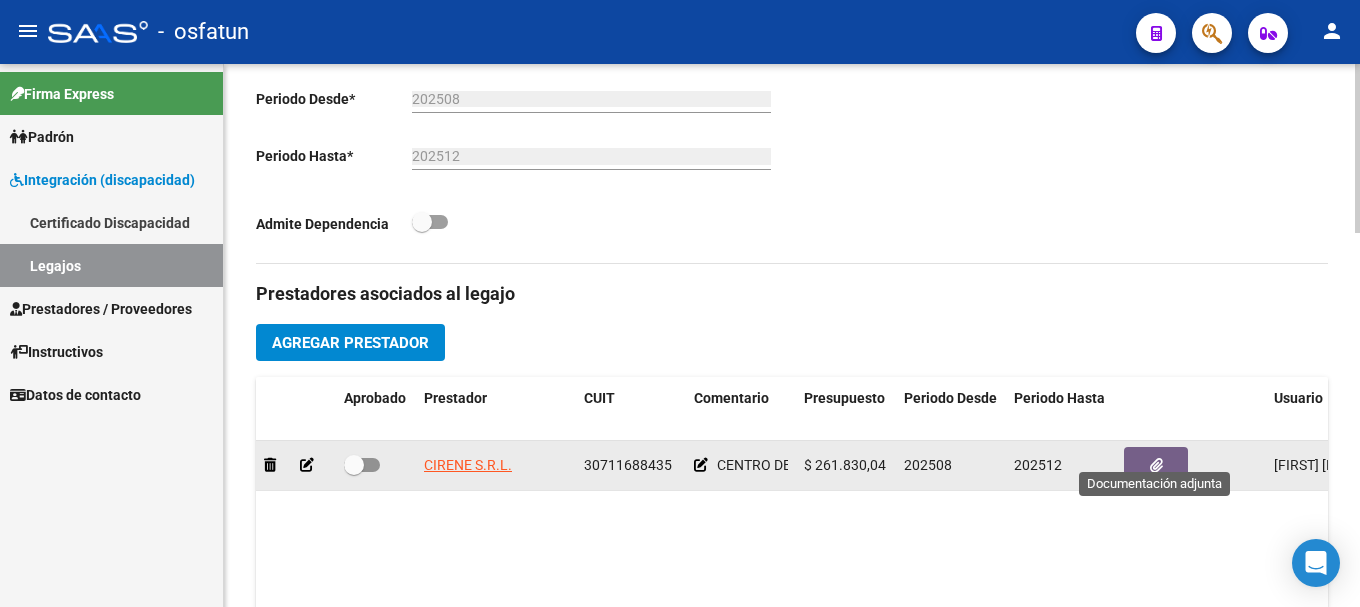 click 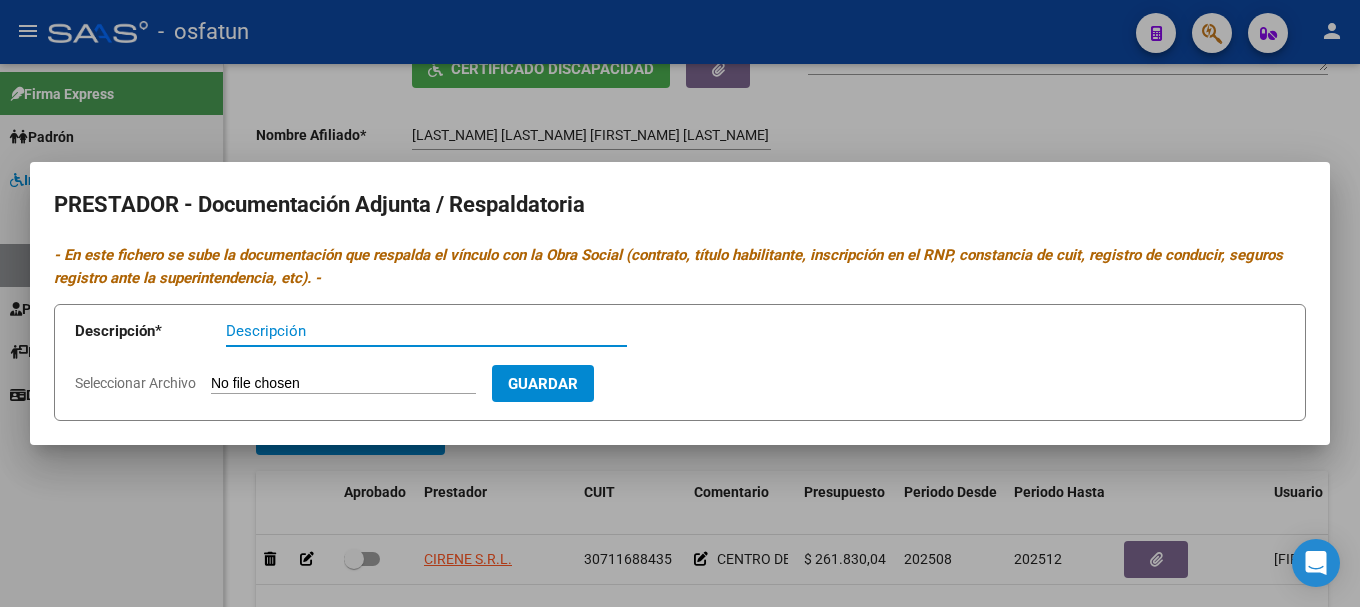 scroll, scrollTop: 499, scrollLeft: 0, axis: vertical 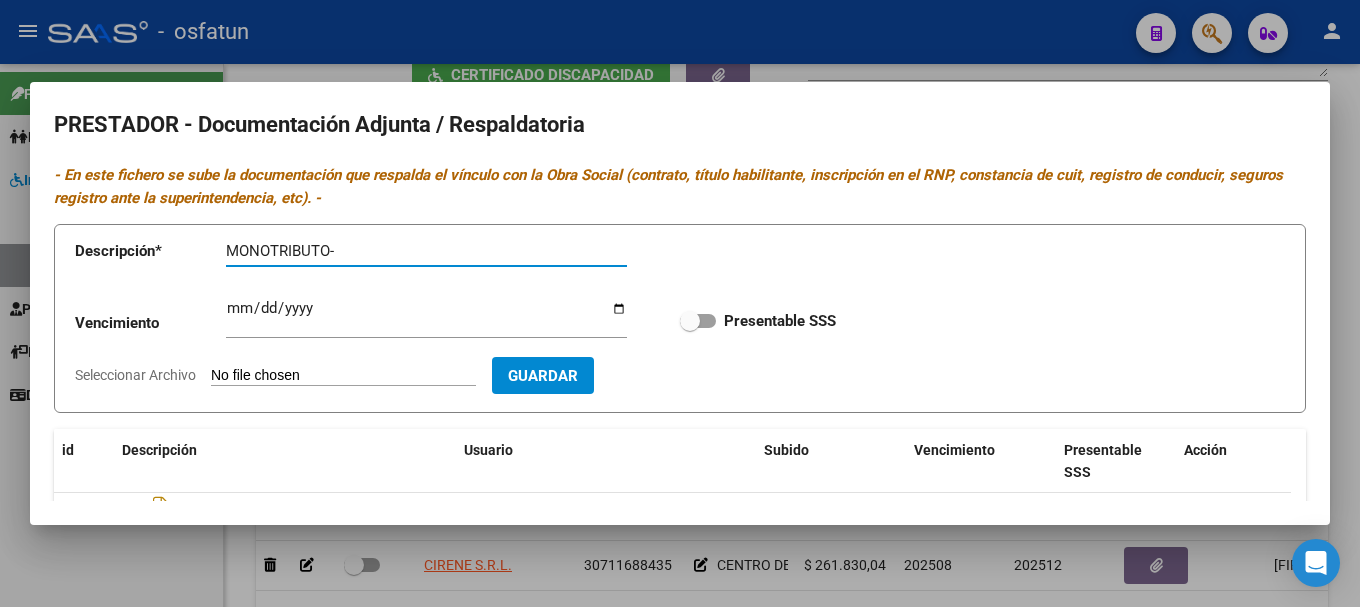 type on "MONOTRIBUTO-" 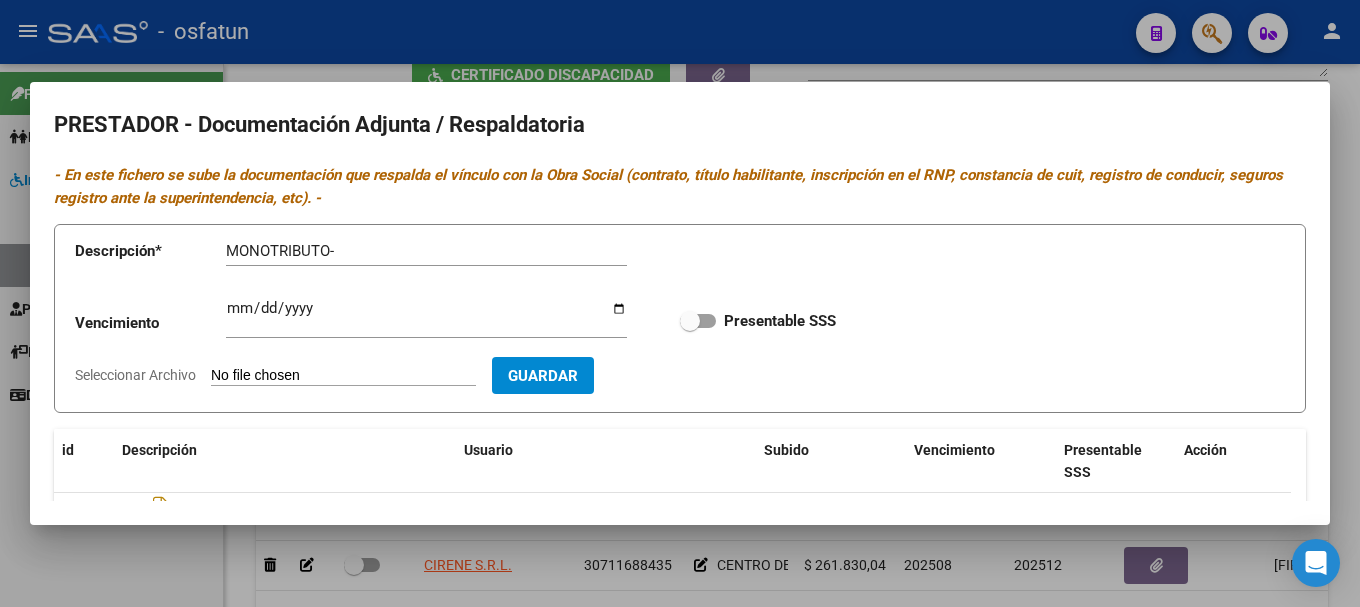 click on "Seleccionar Archivo" at bounding box center (343, 376) 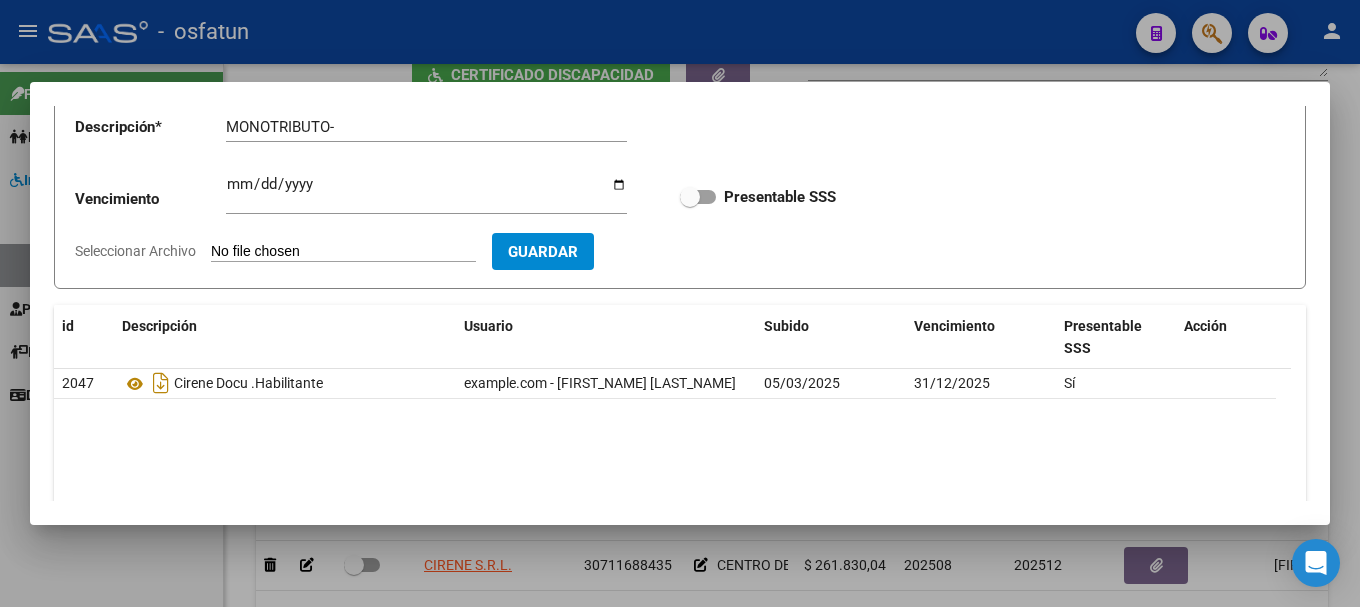 scroll, scrollTop: 200, scrollLeft: 0, axis: vertical 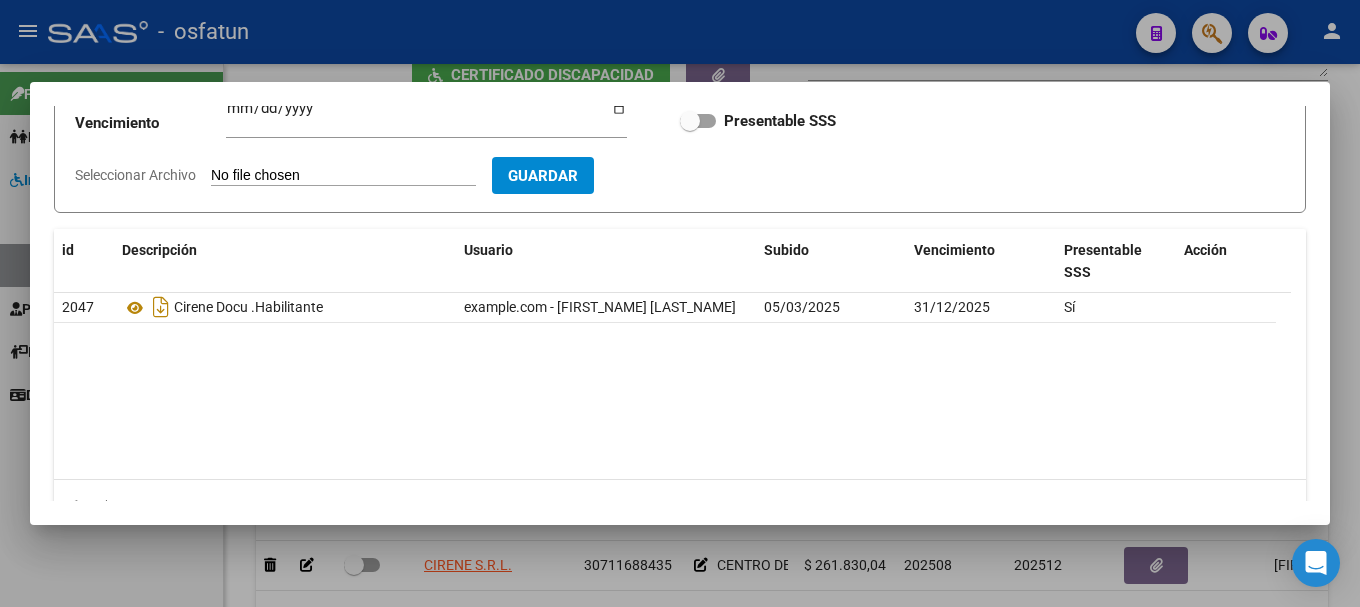 type on "C:\fakepath\20250807_141209.jpg" 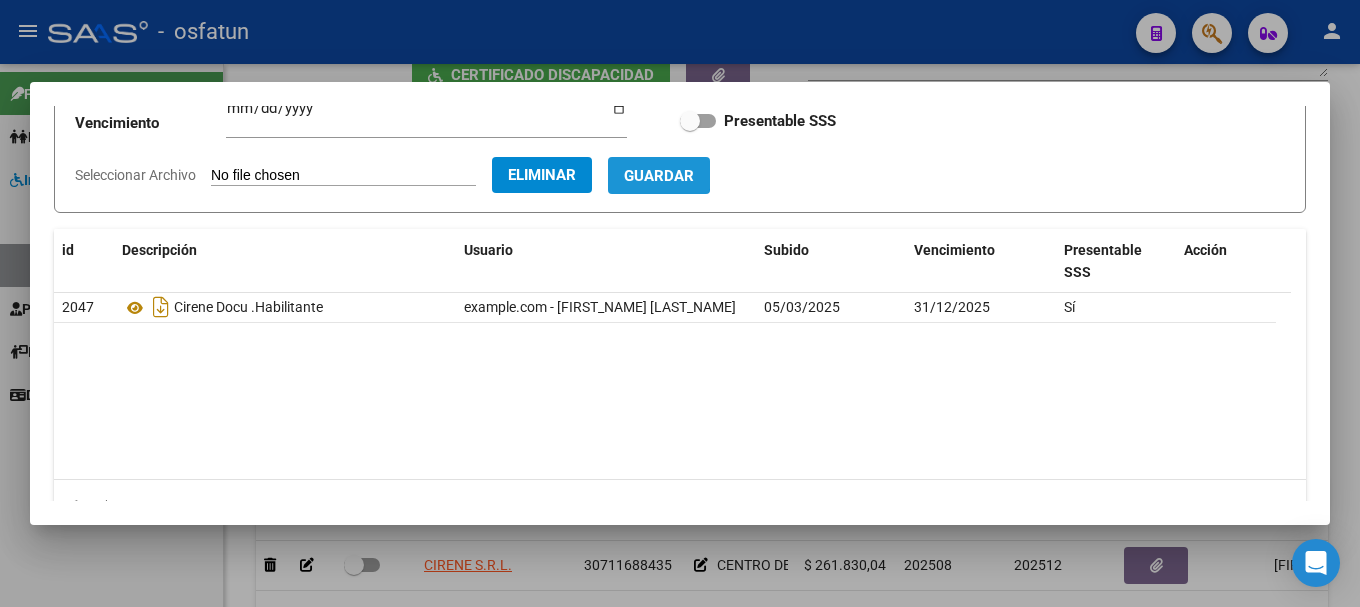 click on "Guardar" at bounding box center (659, 176) 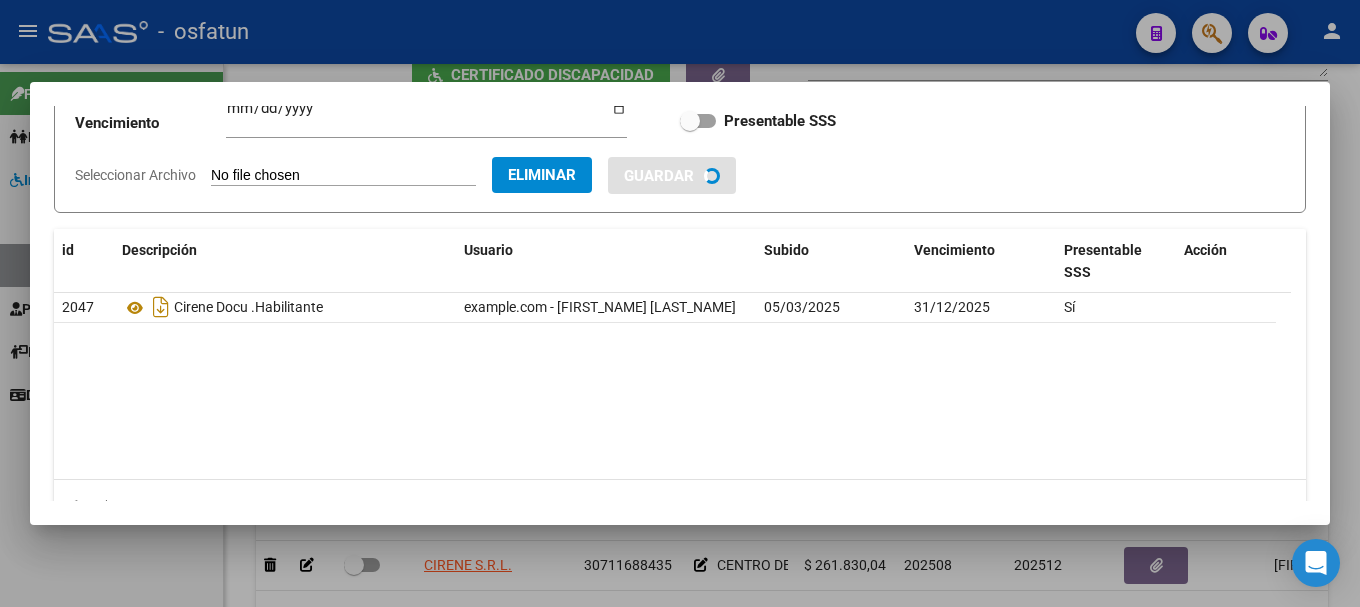 type 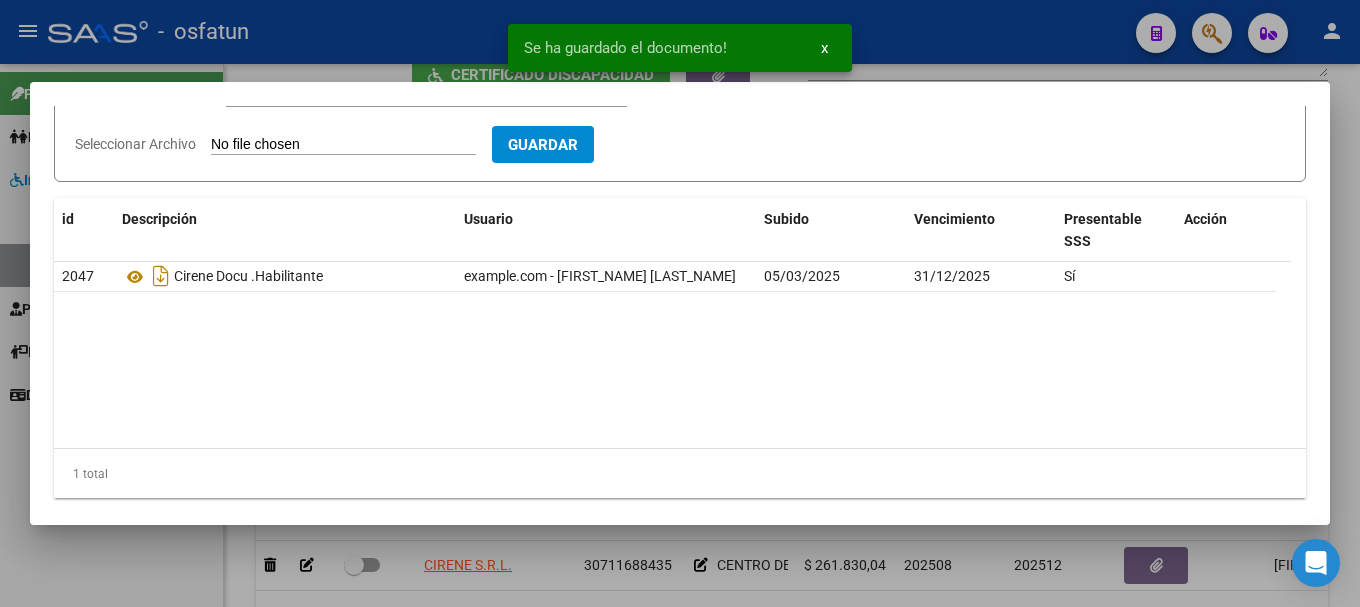 scroll, scrollTop: 244, scrollLeft: 0, axis: vertical 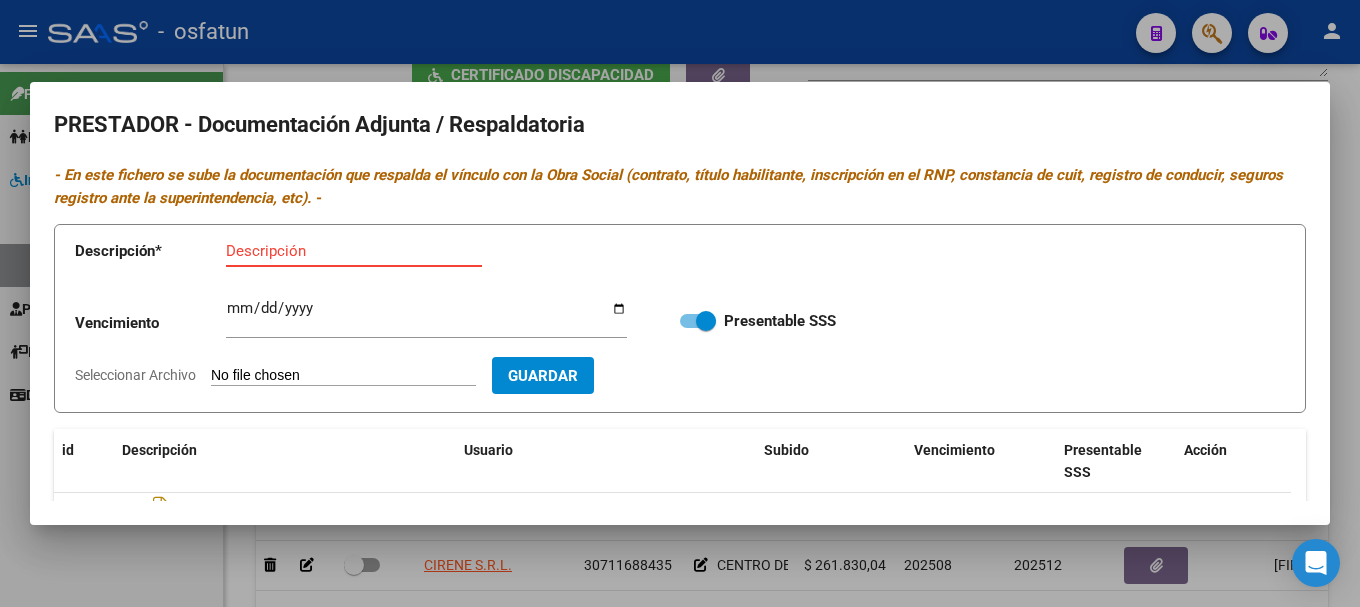 click on "Descripción" at bounding box center [354, 251] 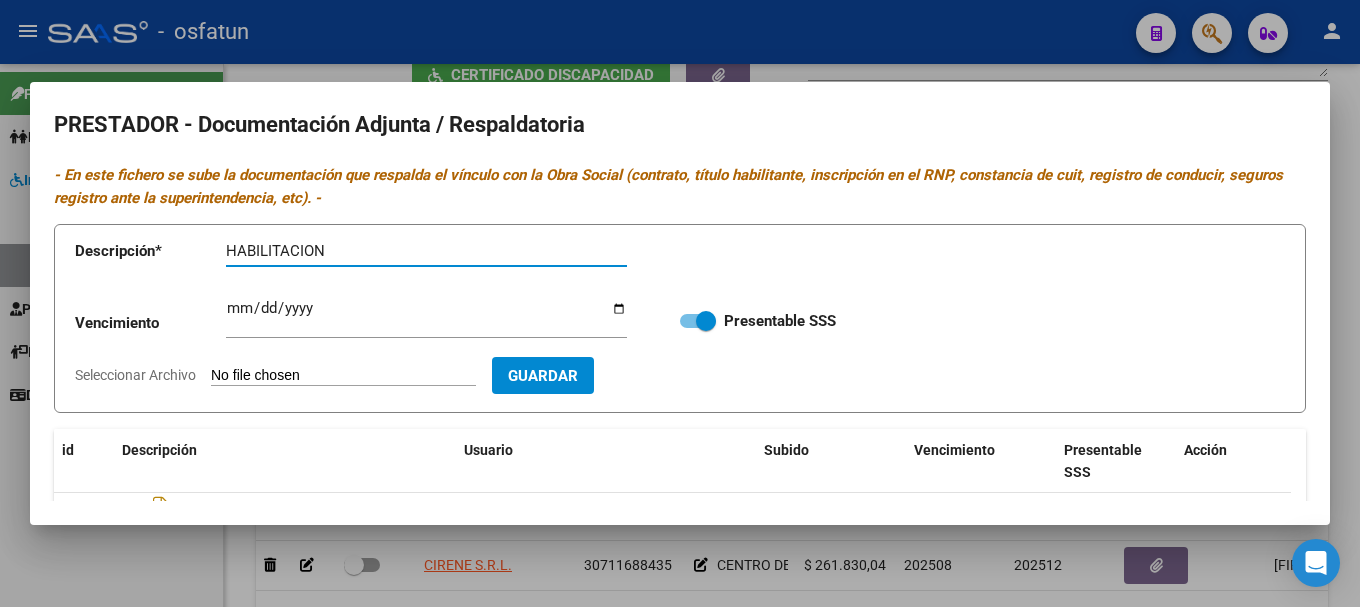 type on "HABILITACION" 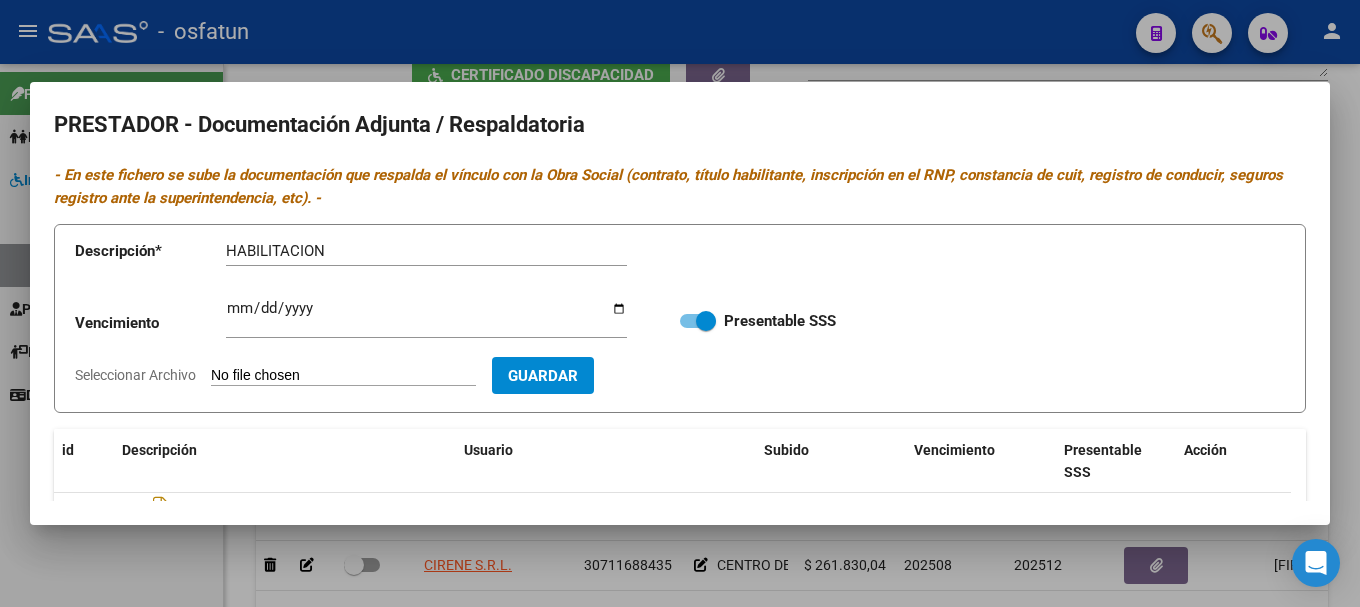 click on "Seleccionar Archivo" at bounding box center (343, 376) 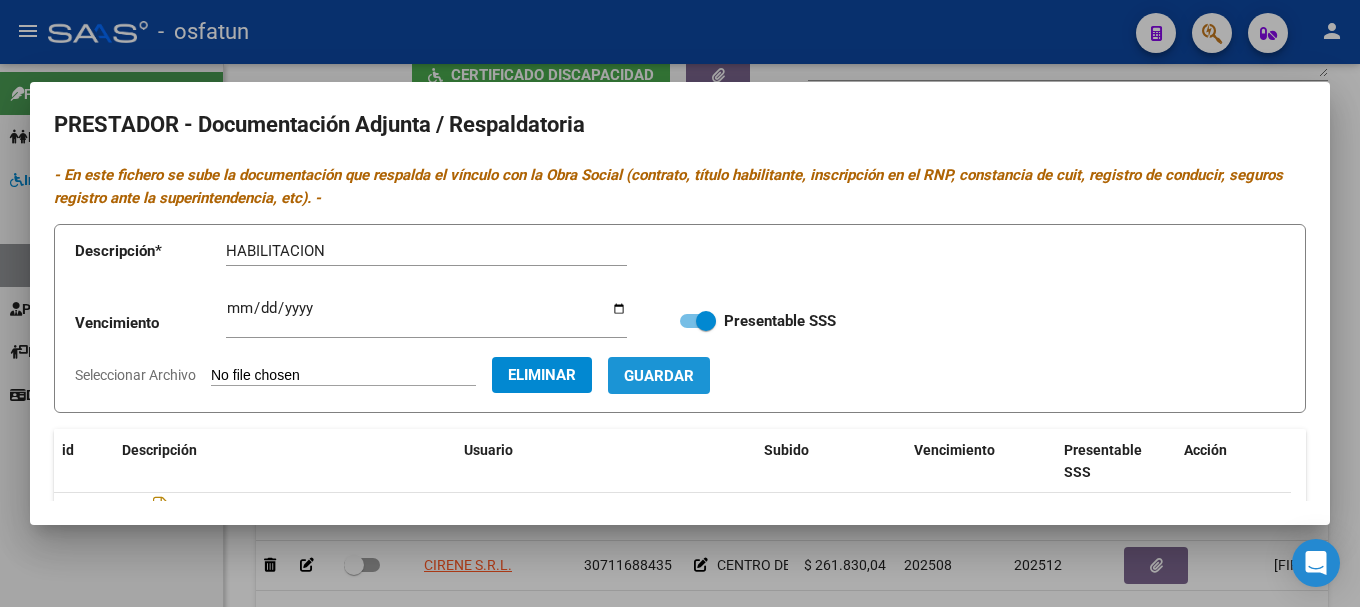 click on "Guardar" at bounding box center [659, 376] 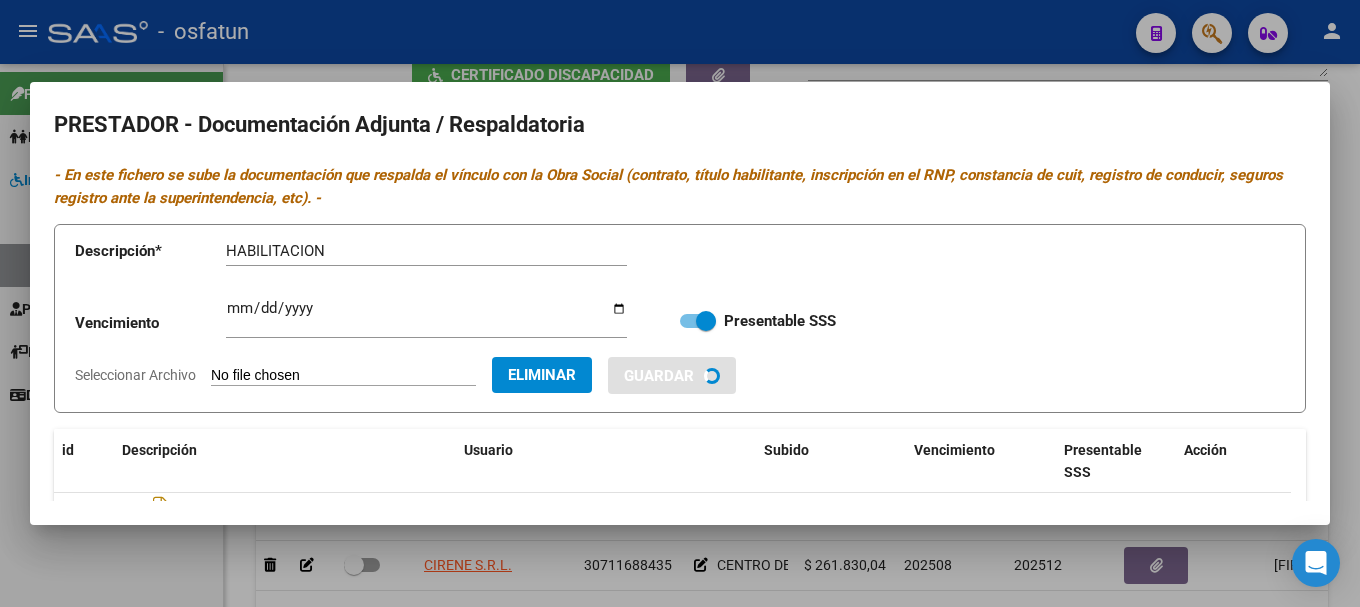 type 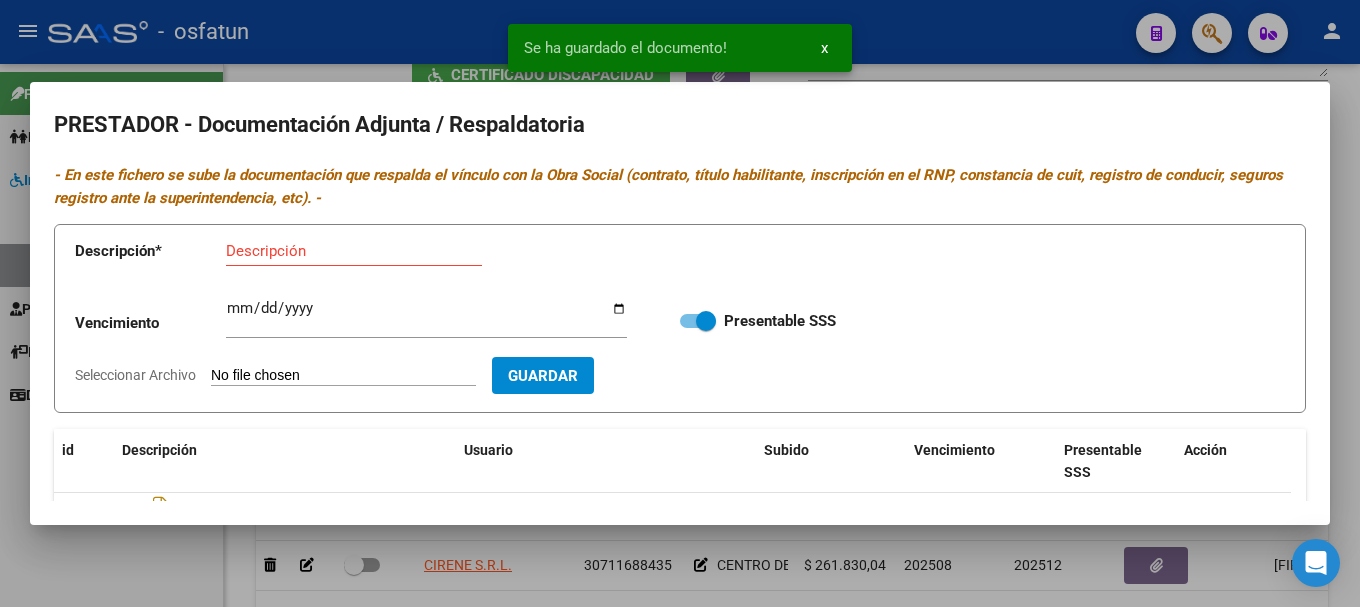 click on "Descripción" at bounding box center (354, 251) 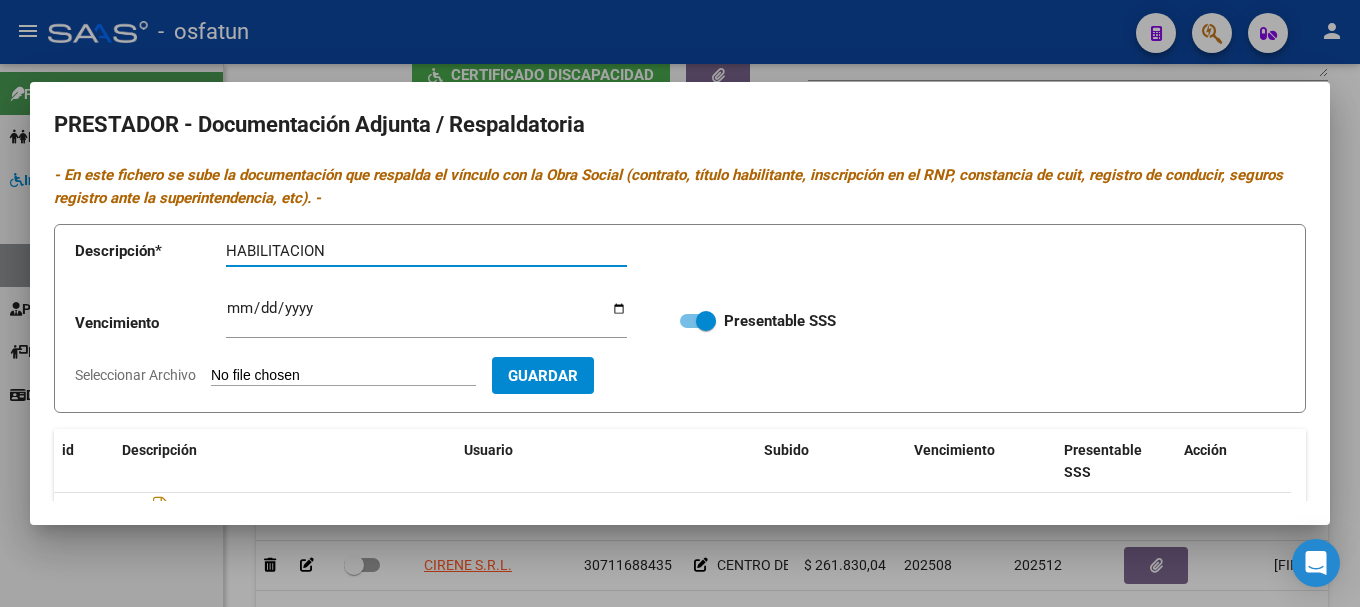 type on "HABILITACION" 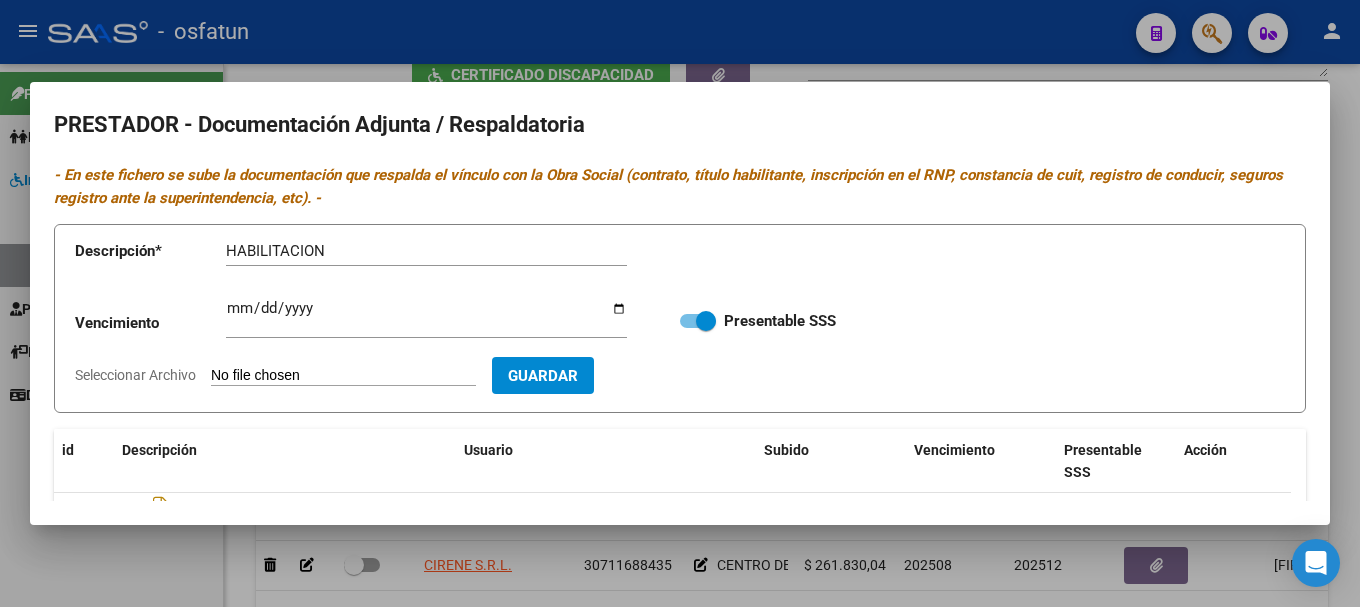 click on "Seleccionar Archivo" at bounding box center [343, 376] 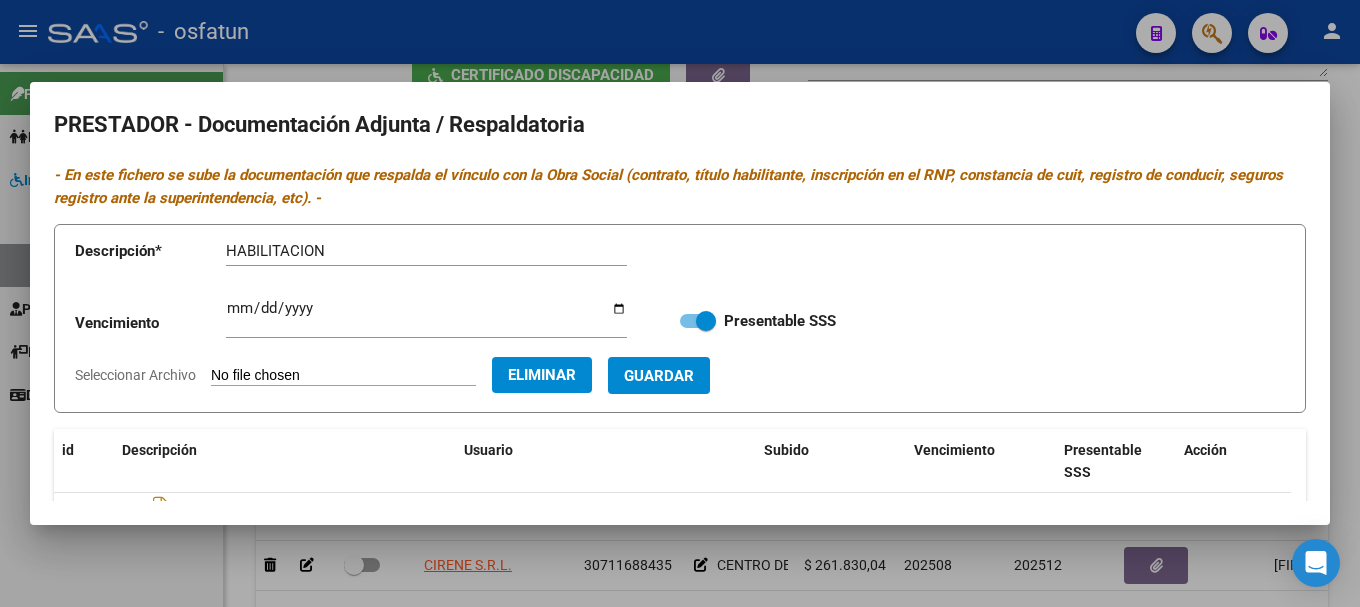 click on "Guardar" at bounding box center (659, 376) 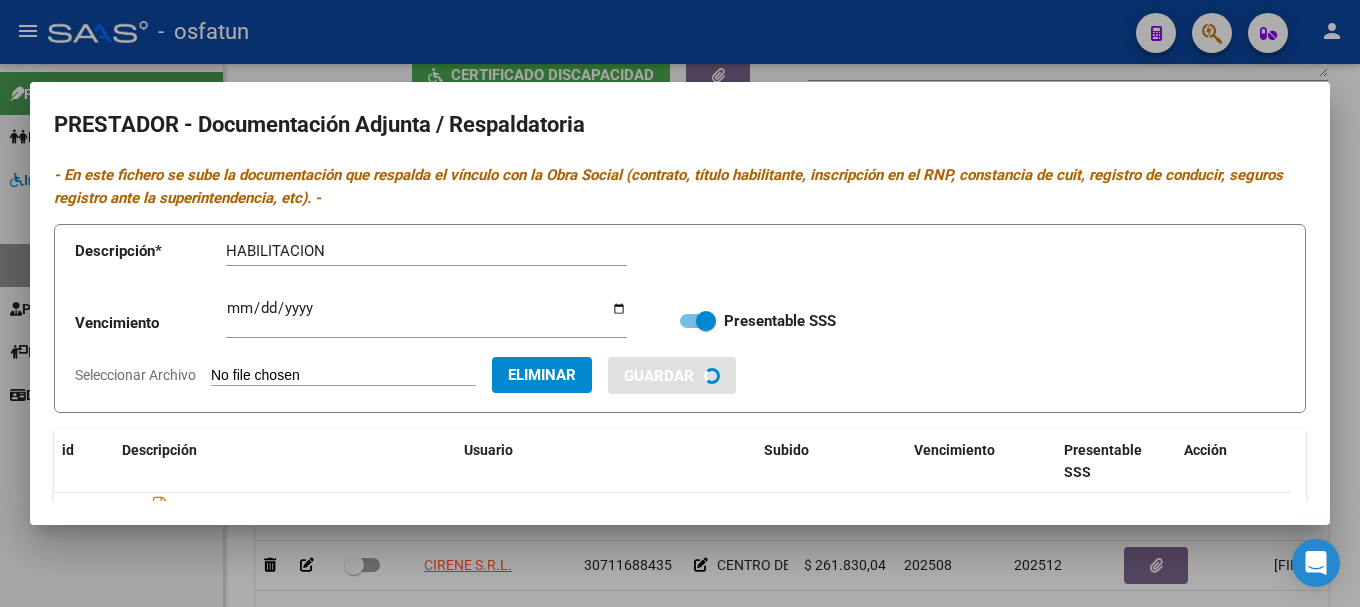 type 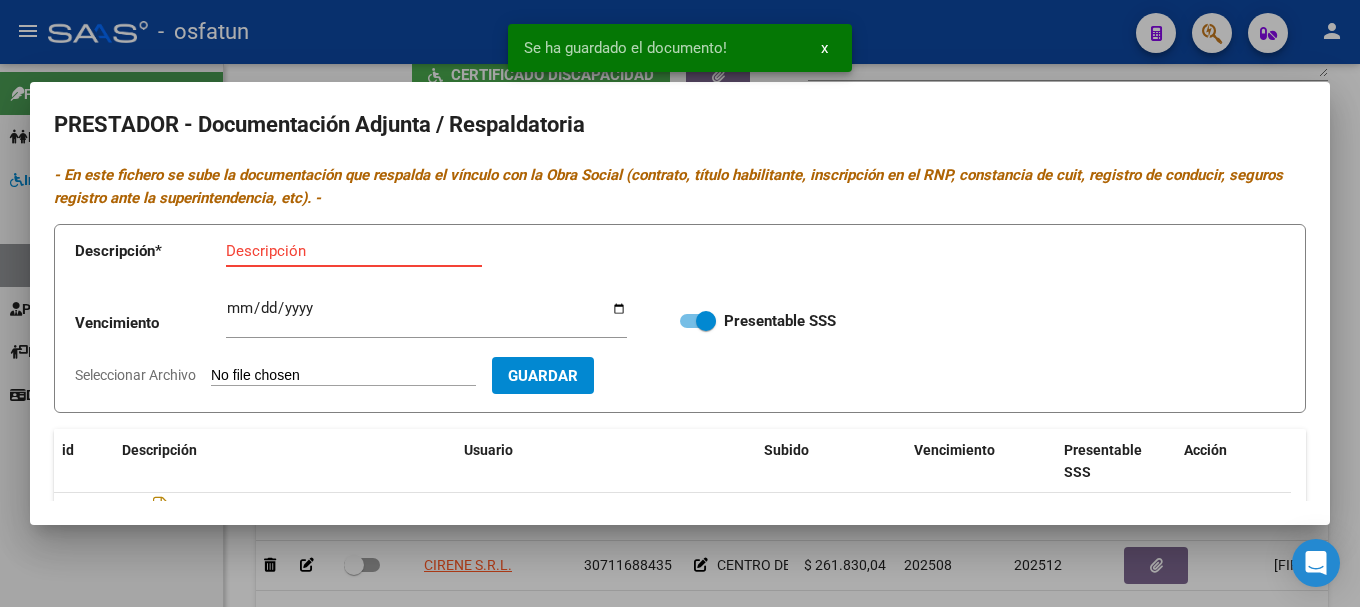 click on "Descripción" at bounding box center (354, 251) 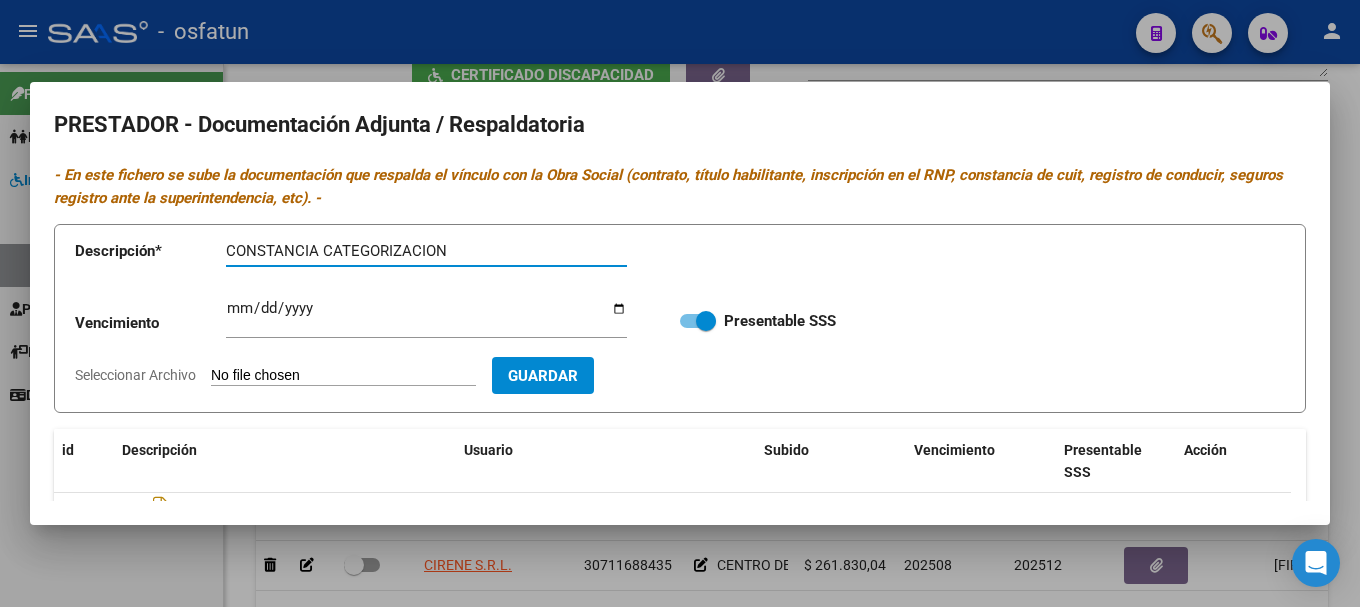 type on "CONSTANCIA CATEGORIZACION" 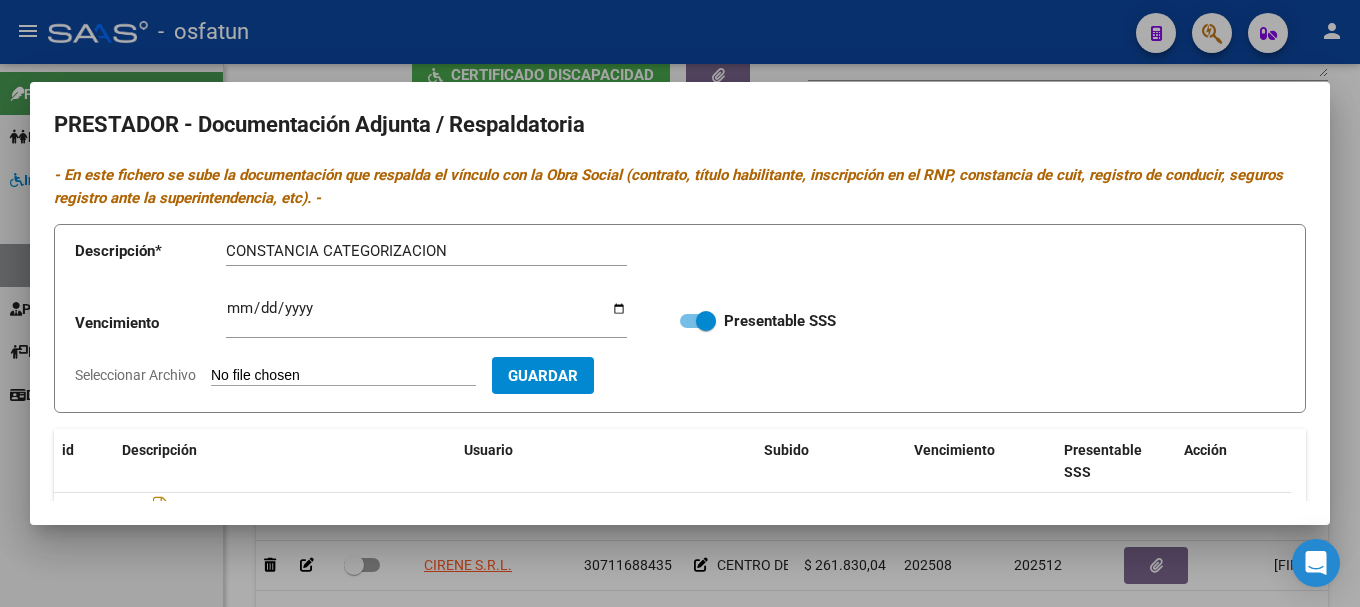type on "C:\fakepath\20250807_141321.jpg" 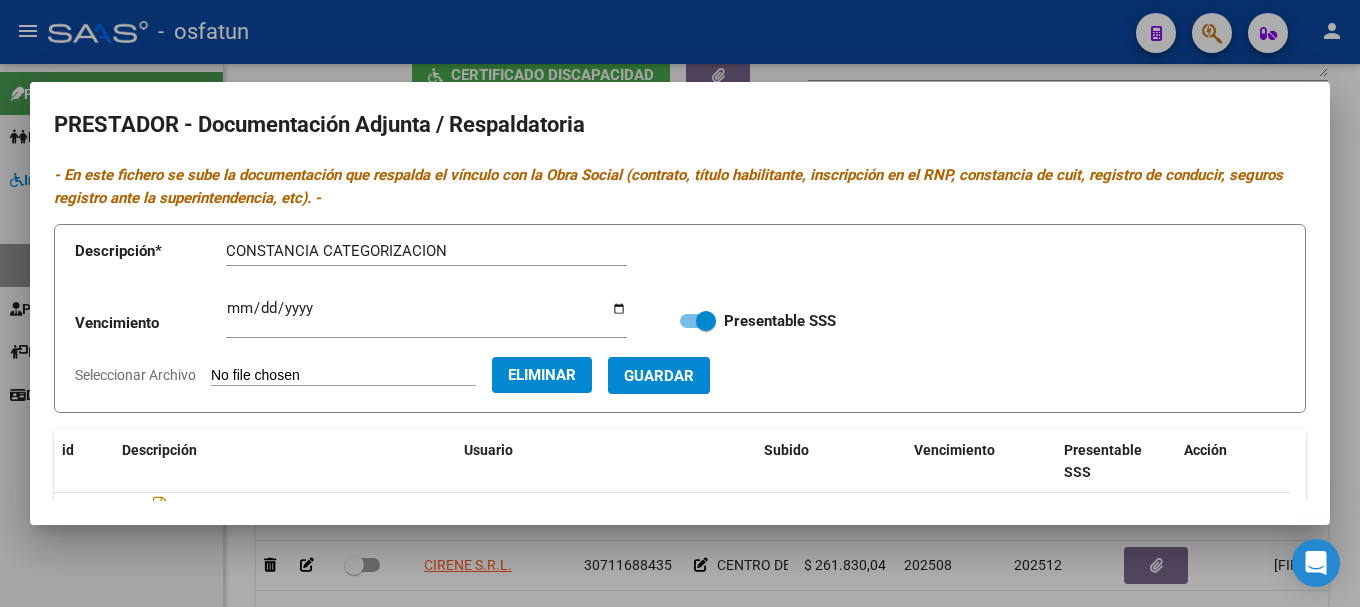 click on "Guardar" at bounding box center [659, 376] 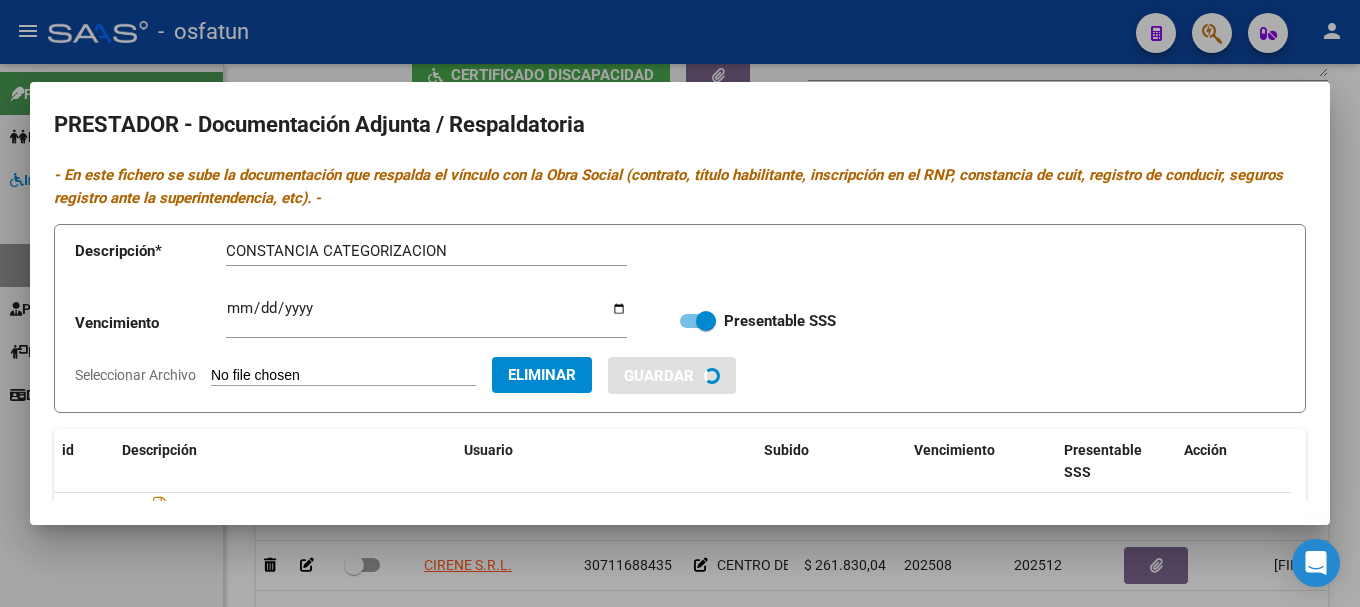 type 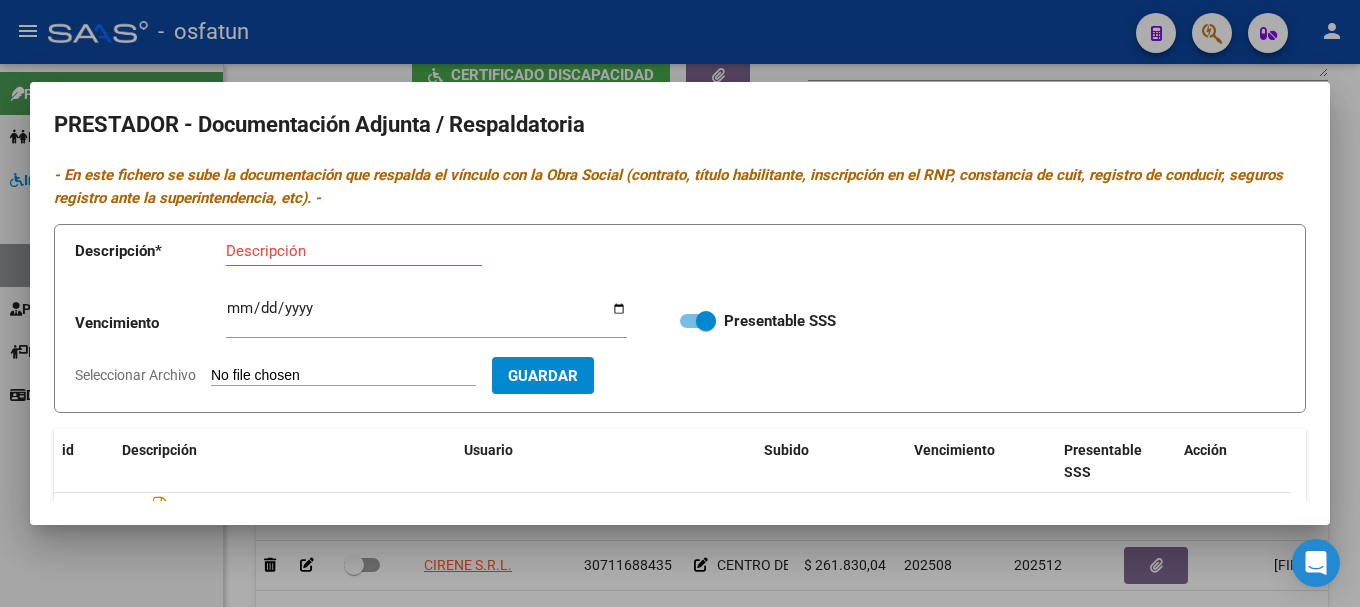 click on "Descripción" at bounding box center (354, 251) 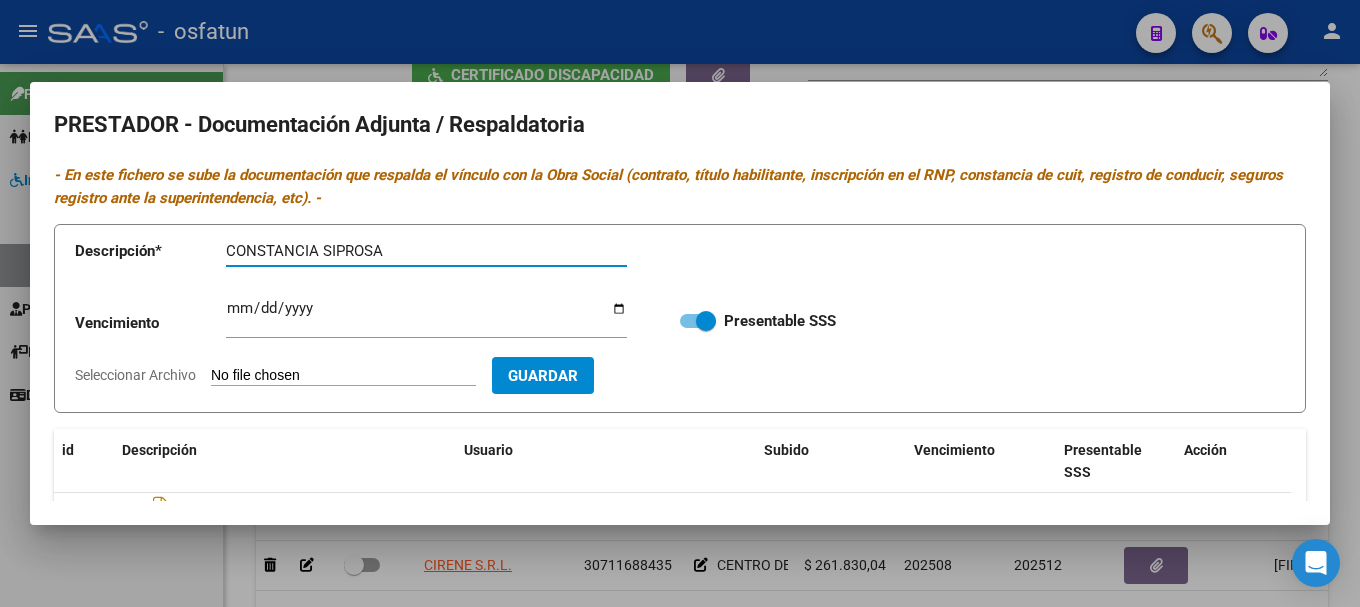 type on "CONSTANCIA SIPROSA" 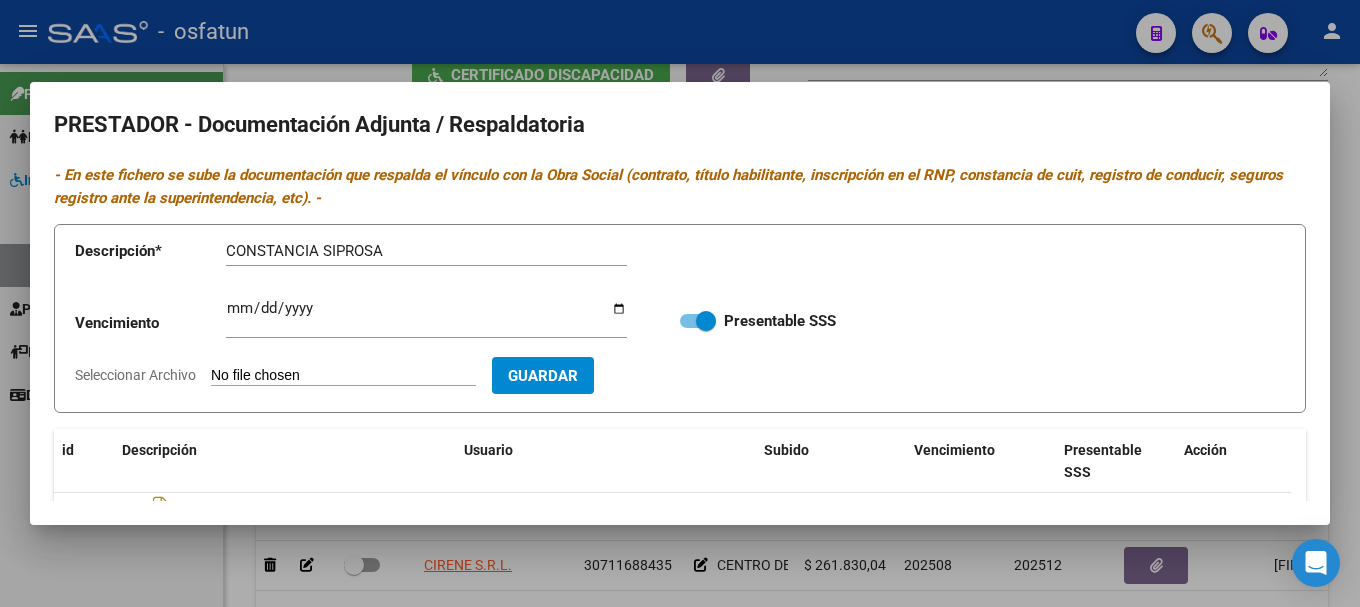 type on "C:\fakepath\20250807_141337.jpg" 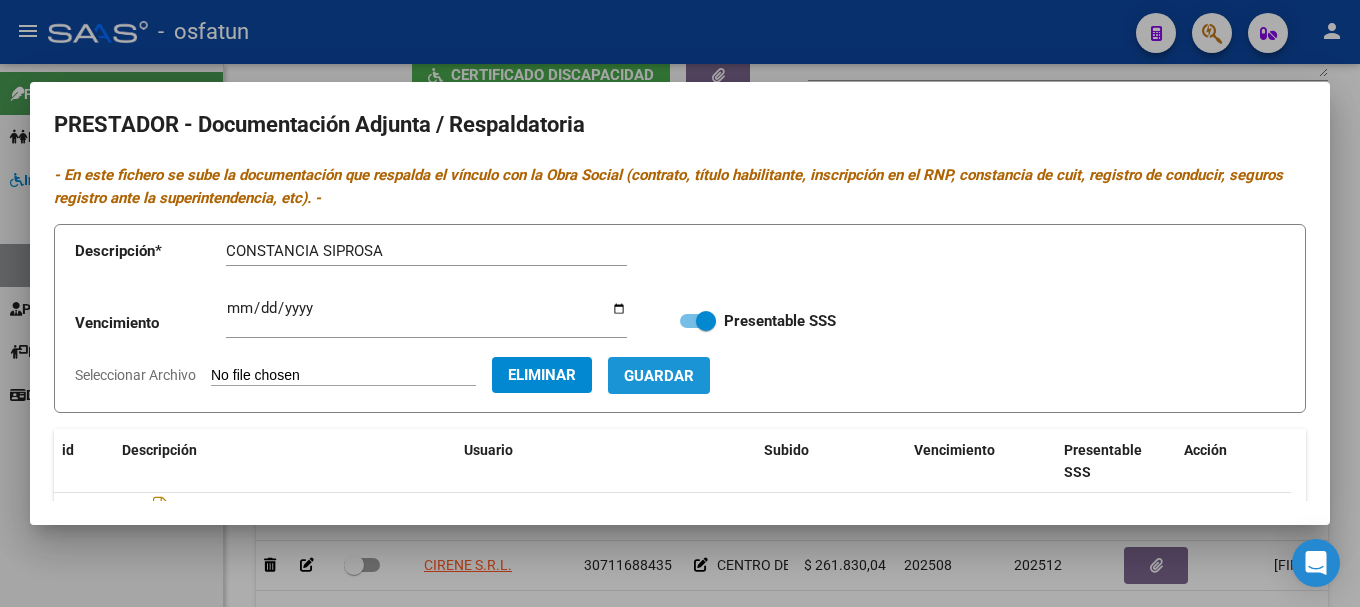 click on "Guardar" at bounding box center (659, 376) 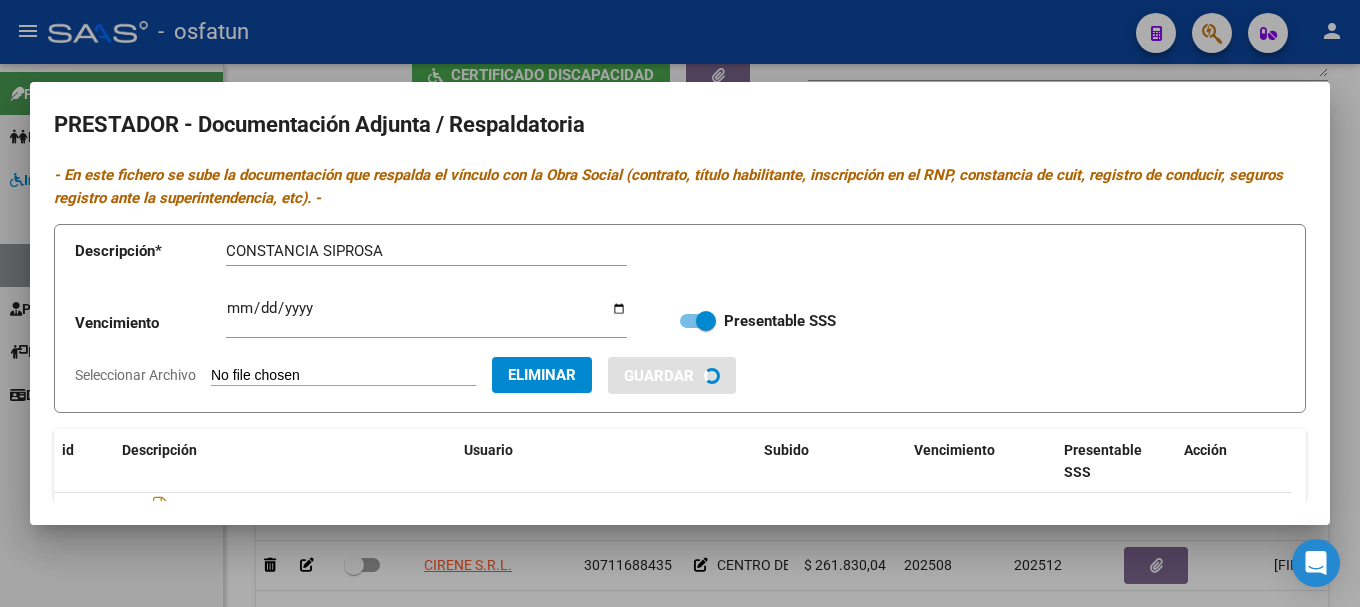 type 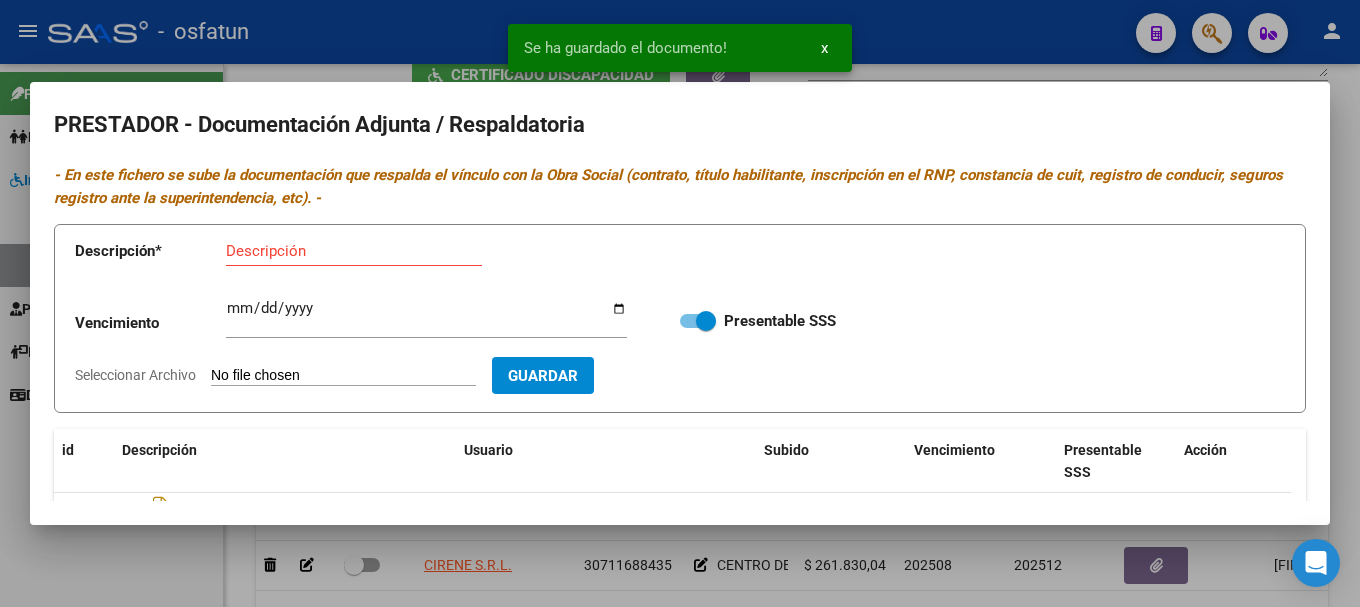 click on "Descripción" at bounding box center (354, 251) 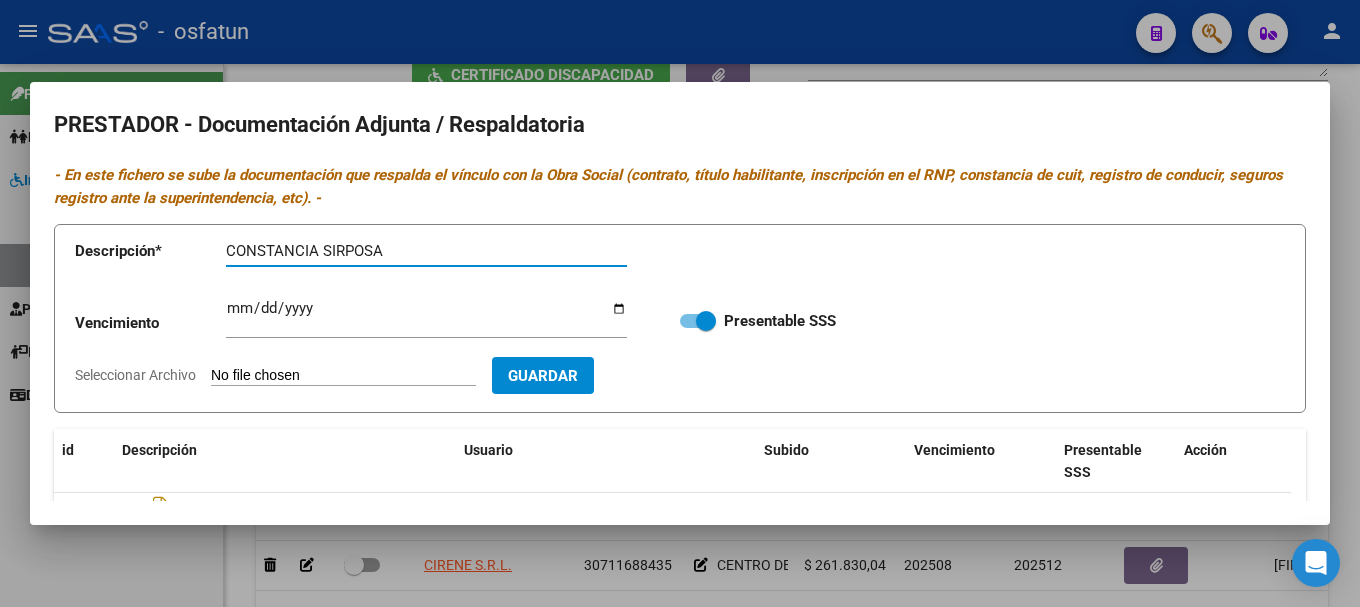 click on "CONSTANCIA SIRPOSA" at bounding box center (426, 251) 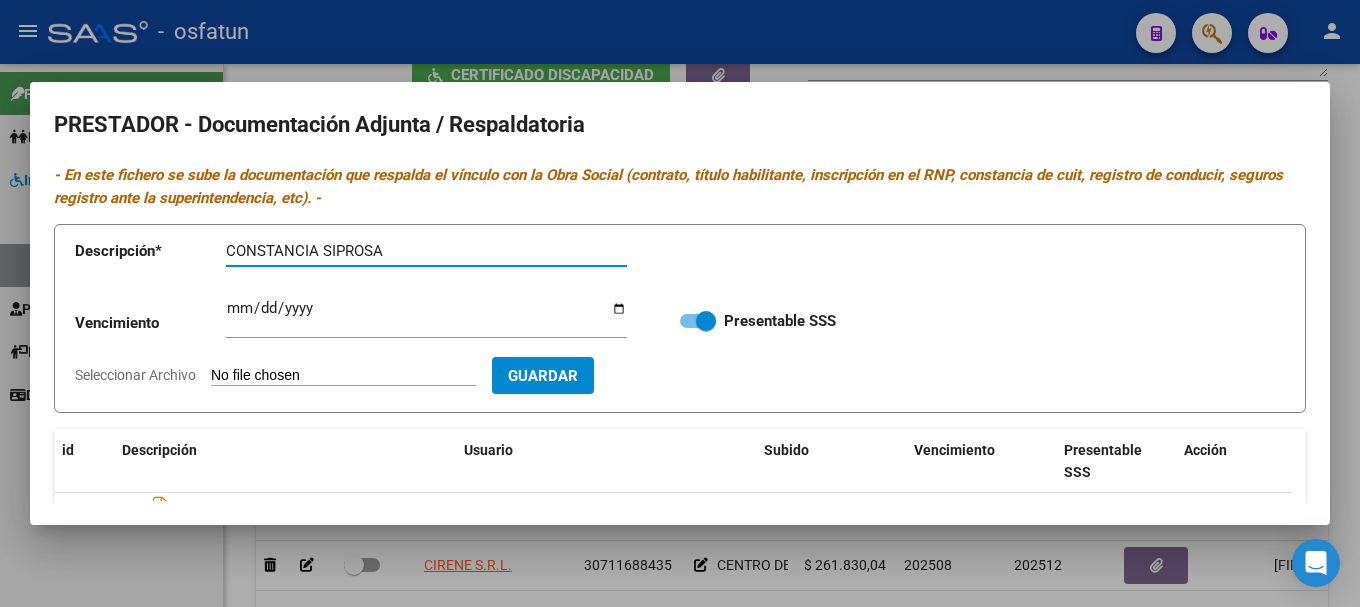 type on "CONSTANCIA SIPROSA" 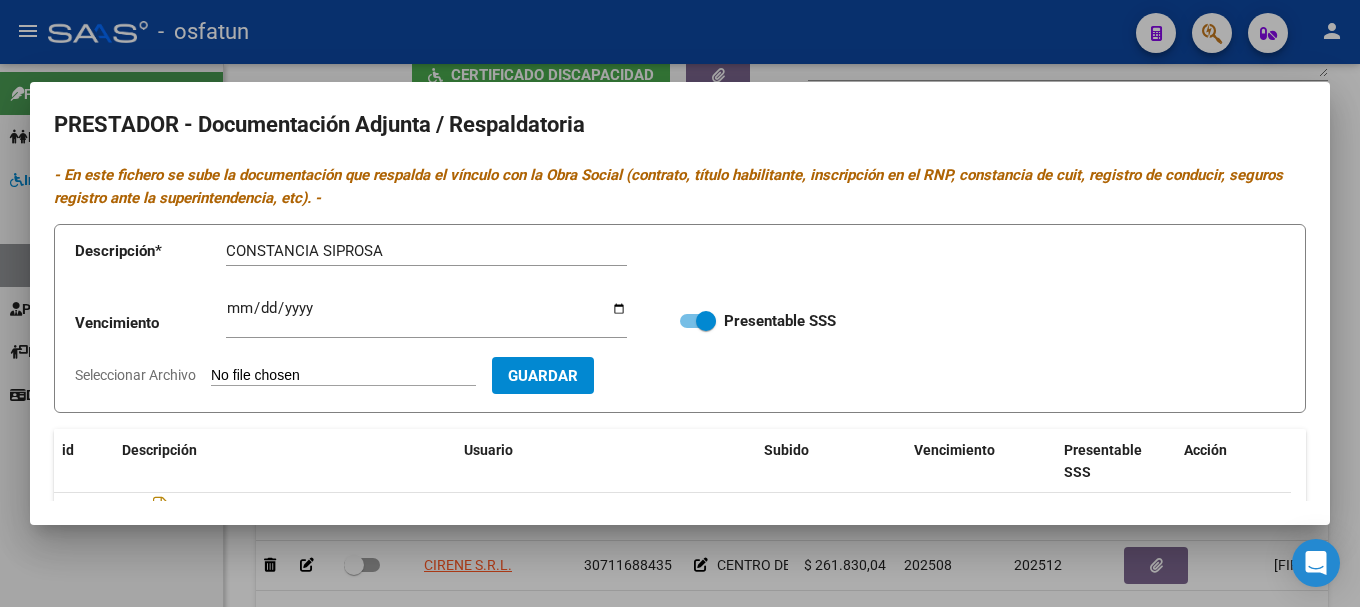 click on "Descripción  *   CONSTANCIA SIPROSA Descripción  Vencimiento    Ingresar vencimiento    Presentable SSS Seleccionar Archivo Guardar" at bounding box center [680, 318] 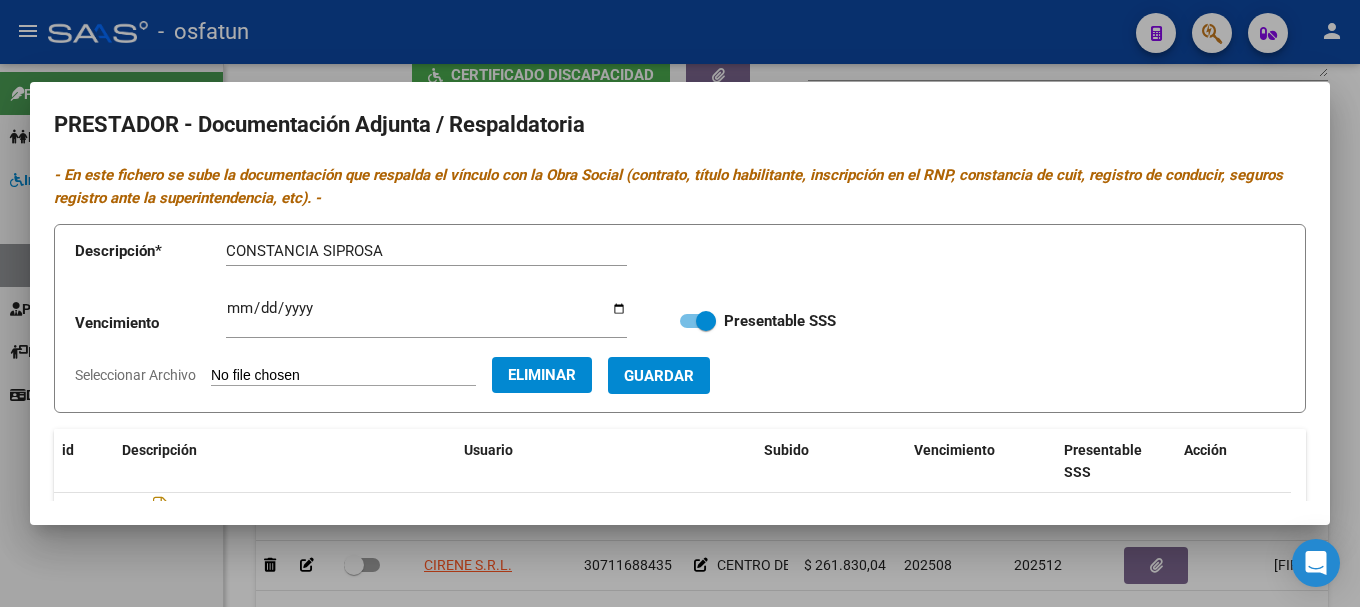 click on "Guardar" at bounding box center (659, 376) 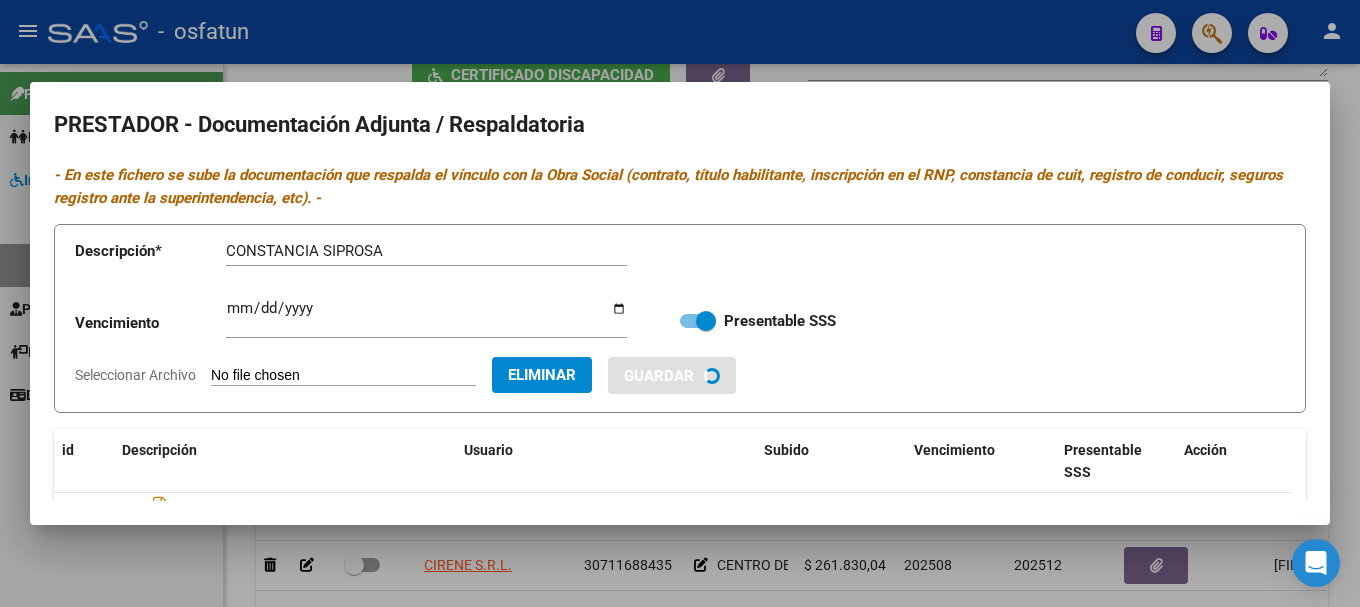 type 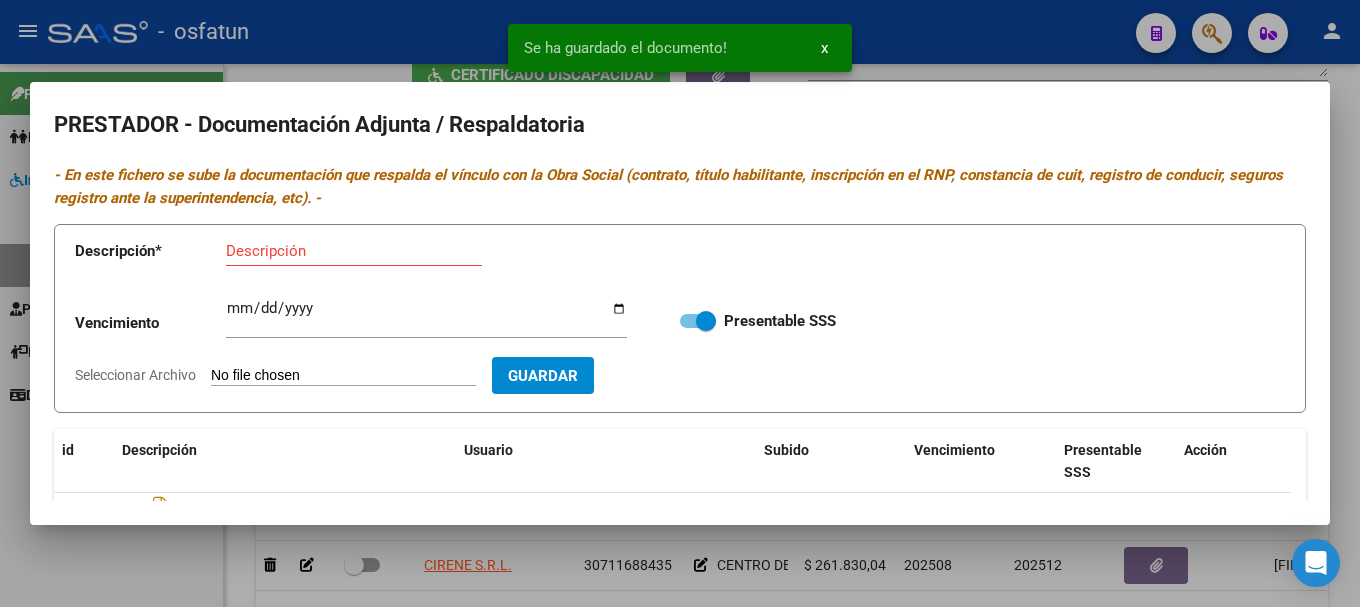 click on "Descripción" at bounding box center [354, 251] 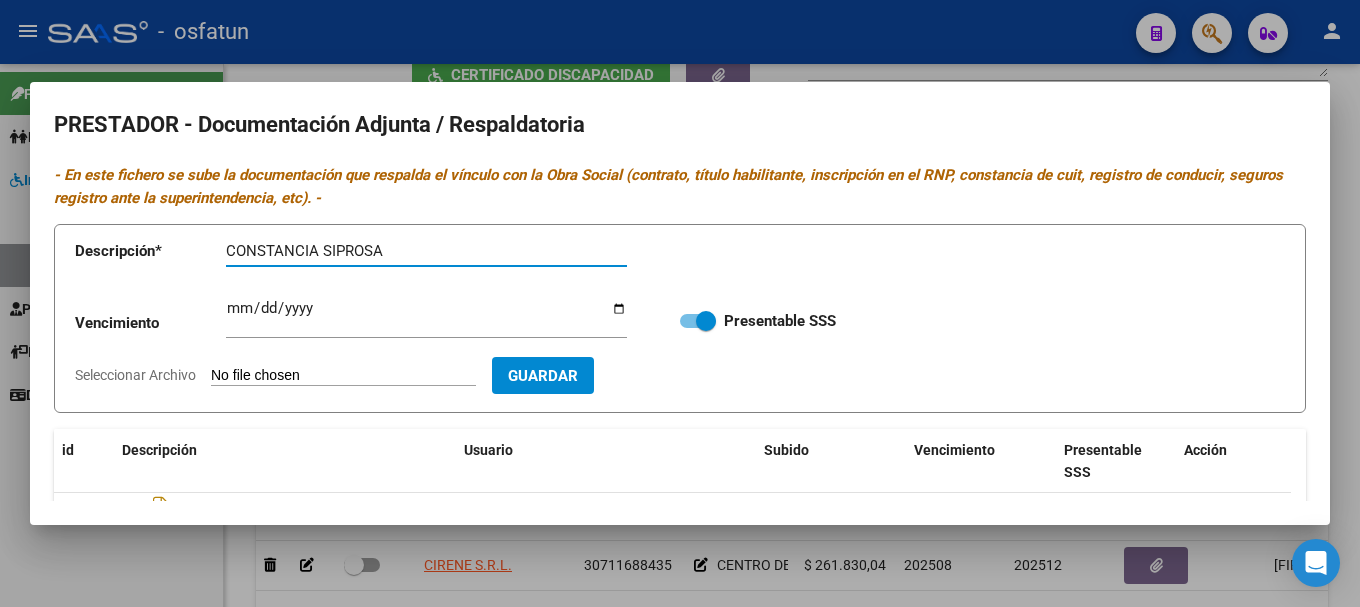 type on "CONSTANCIA SIPROSA" 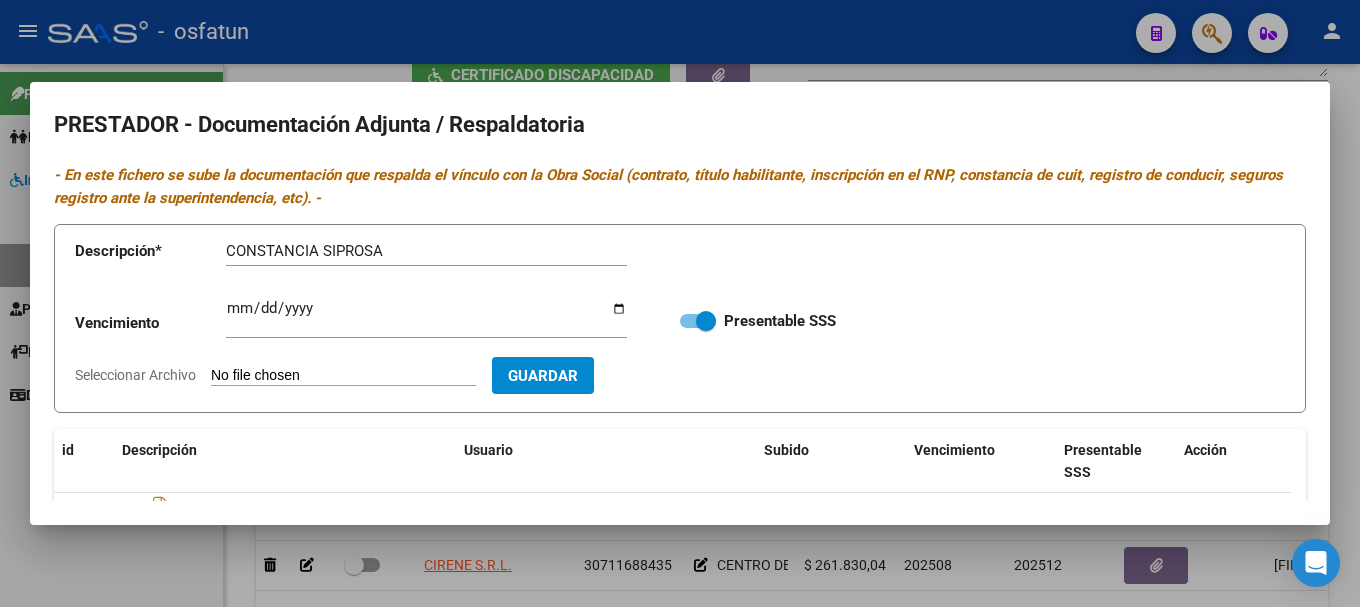click on "Seleccionar Archivo" at bounding box center (343, 376) 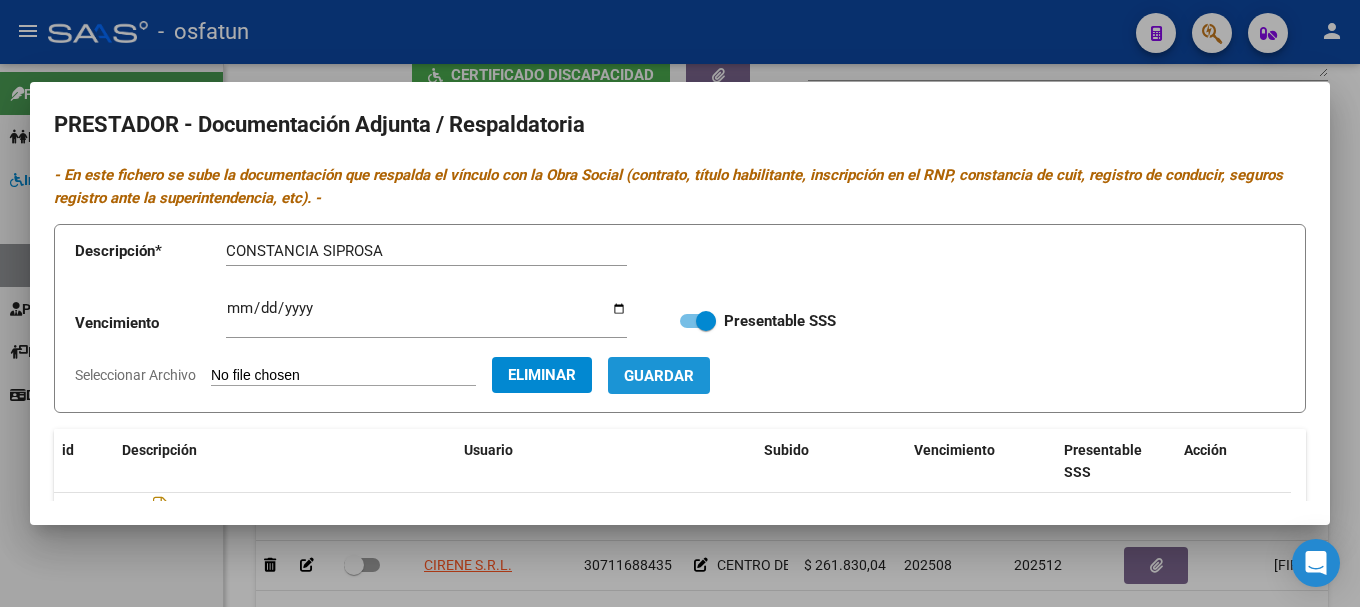 click on "Guardar" at bounding box center (659, 376) 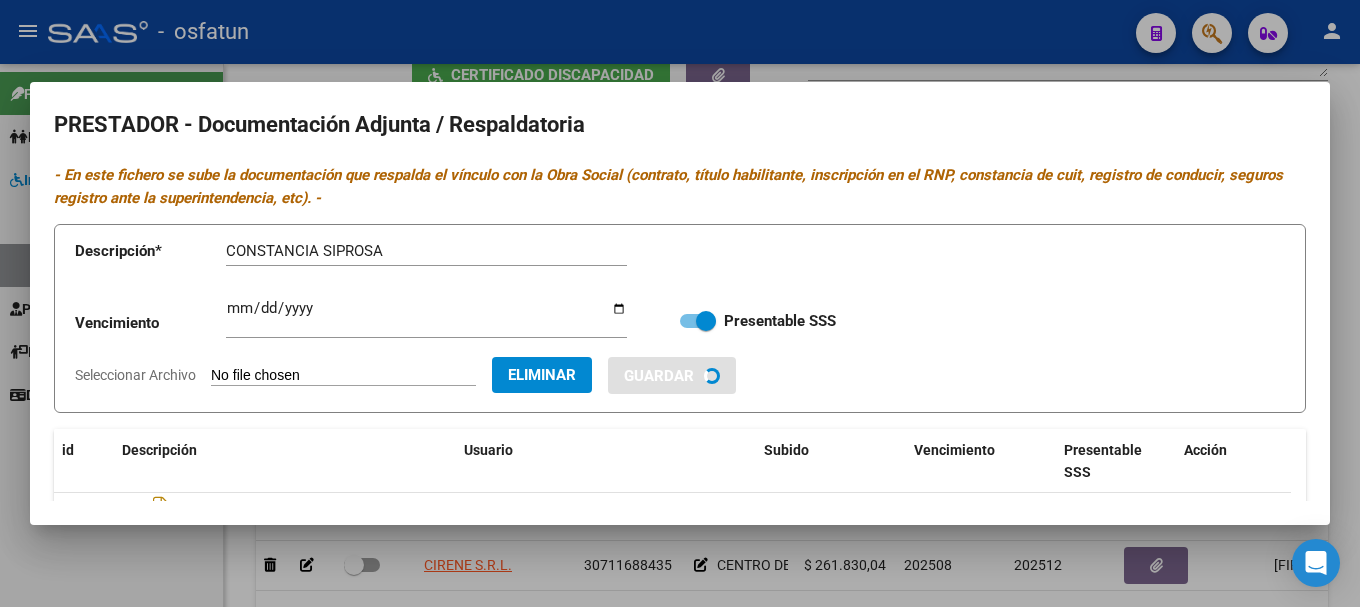 type 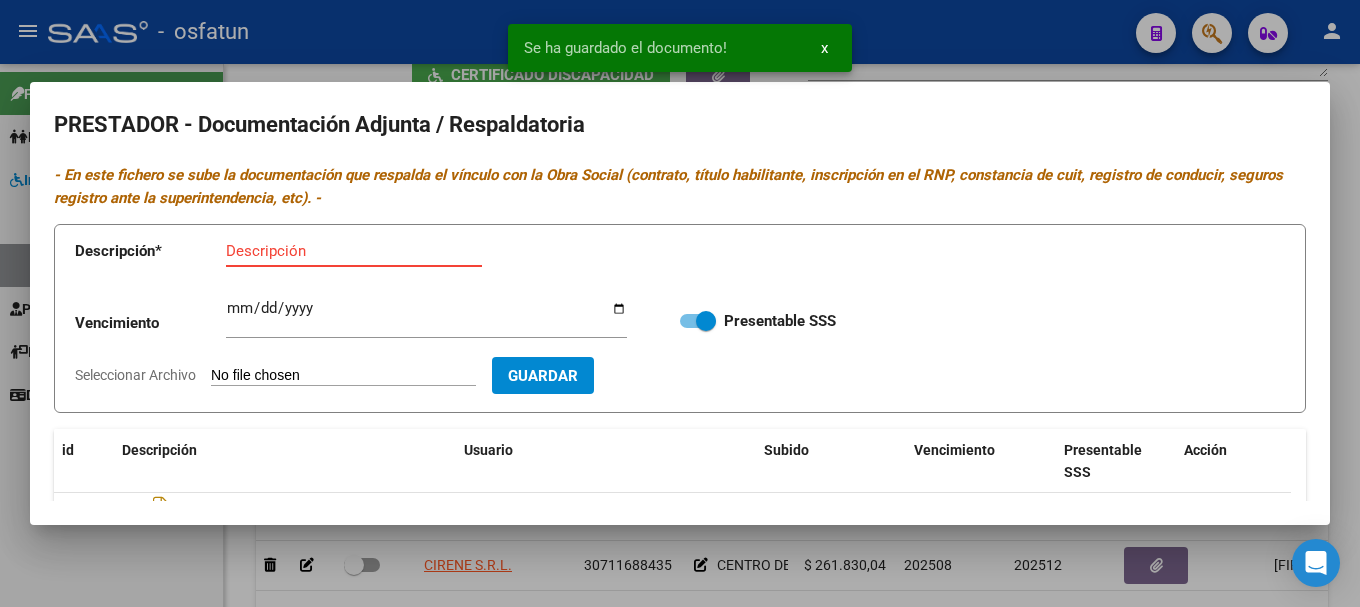 click on "Descripción" at bounding box center [354, 251] 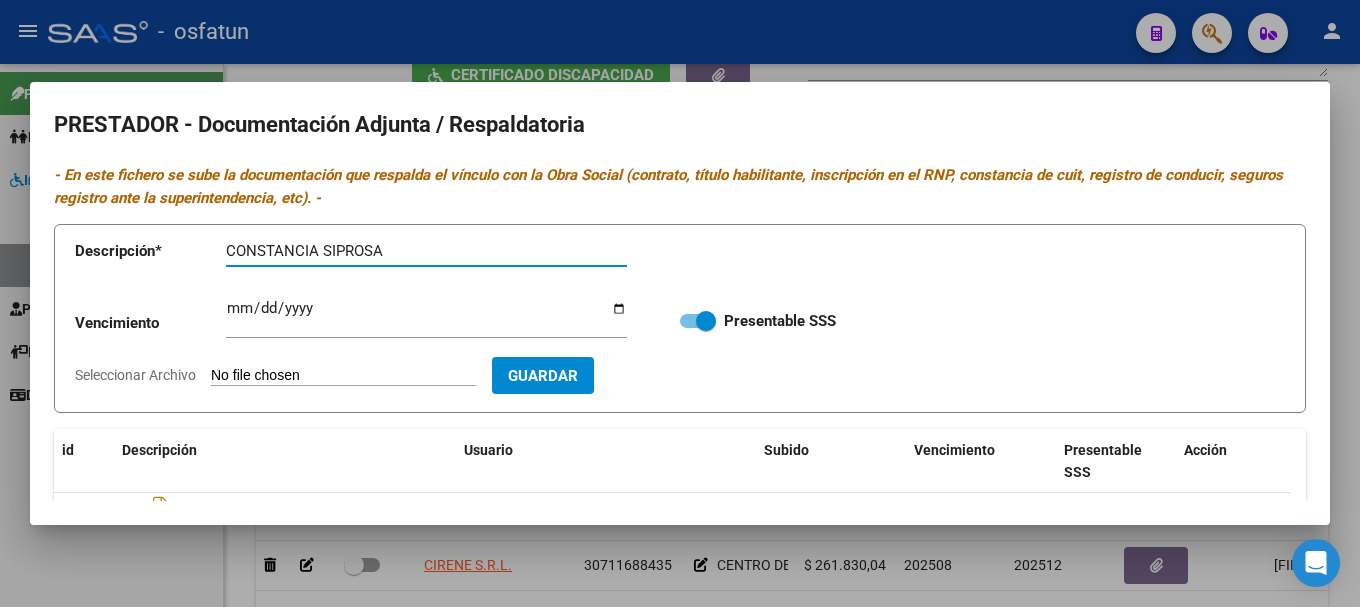 type on "CONSTANCIA SIPROSA" 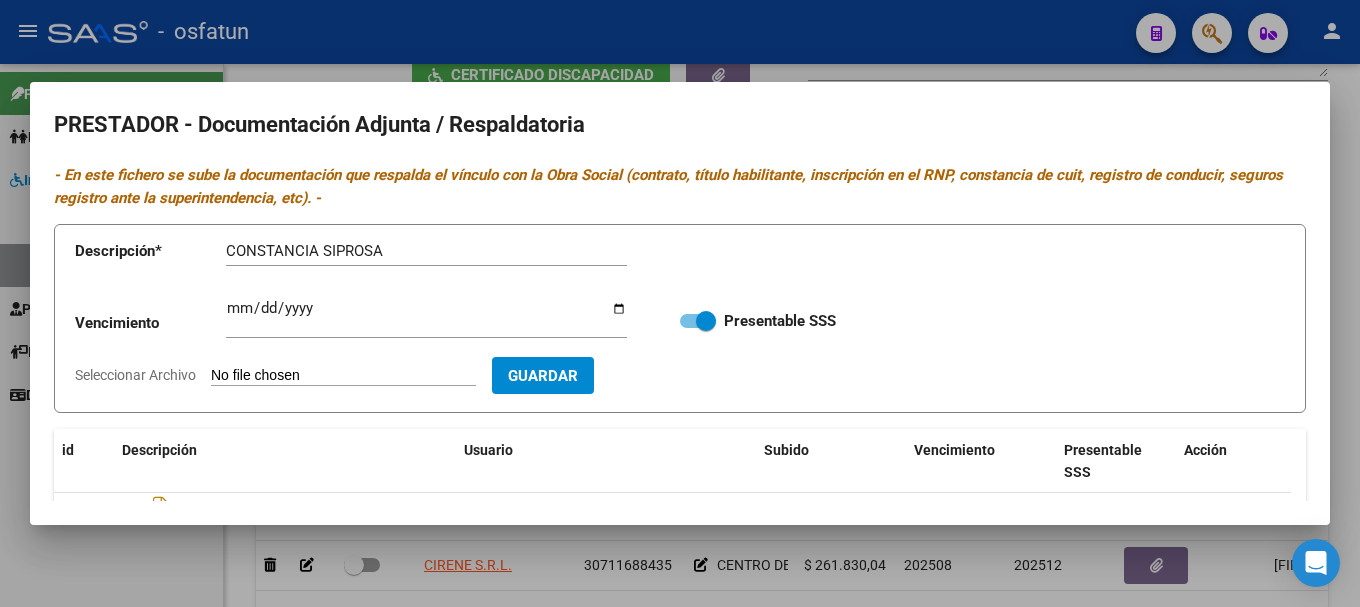 click on "Seleccionar Archivo" at bounding box center (343, 376) 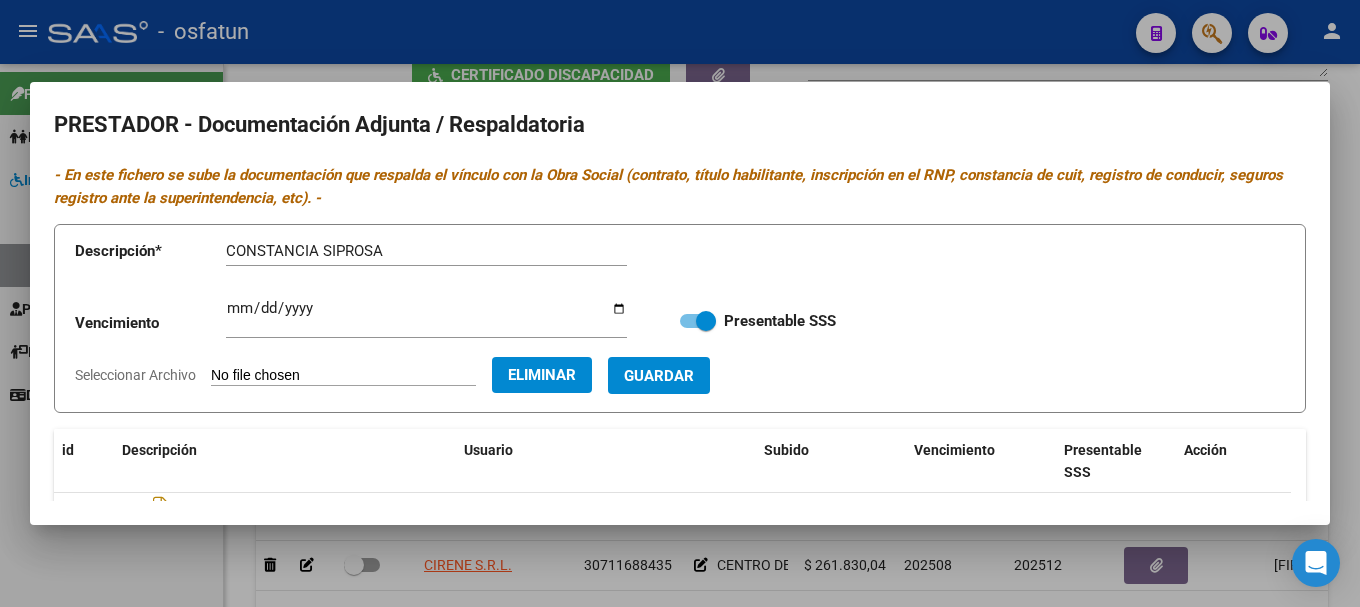 click on "Guardar" at bounding box center [659, 376] 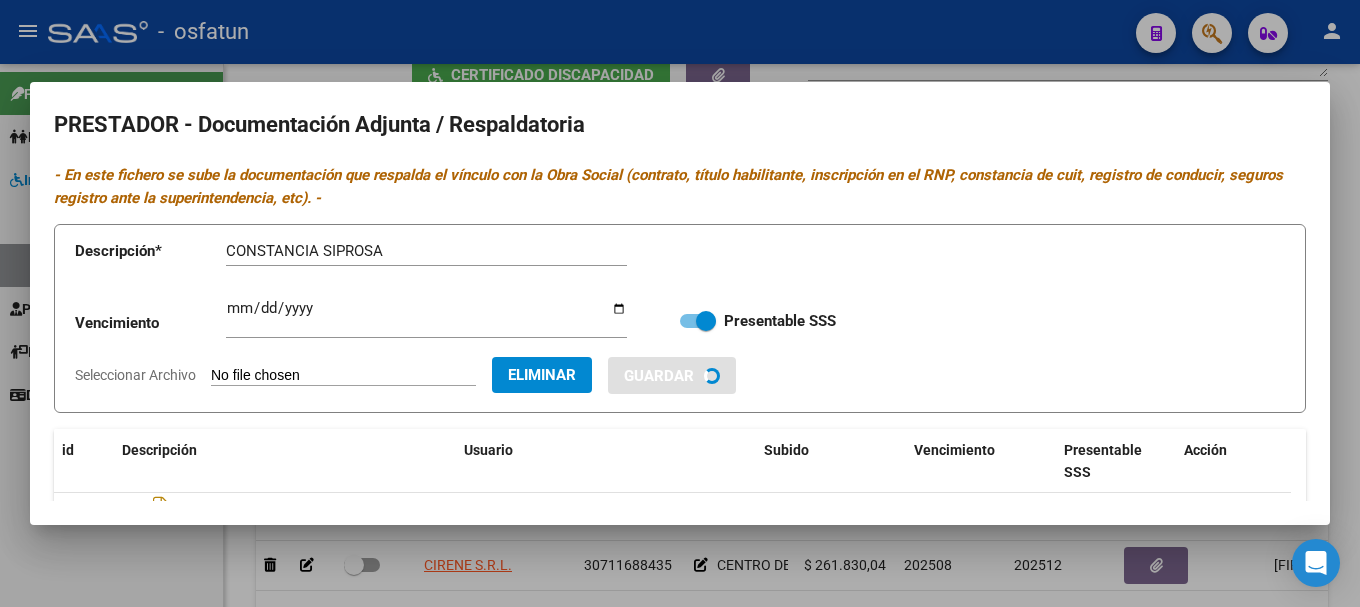 type 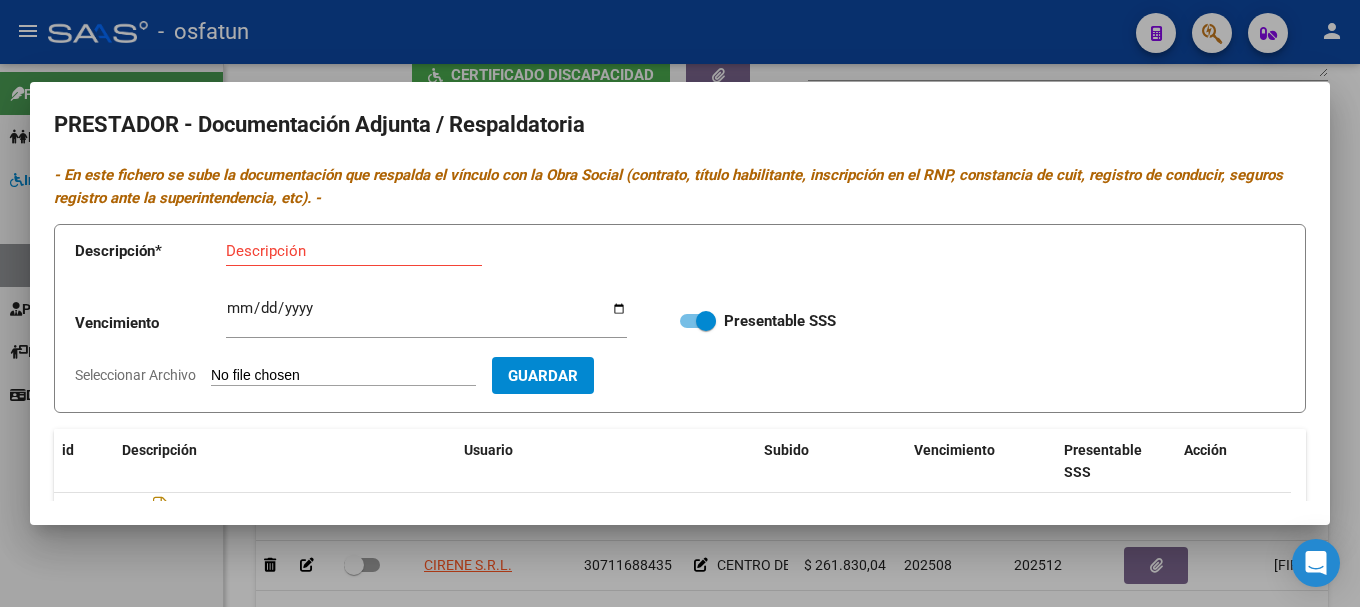 click on "Descripción" at bounding box center (354, 251) 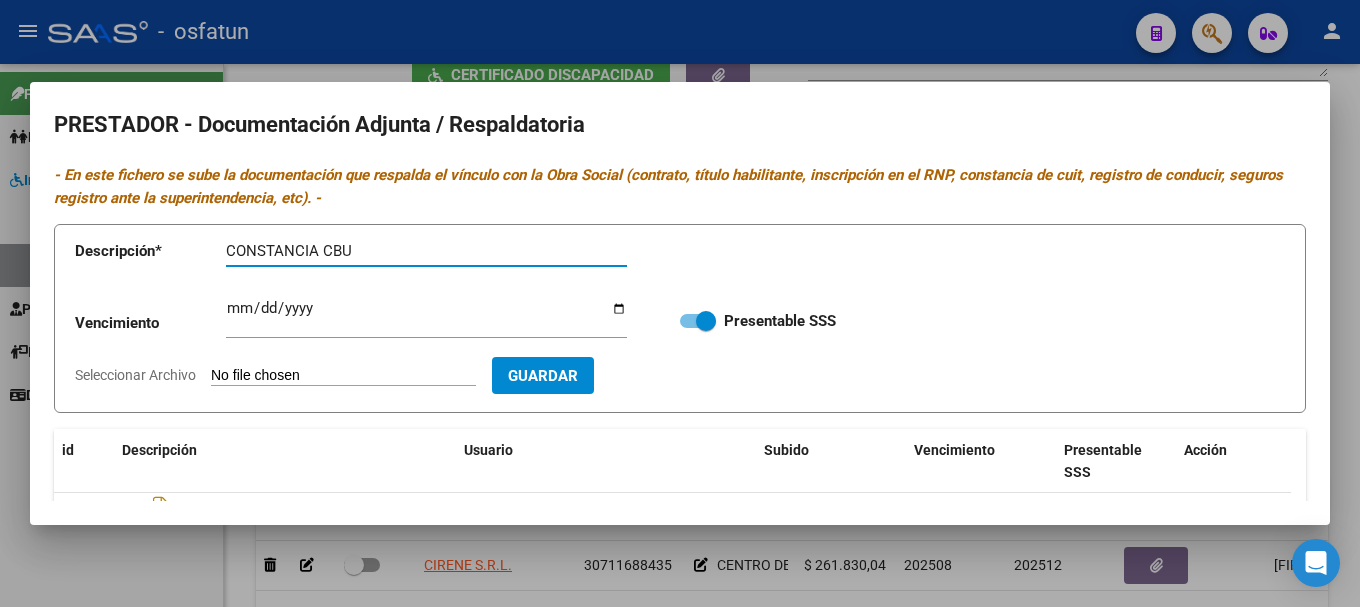 type on "CONSTANCIA CBU" 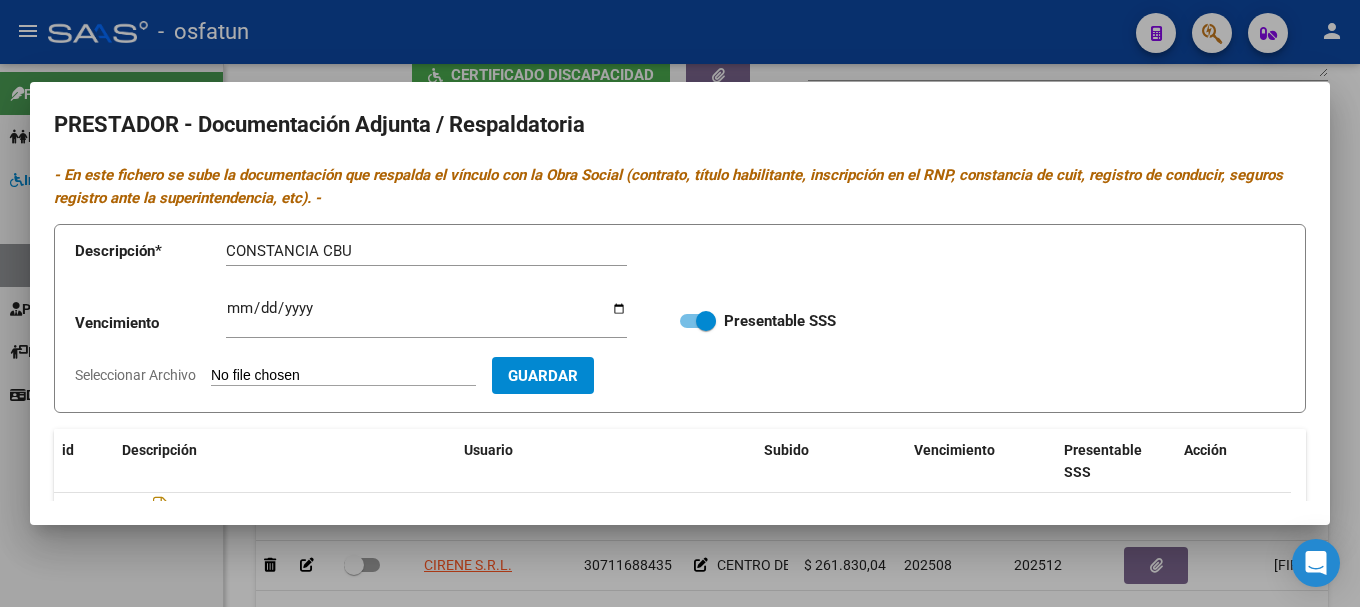 click on "Seleccionar Archivo" at bounding box center [343, 376] 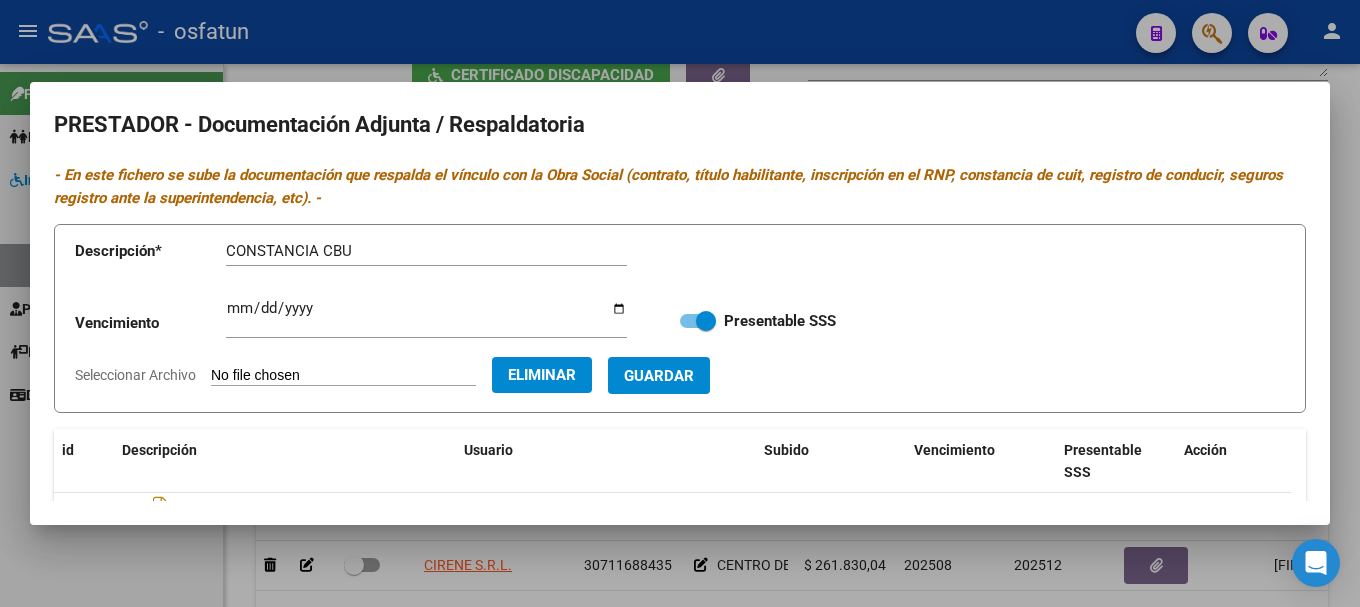 click on "Guardar" at bounding box center [659, 376] 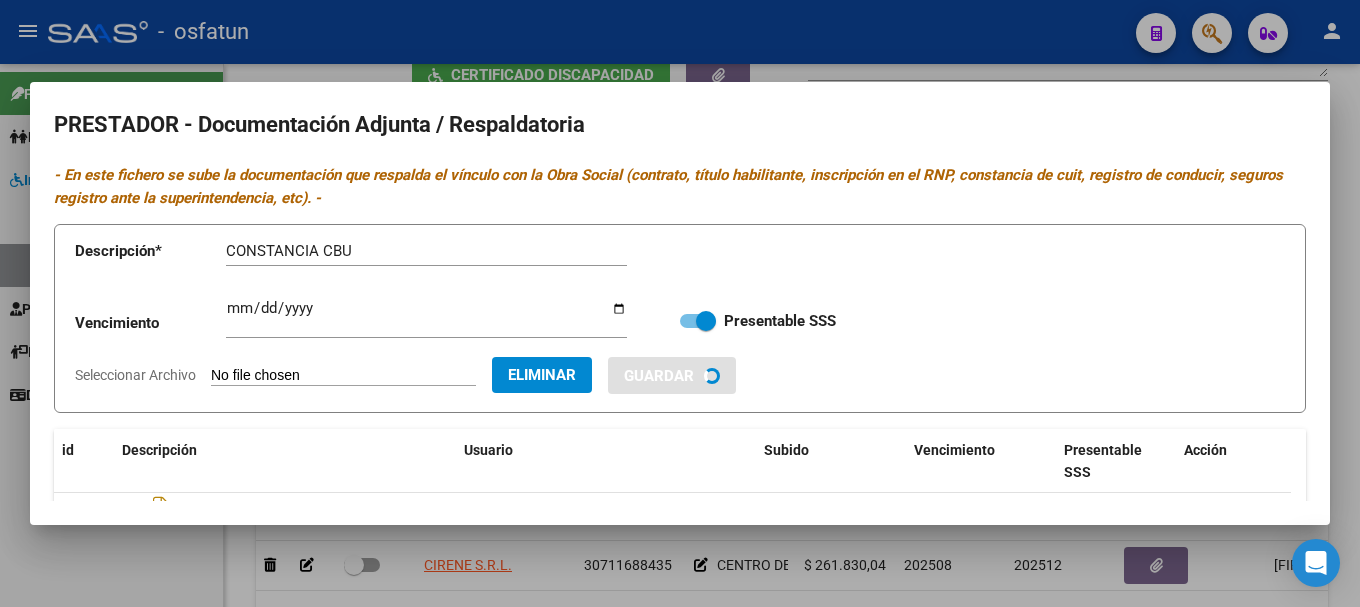 type 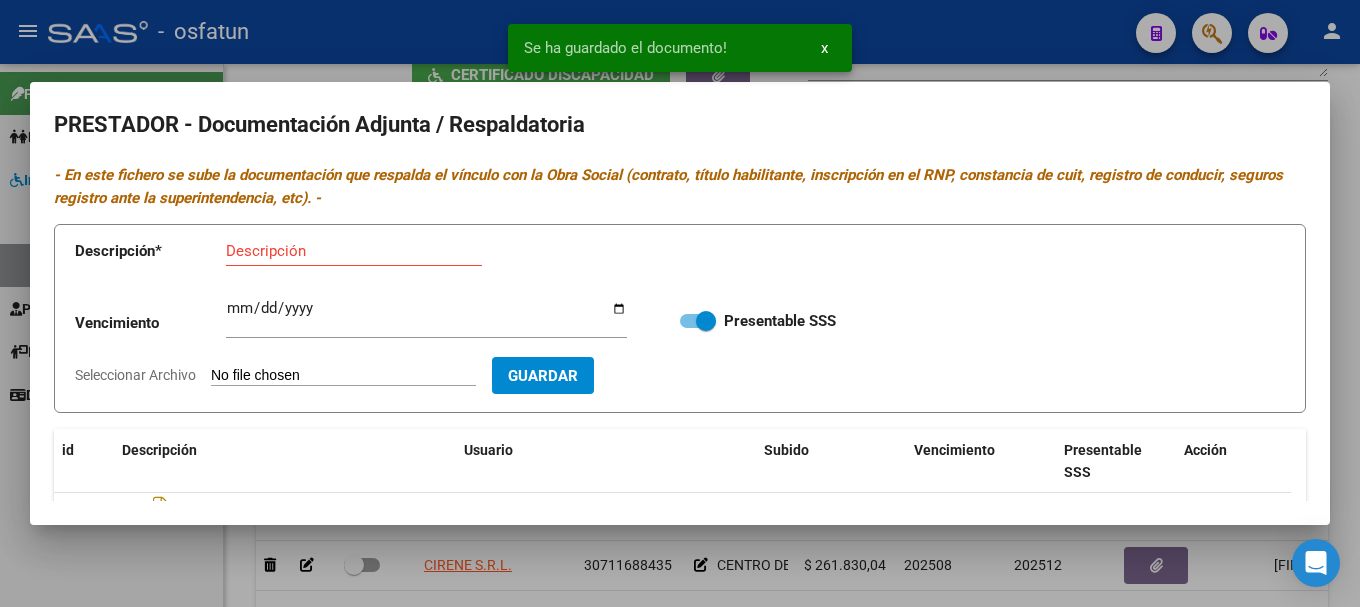 click on "Descripción" at bounding box center (354, 251) 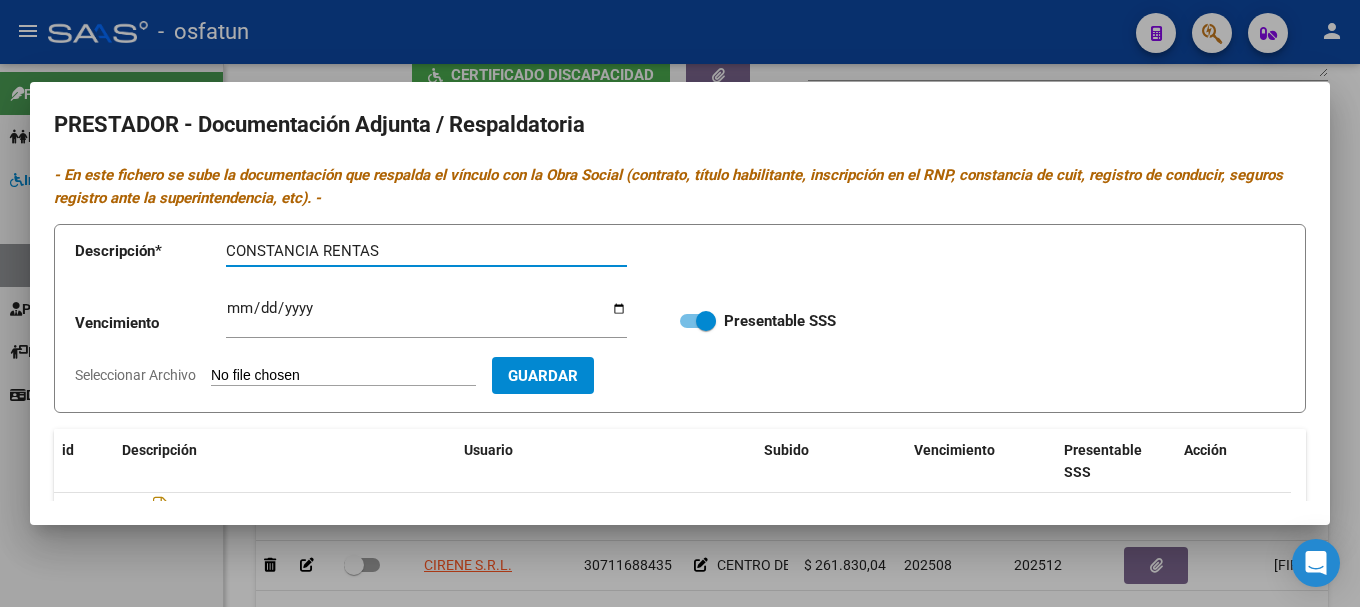 type on "CONSTANCIA RENTAS" 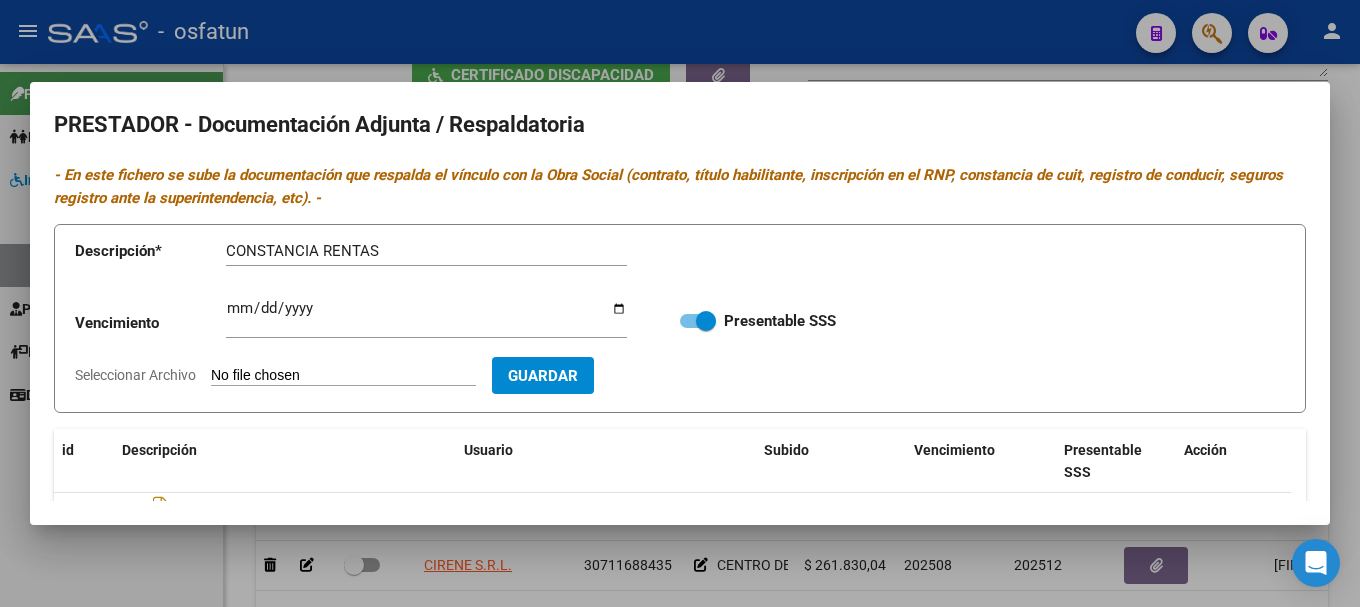 click on "Seleccionar Archivo" at bounding box center (343, 376) 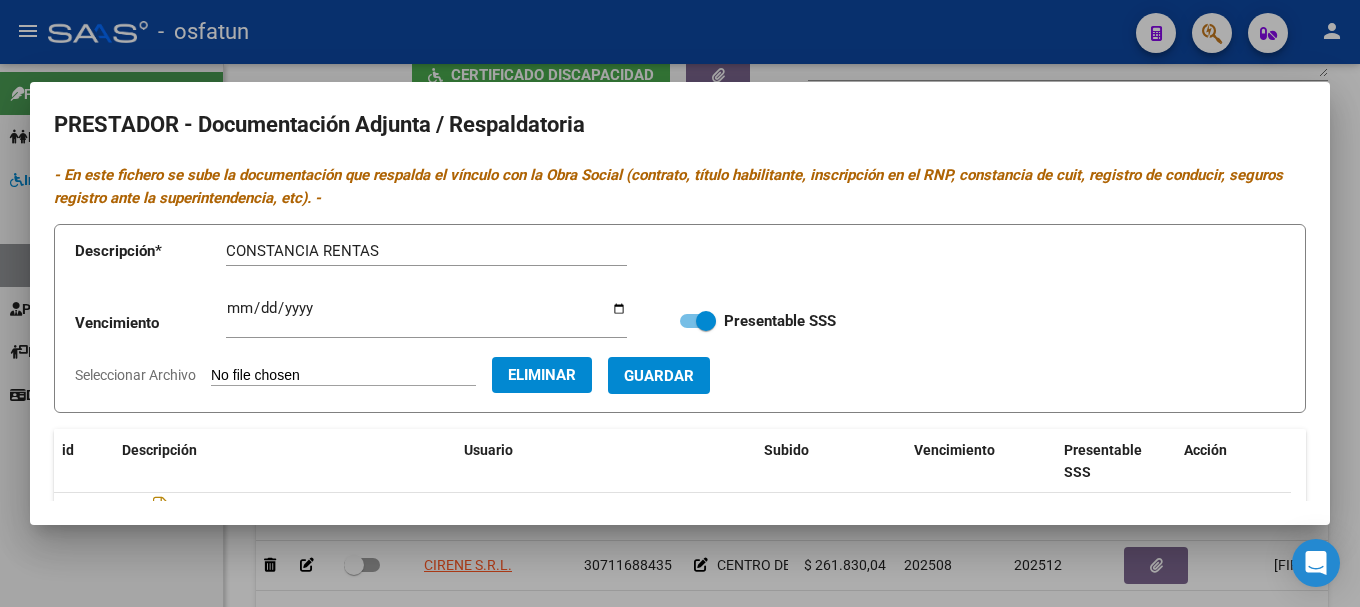 click on "Guardar" at bounding box center [659, 376] 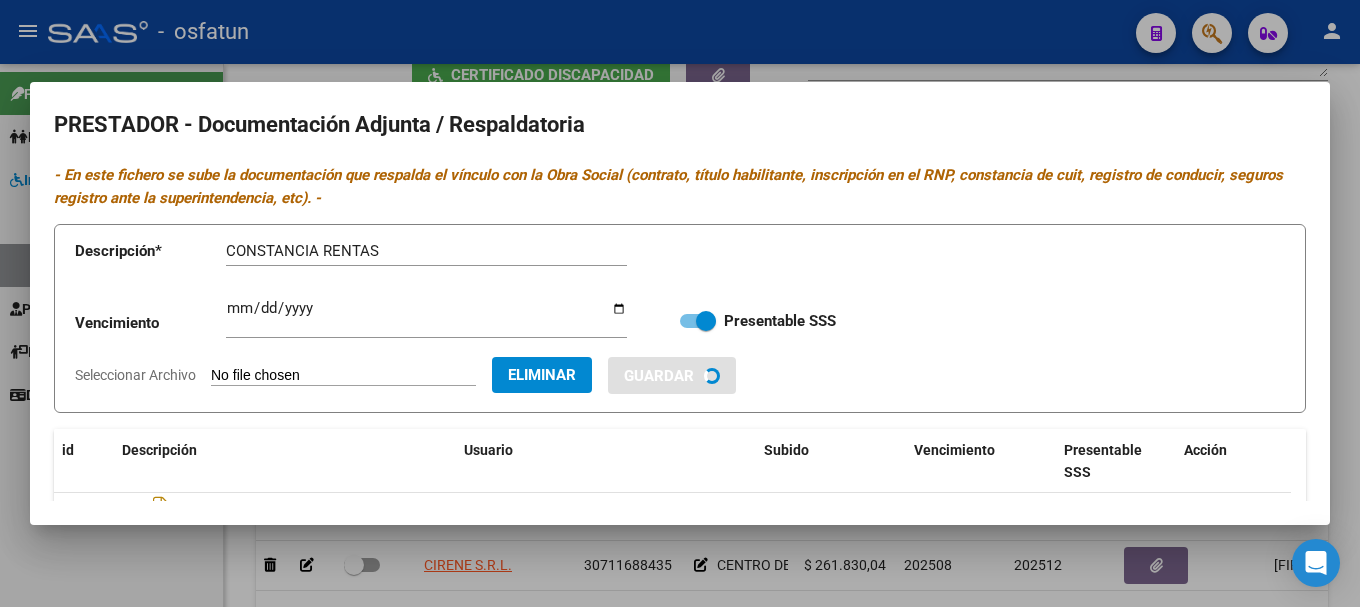 type 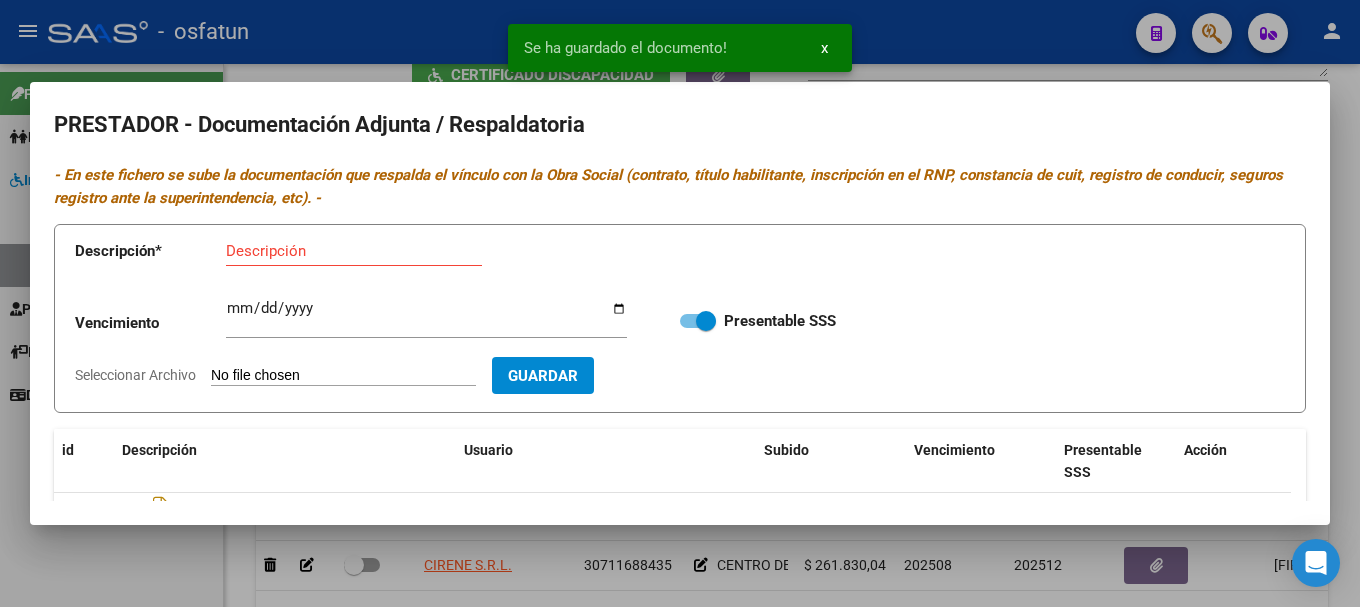 click on "Descripción" at bounding box center (354, 251) 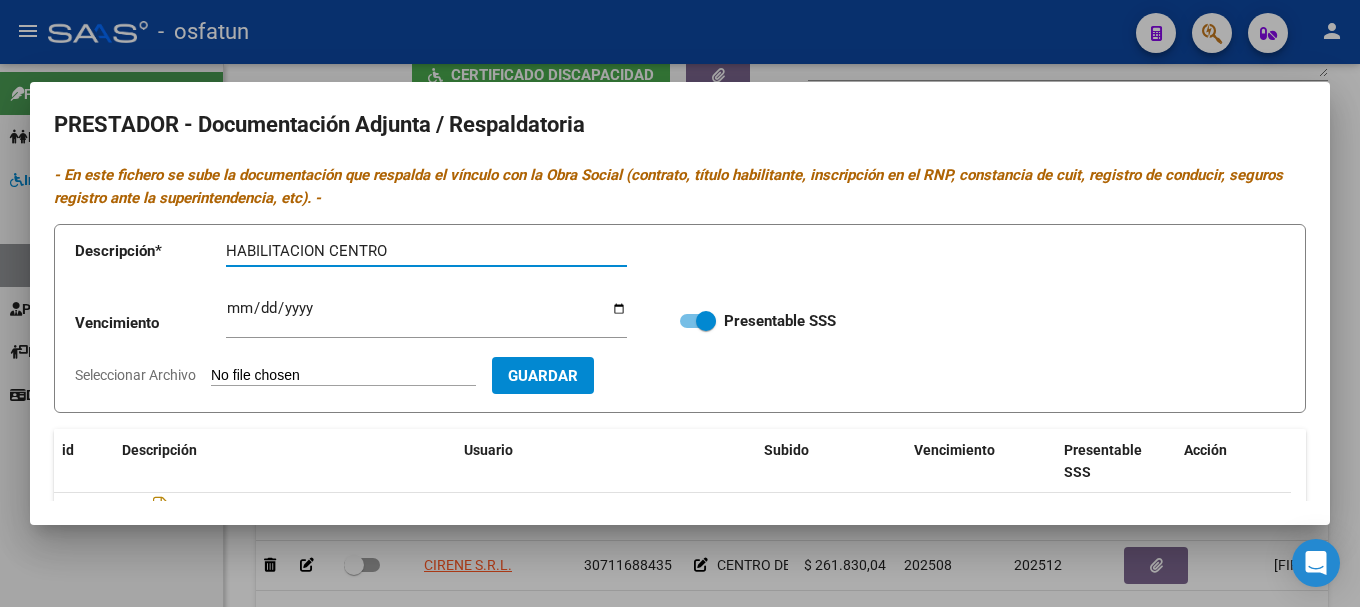 type on "HABILITACION CENTRO" 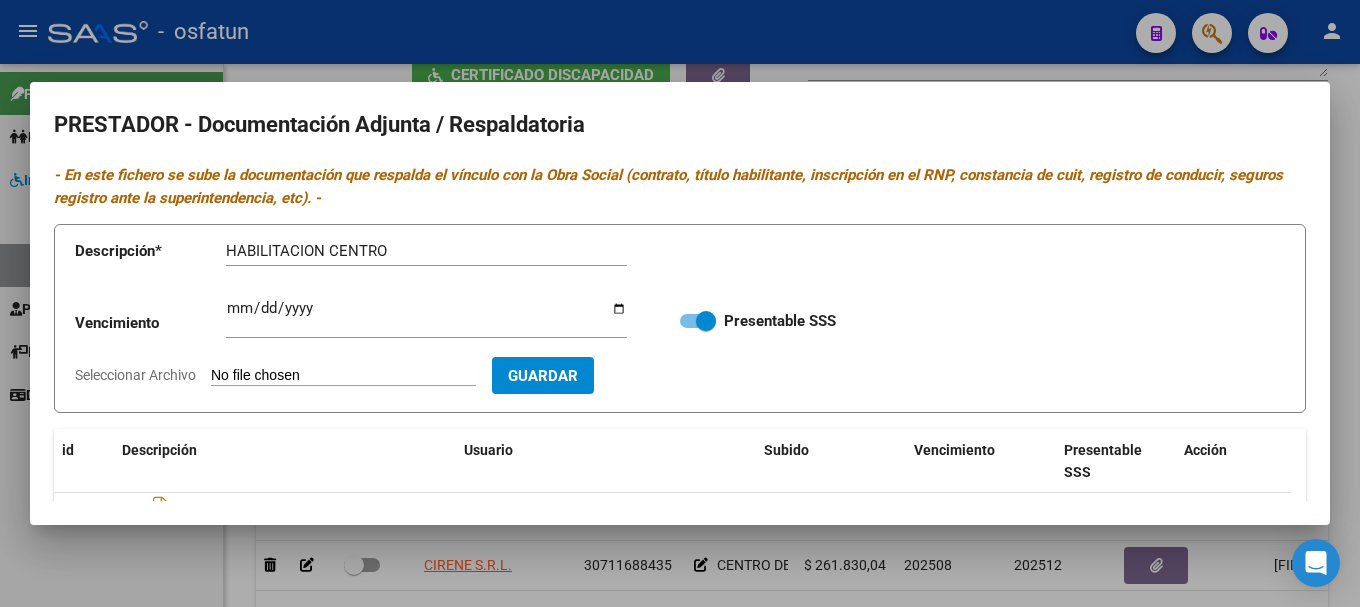 click on "Seleccionar Archivo" at bounding box center [343, 376] 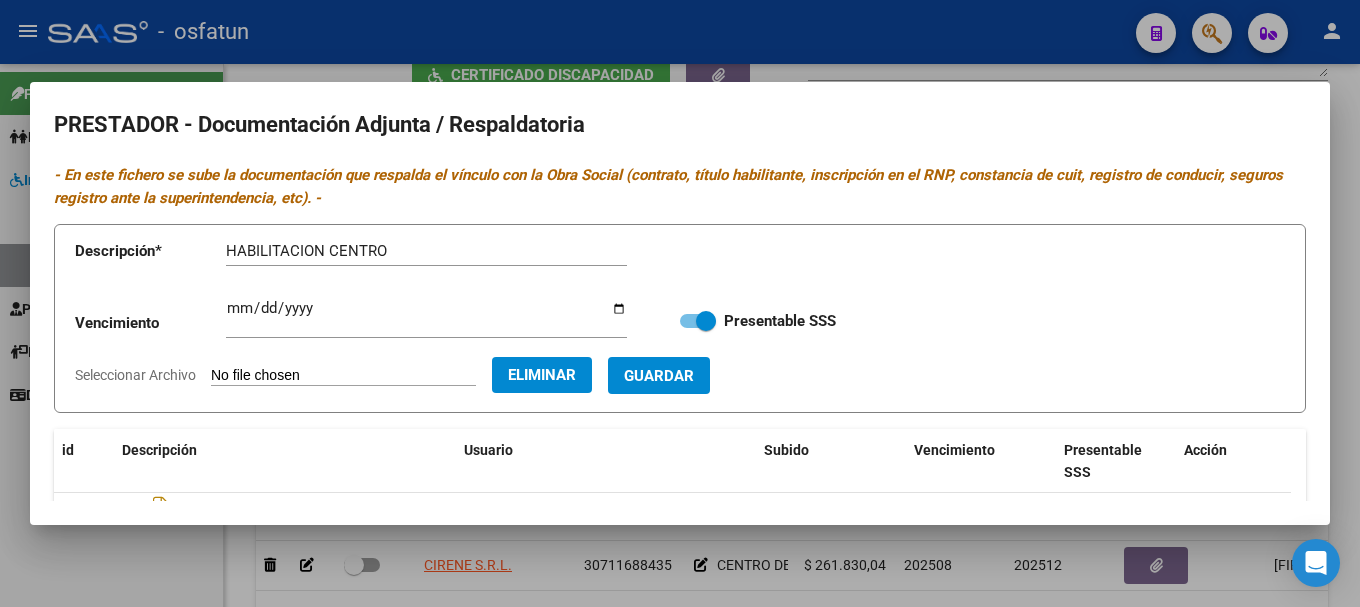 click on "Guardar" at bounding box center [659, 375] 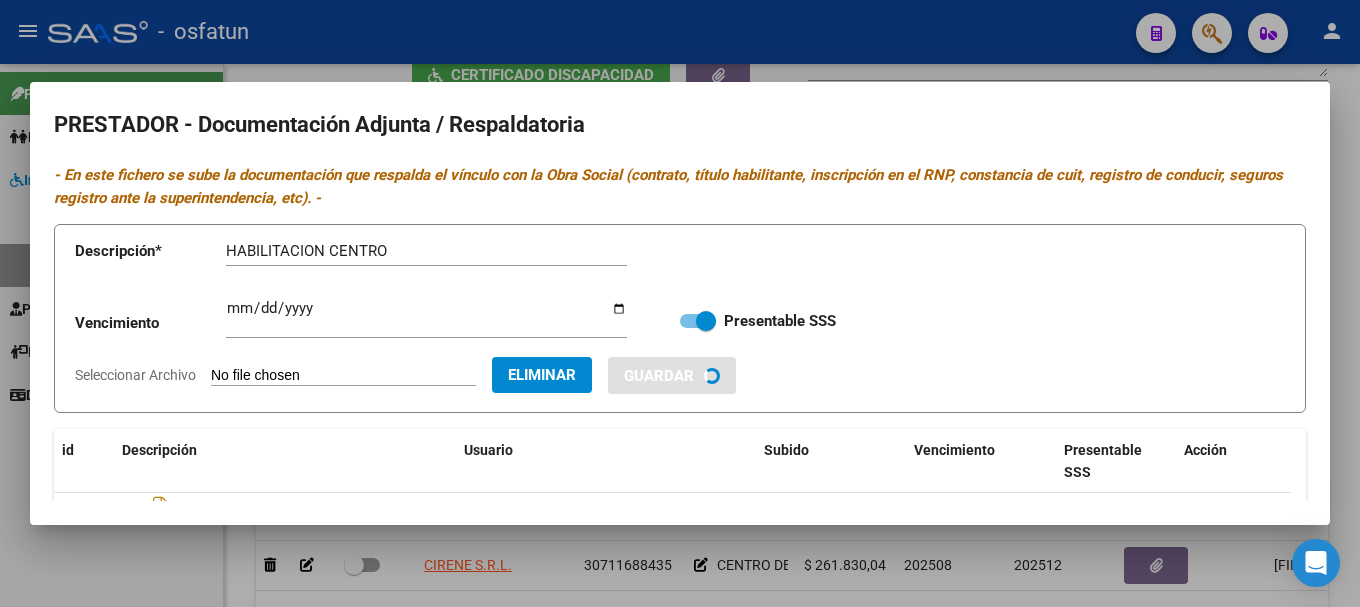 type 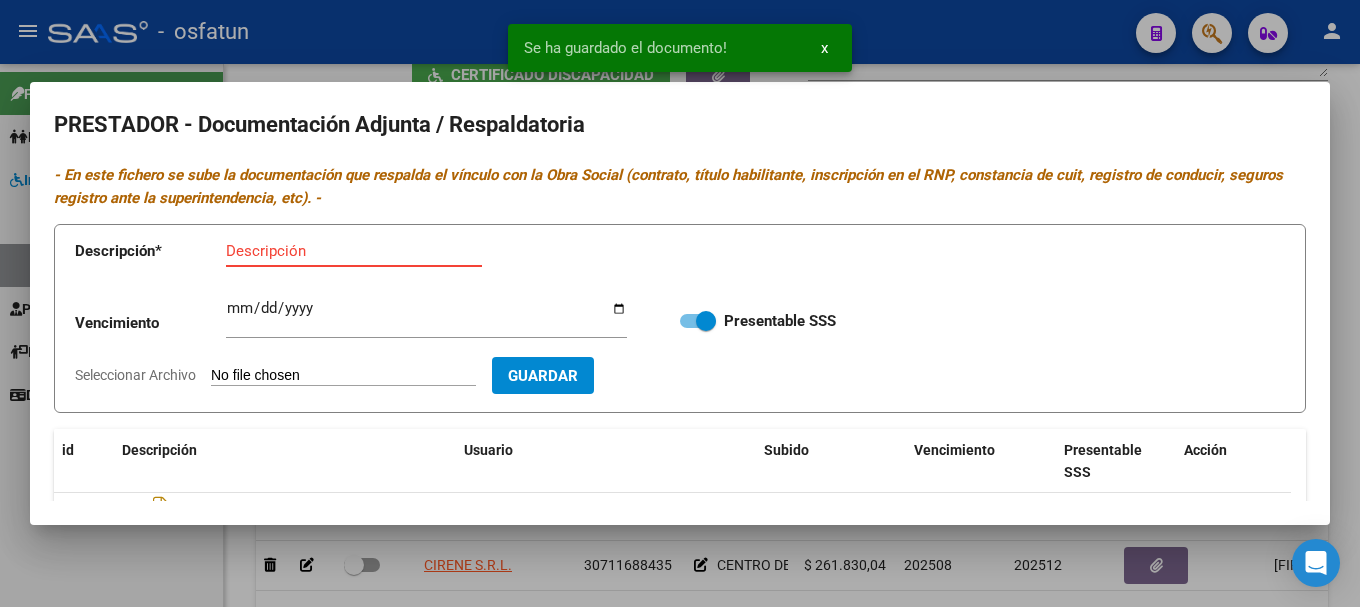 click on "Descripción" at bounding box center (354, 251) 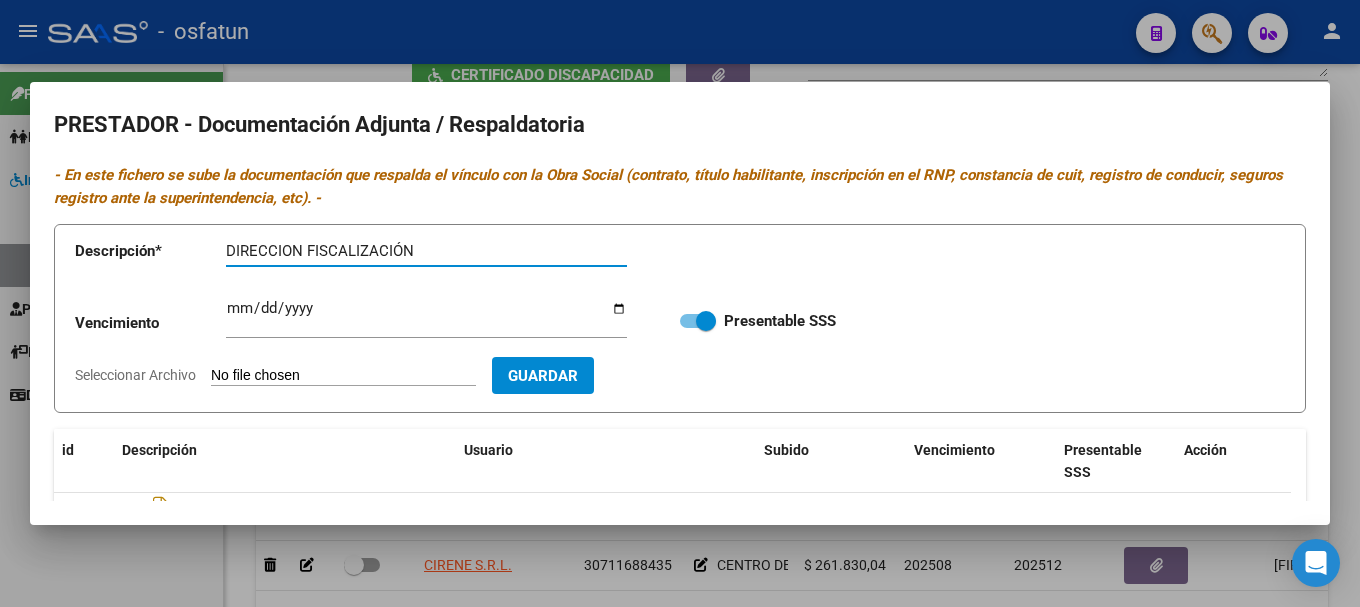 type on "DIRECCION FISCALIZACIÓN" 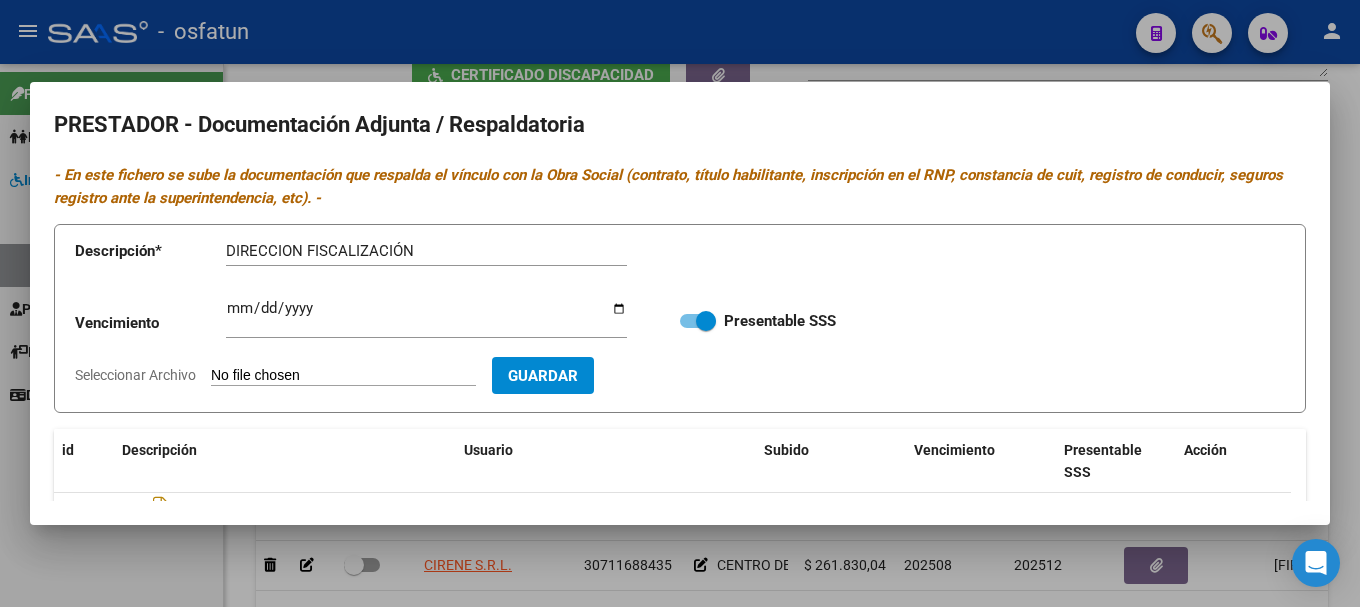 type on "C:\fakepath\20250807_141459.jpg" 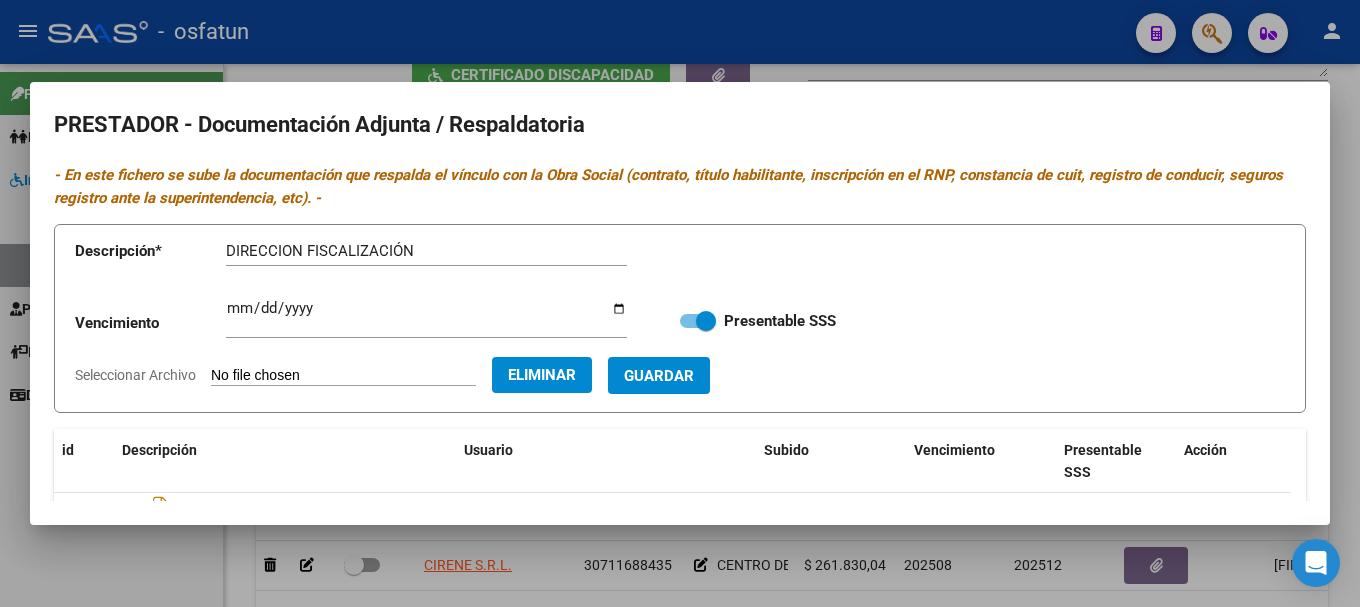 click on "Guardar" at bounding box center (659, 376) 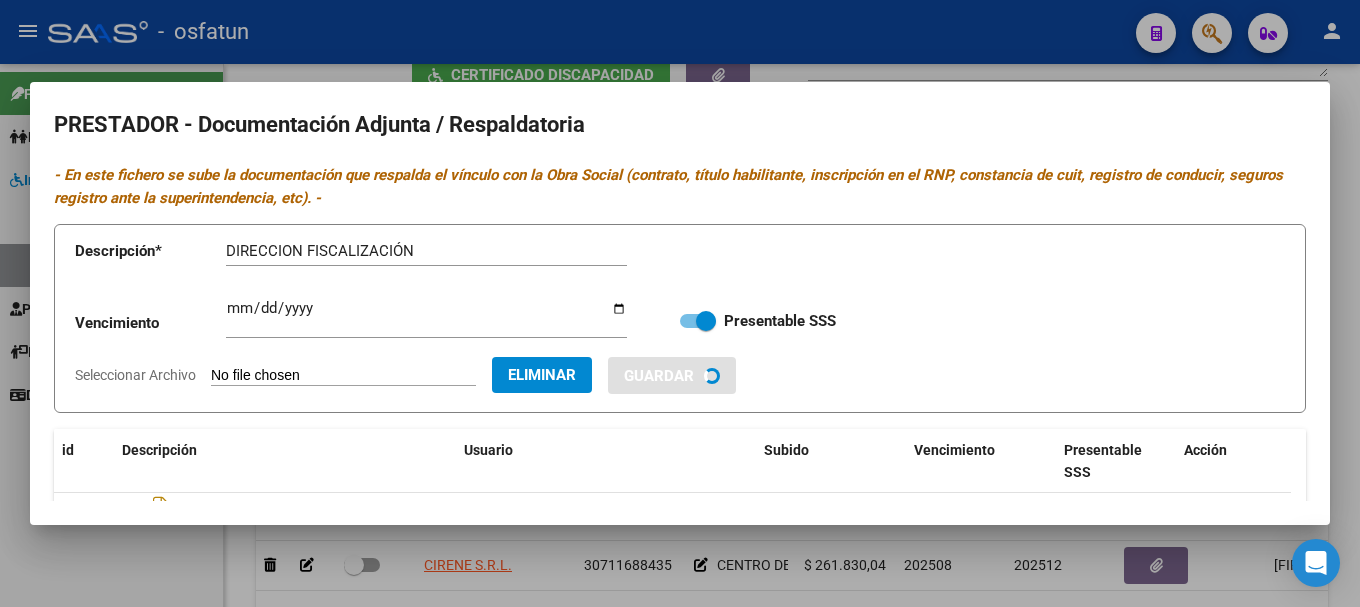 type 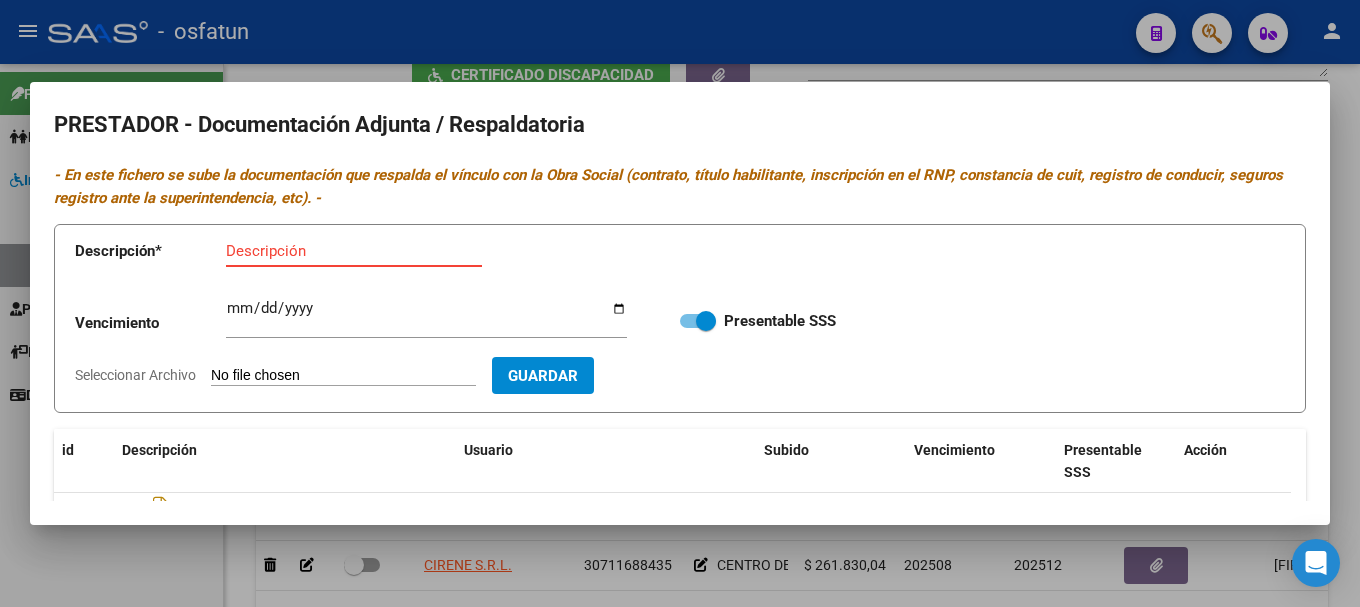 click on "Descripción" at bounding box center (354, 251) 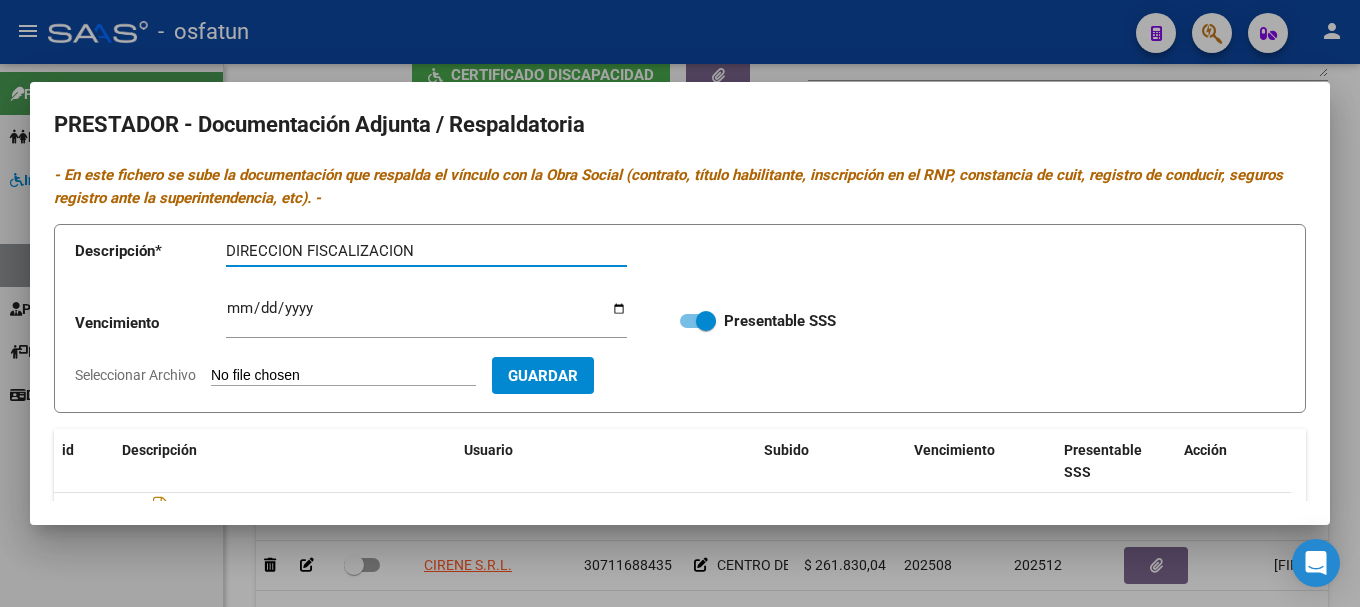 type on "DIRECCION FISCALIZACION" 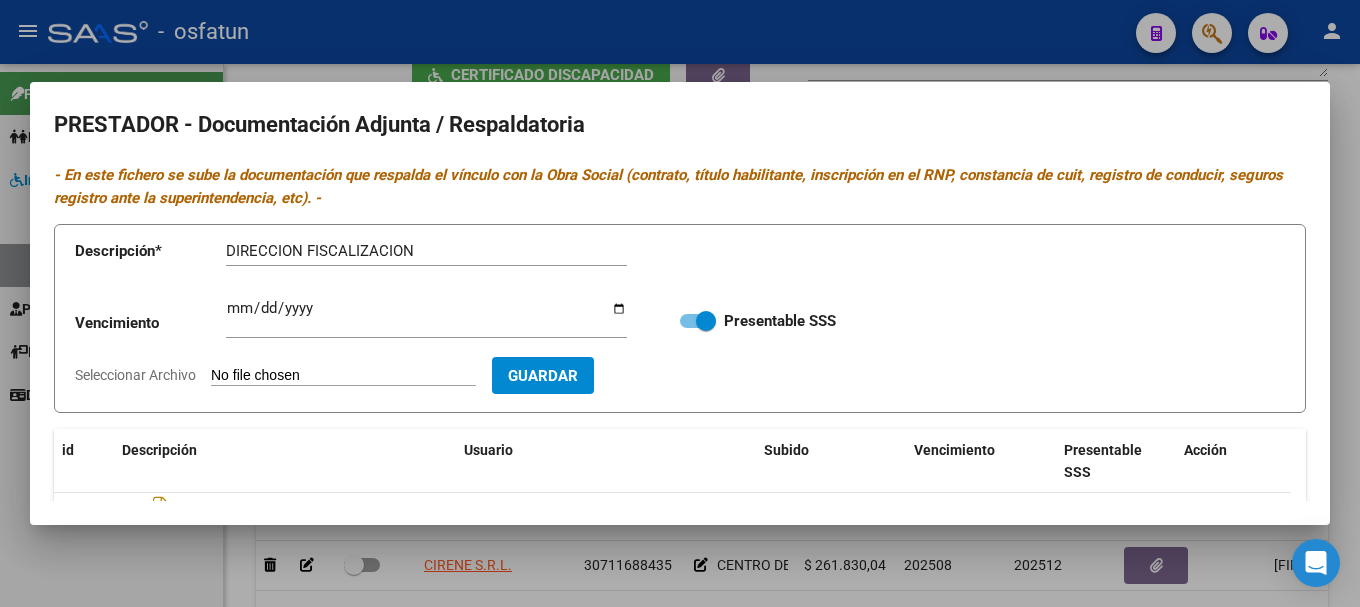click on "Seleccionar Archivo" at bounding box center (343, 376) 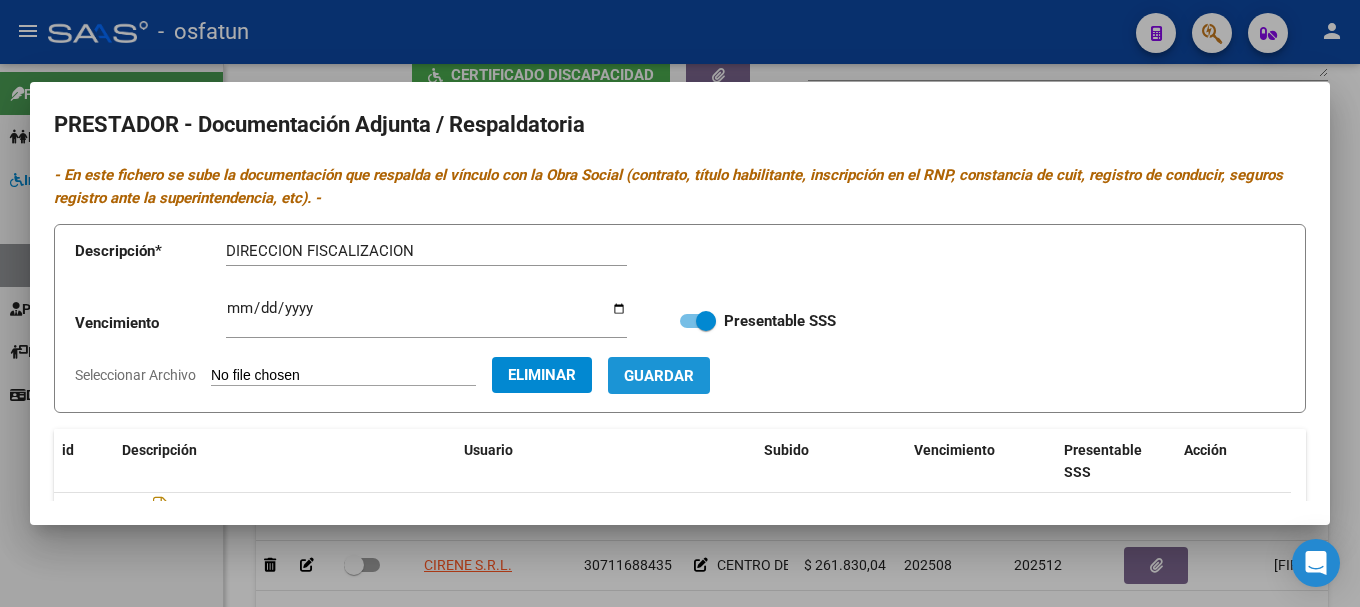click on "Guardar" at bounding box center [659, 376] 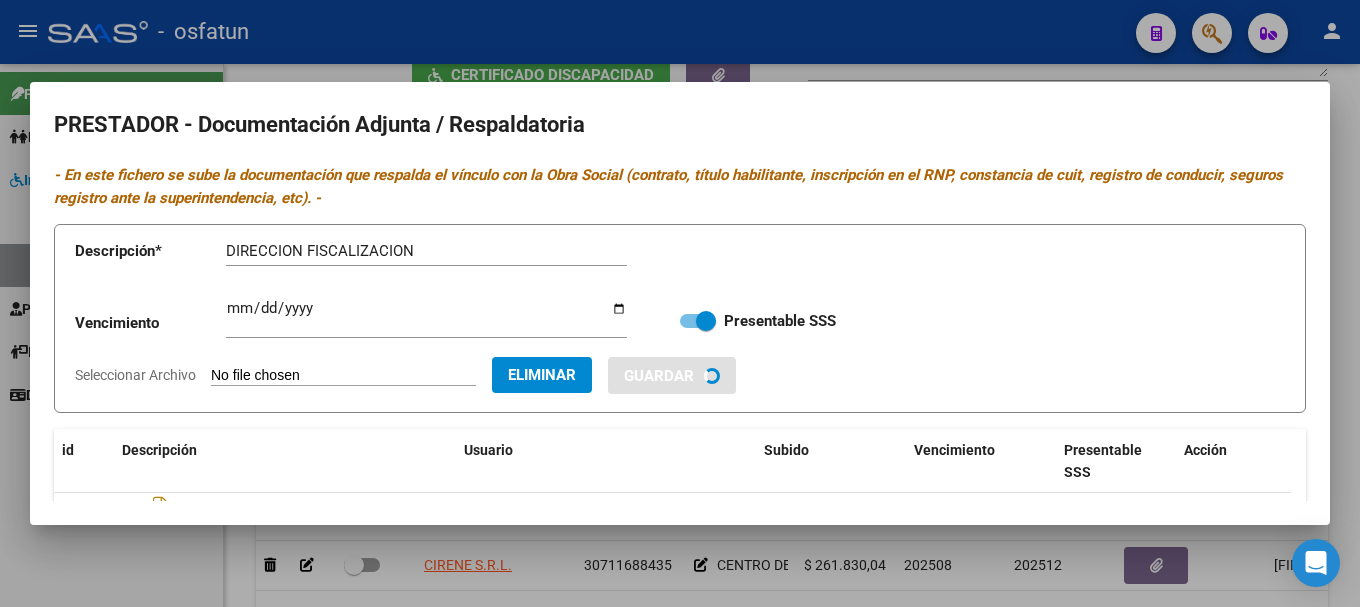 type 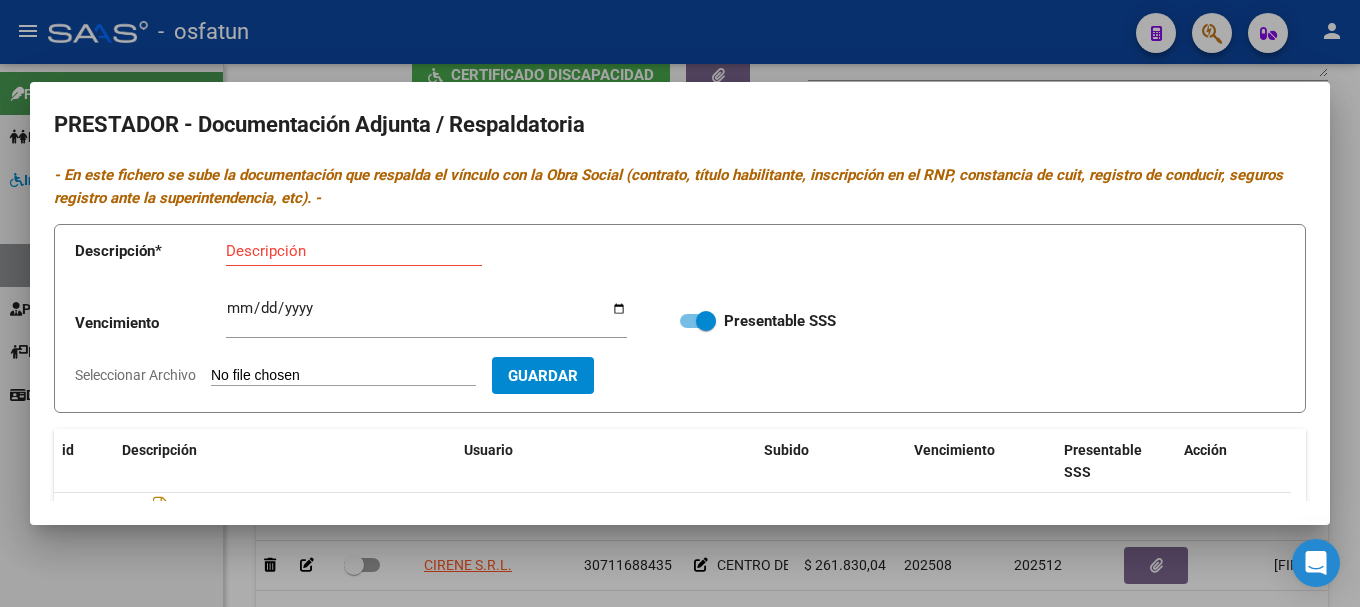 click on "Descripción" at bounding box center [354, 251] 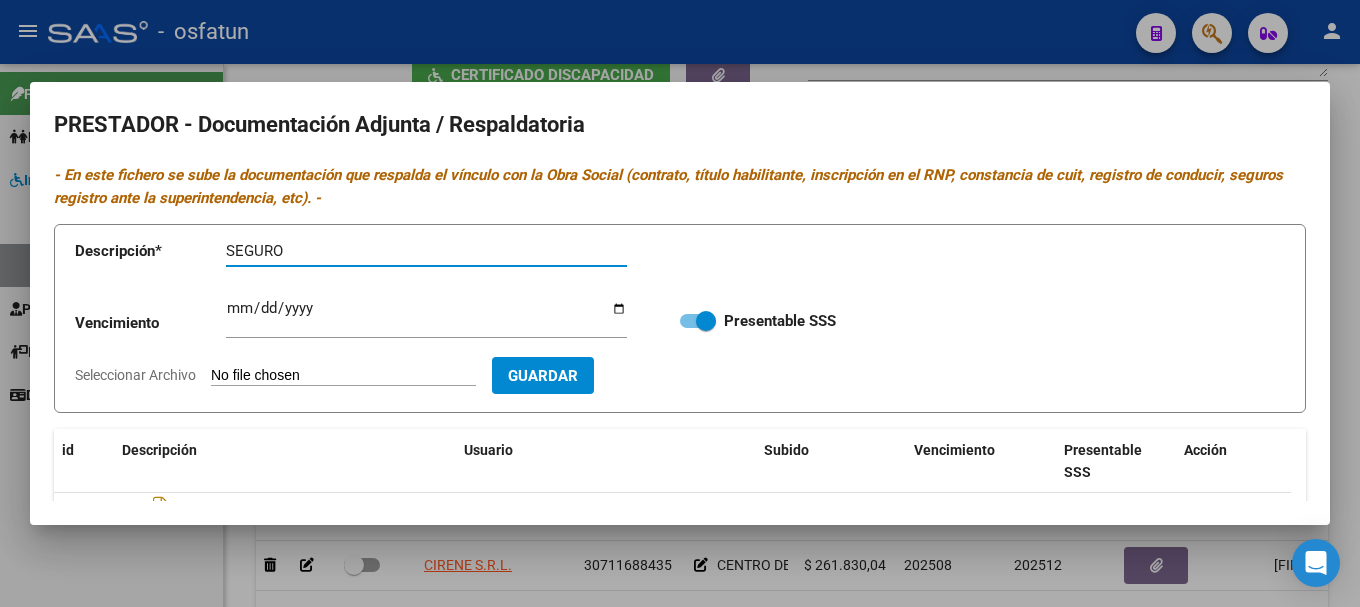 type on "SEGURO" 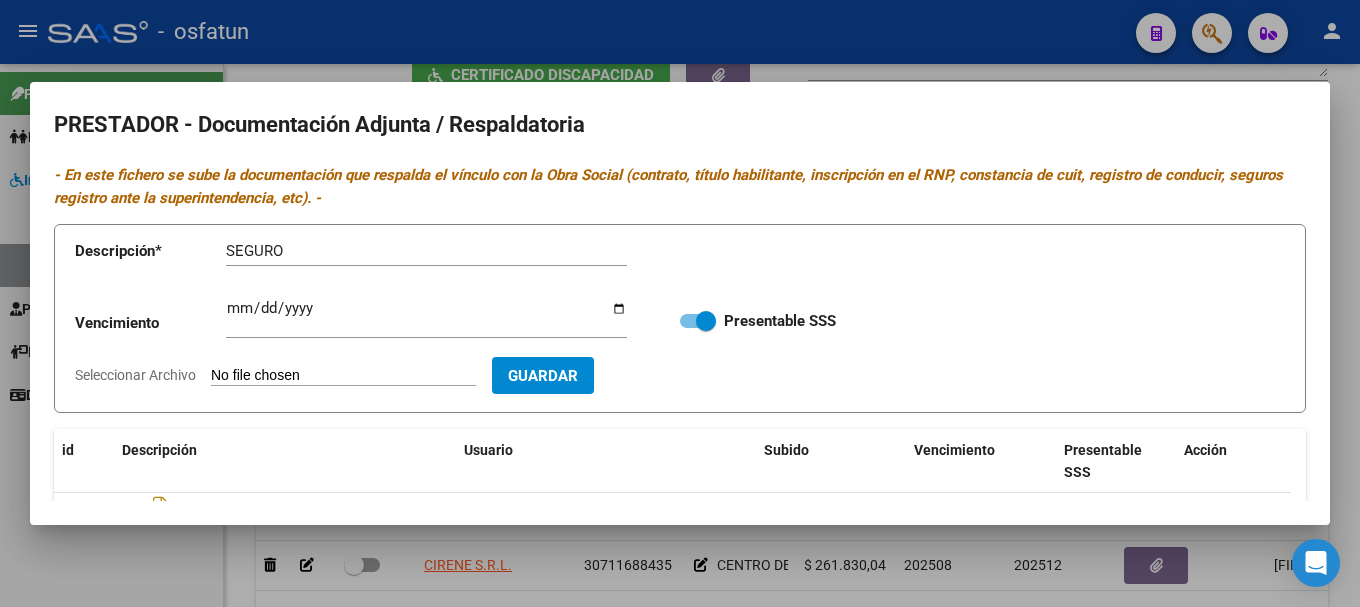 click on "Seleccionar Archivo" at bounding box center (343, 376) 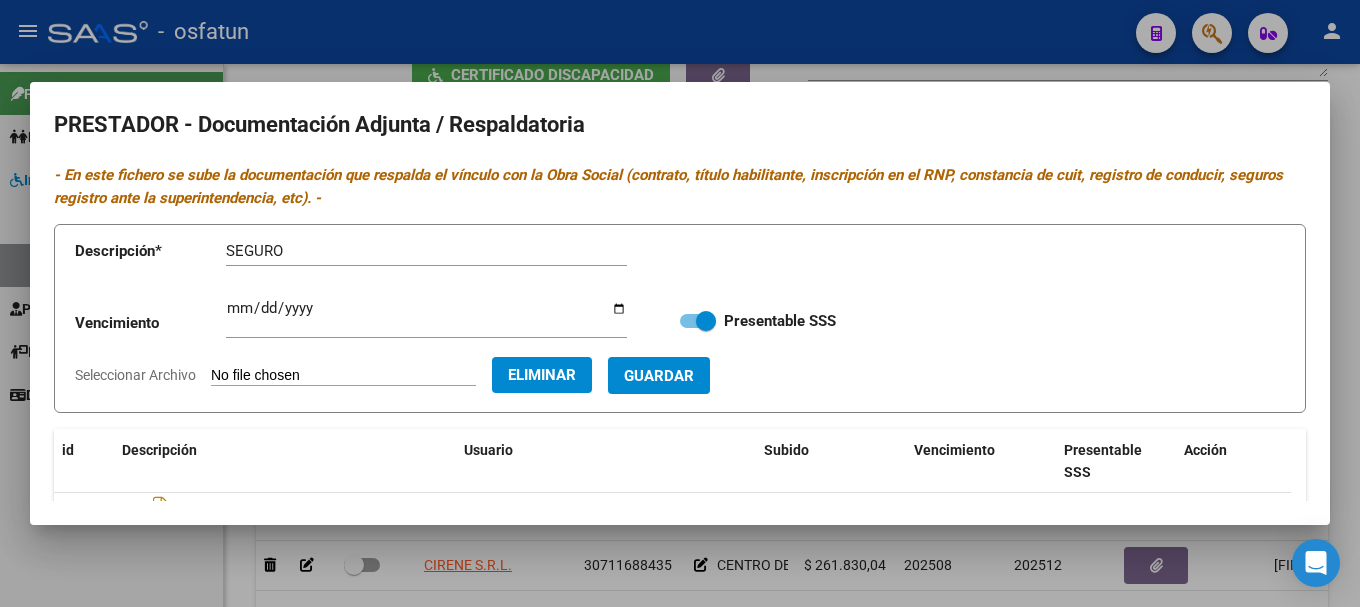 click on "Guardar" at bounding box center (659, 376) 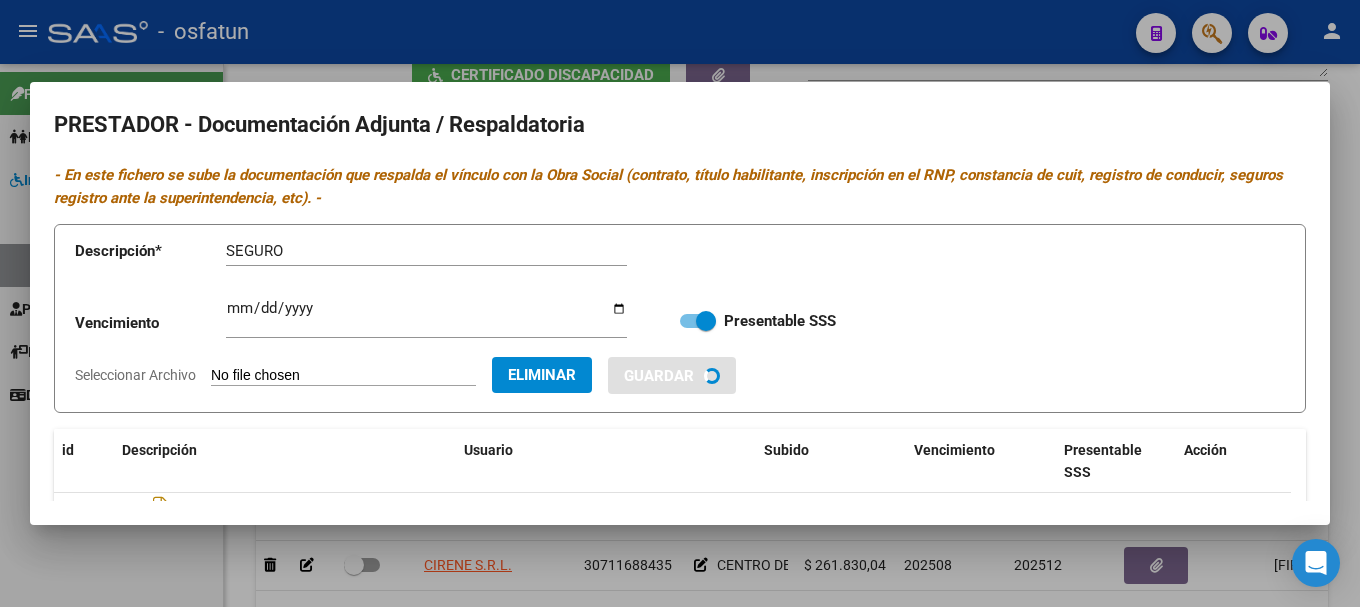 type 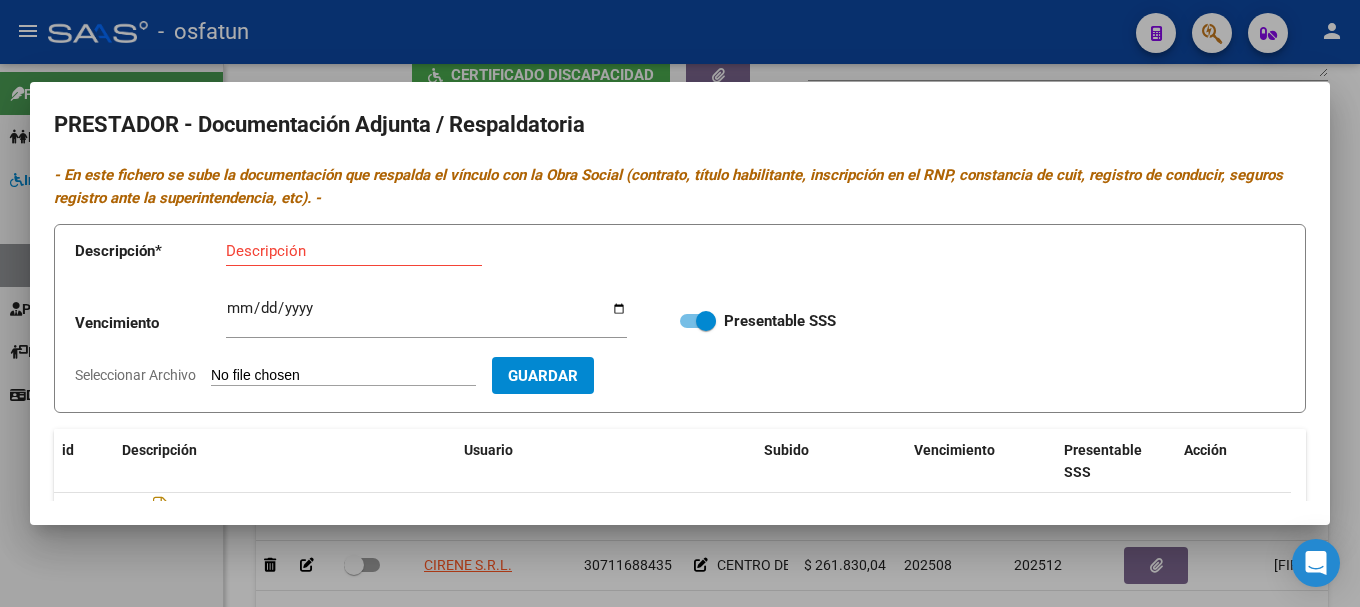 click at bounding box center [680, 303] 